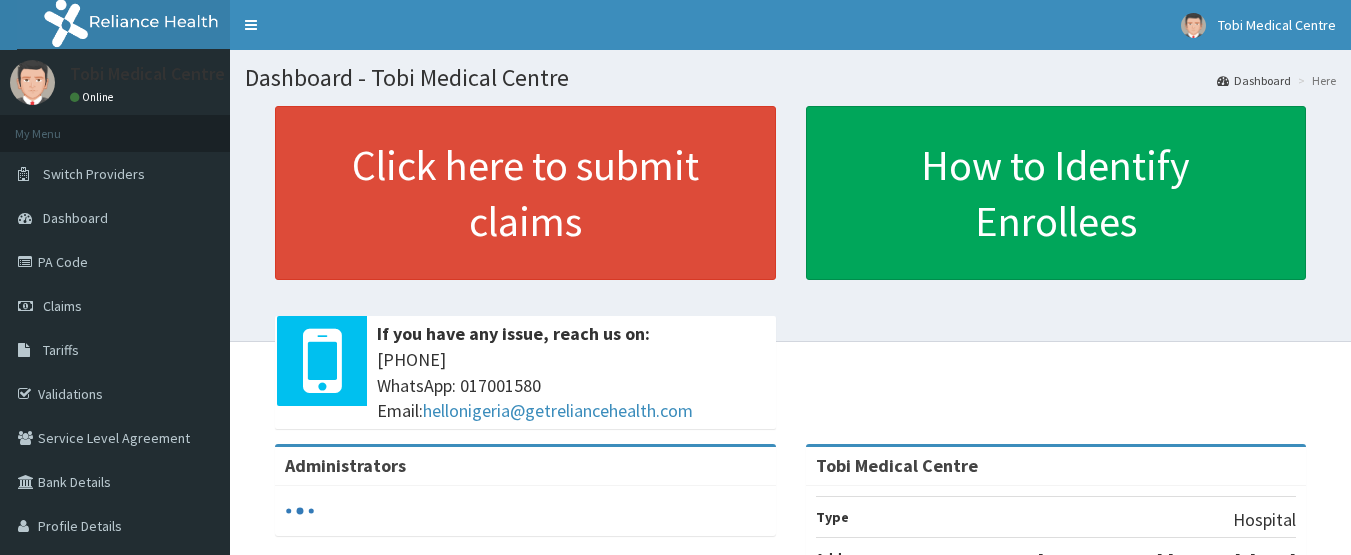 scroll, scrollTop: 0, scrollLeft: 0, axis: both 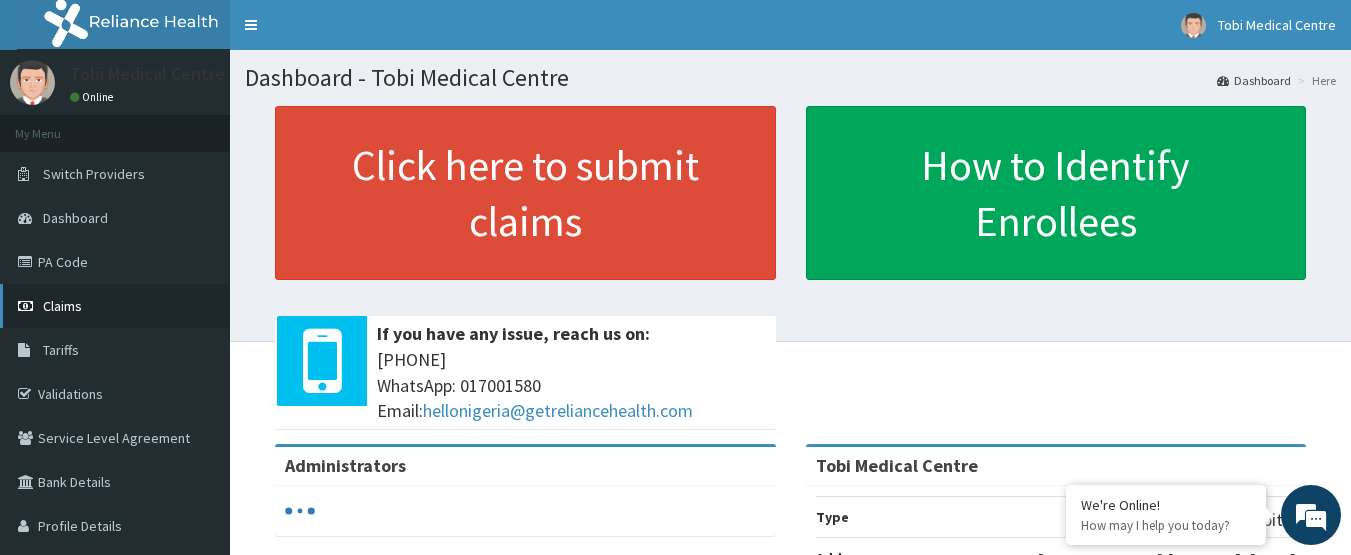 click on "Claims" at bounding box center [115, 306] 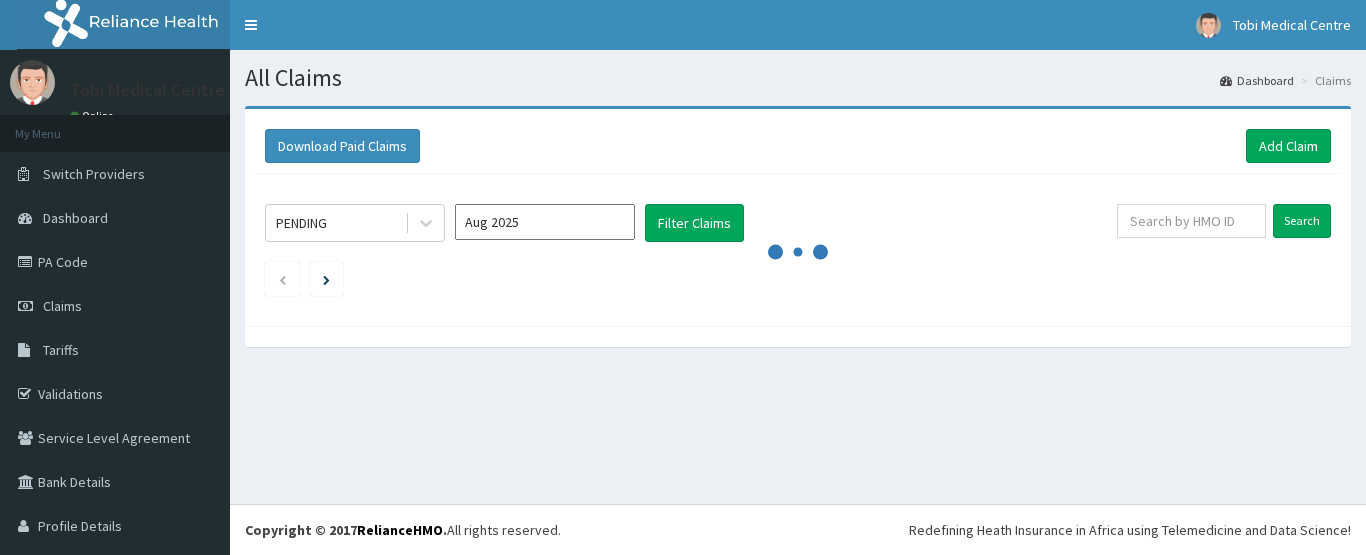 scroll, scrollTop: 0, scrollLeft: 0, axis: both 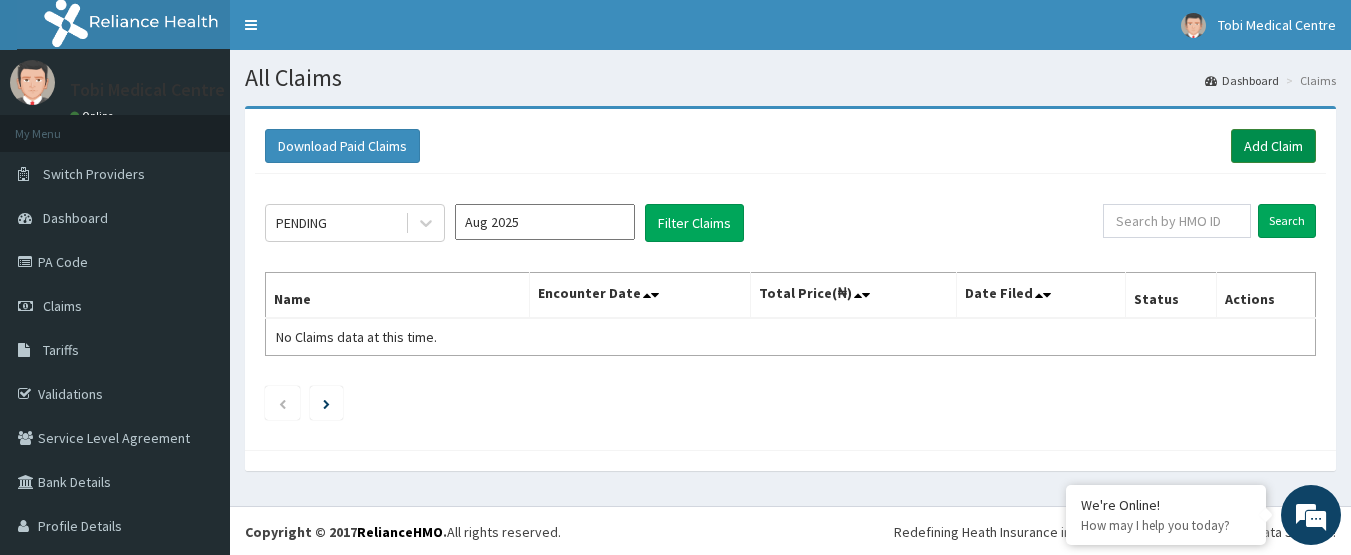 click on "Add Claim" at bounding box center [1273, 146] 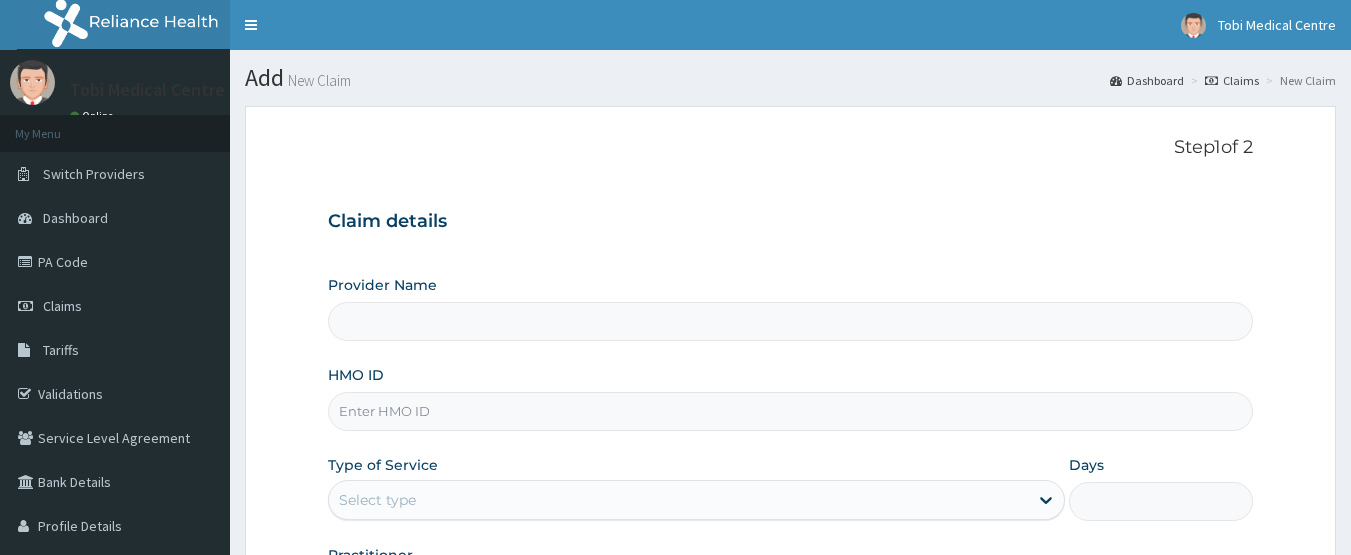 scroll, scrollTop: 0, scrollLeft: 0, axis: both 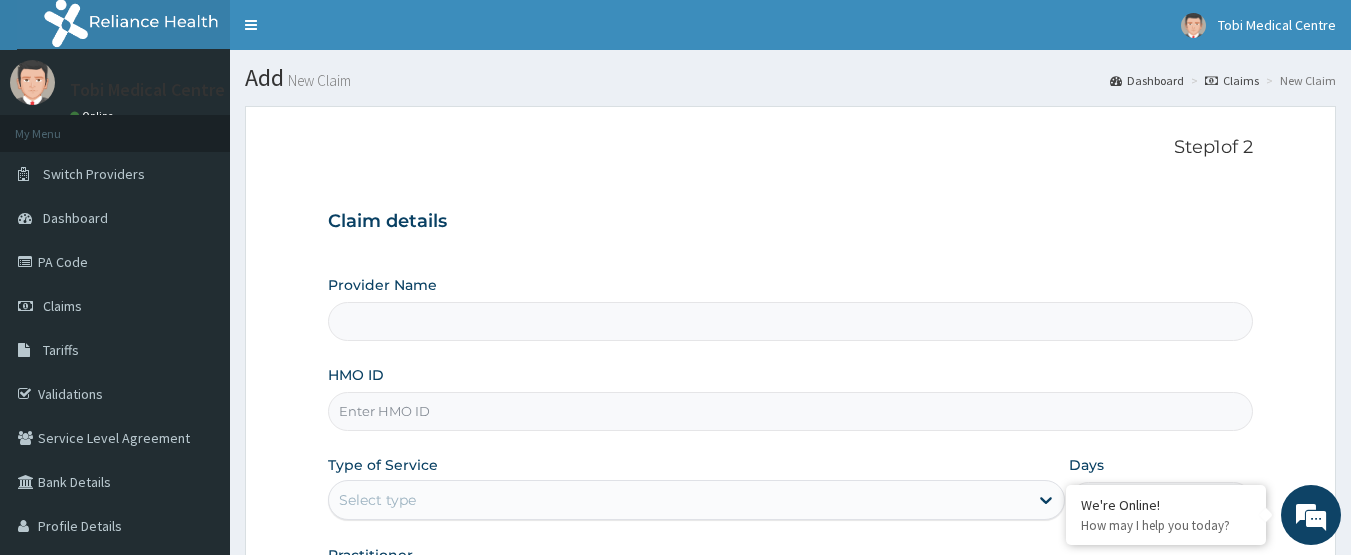 click on "HMO ID" at bounding box center (791, 411) 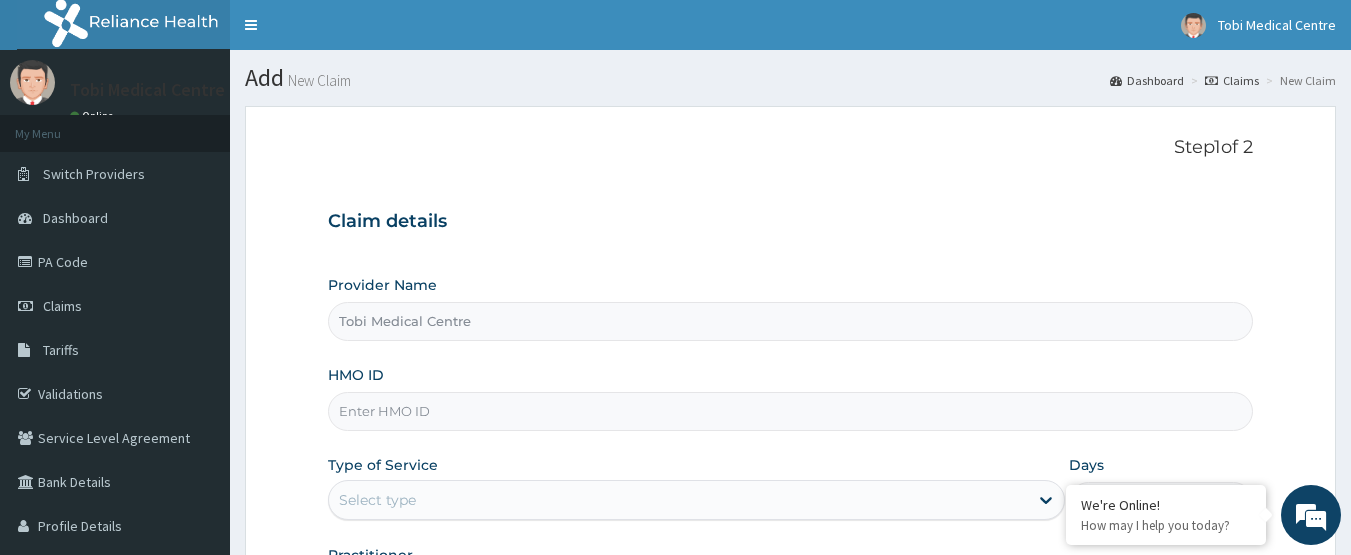 scroll, scrollTop: 0, scrollLeft: 0, axis: both 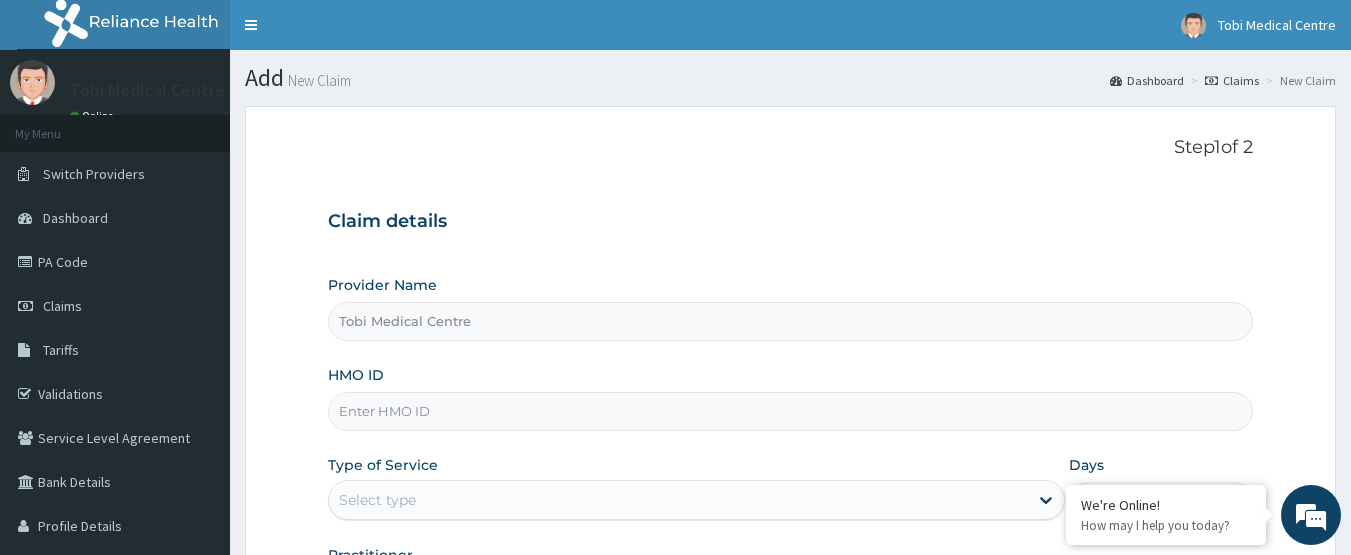 click on "HMO ID" at bounding box center (791, 411) 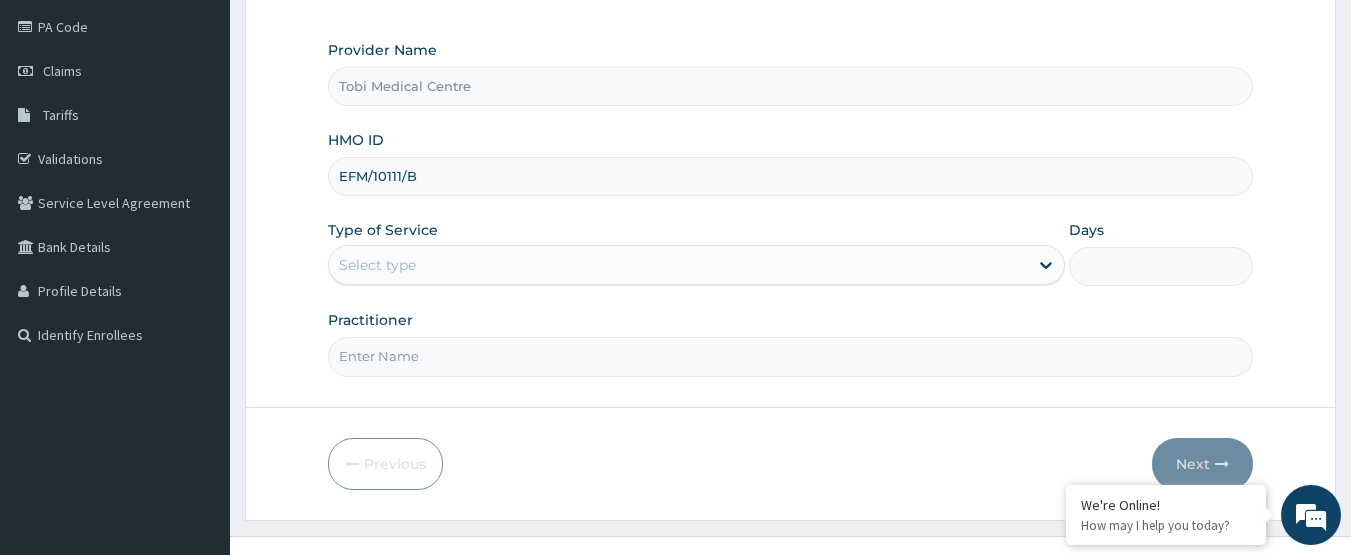 scroll, scrollTop: 267, scrollLeft: 0, axis: vertical 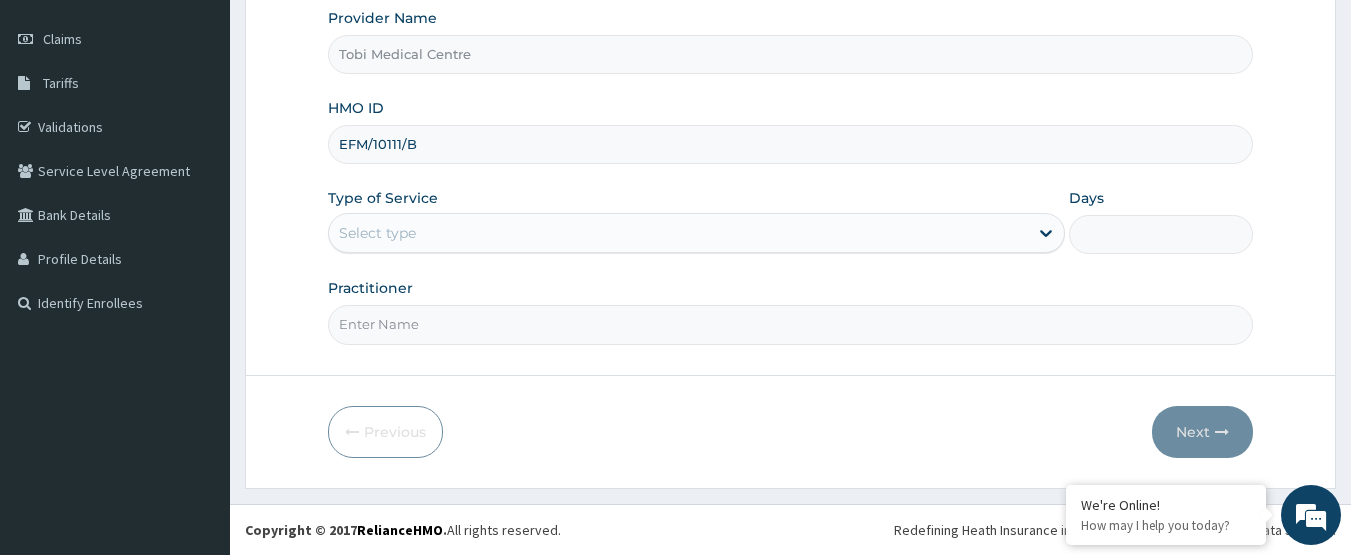 type on "EFM/10111/B" 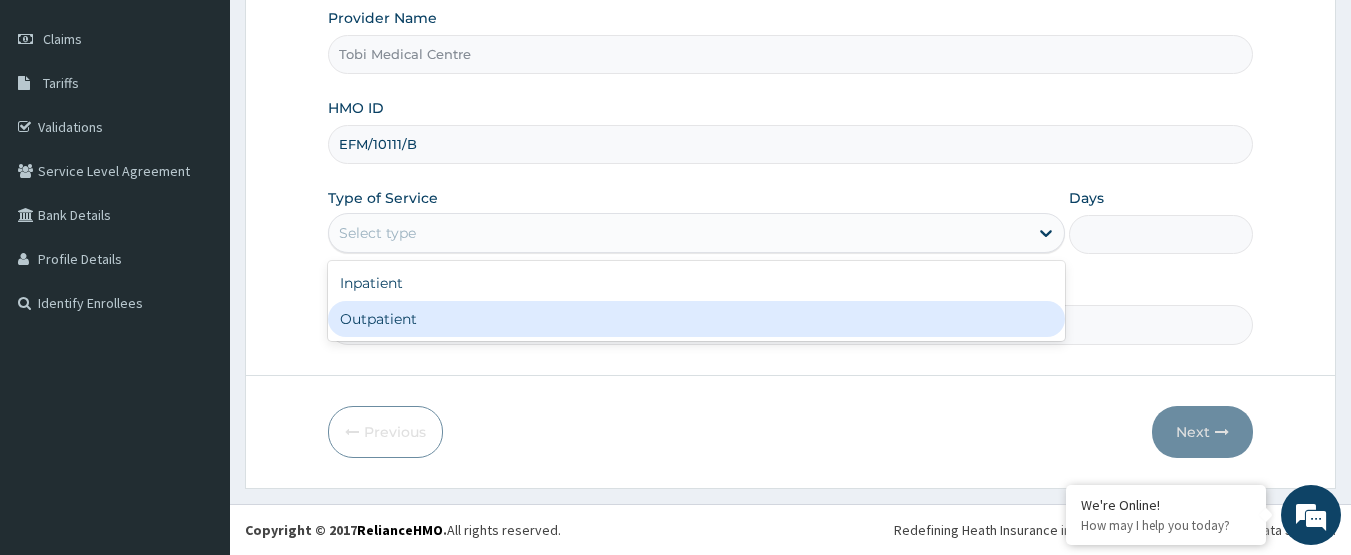 click on "Outpatient" at bounding box center [696, 319] 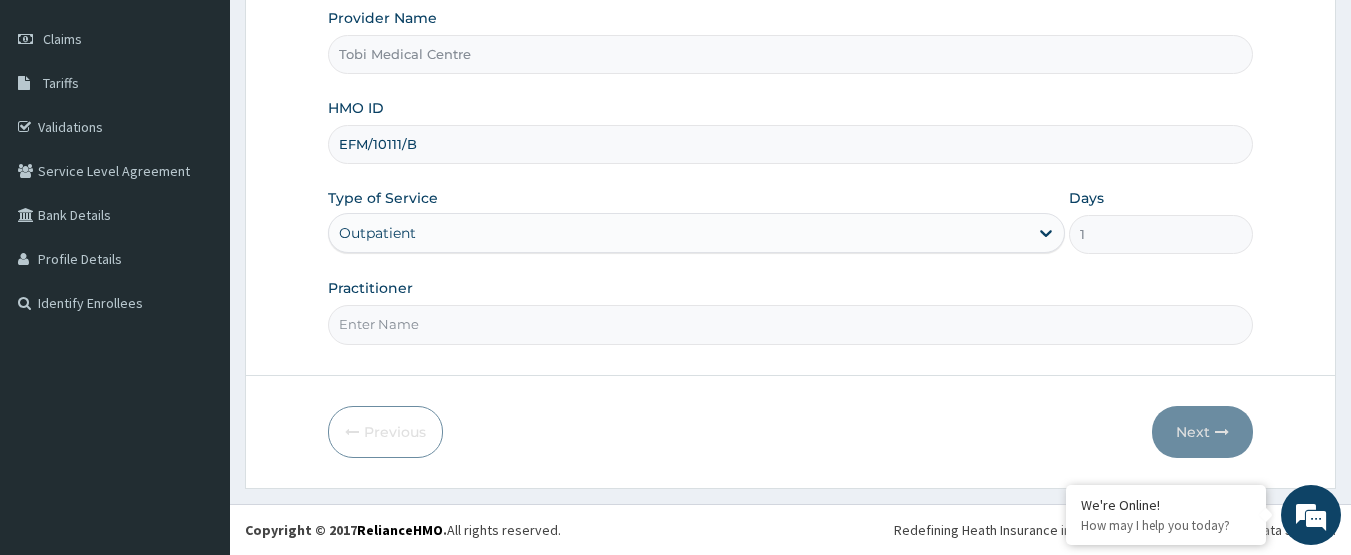 click on "Practitioner" at bounding box center (791, 324) 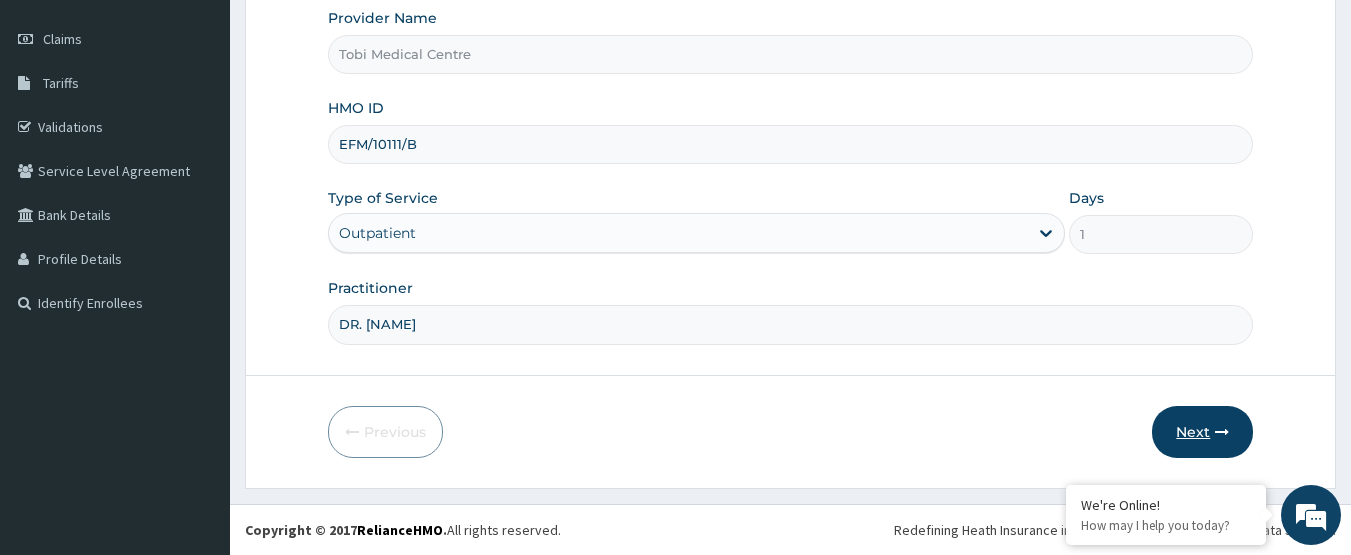 type on "DR. IZUNDU" 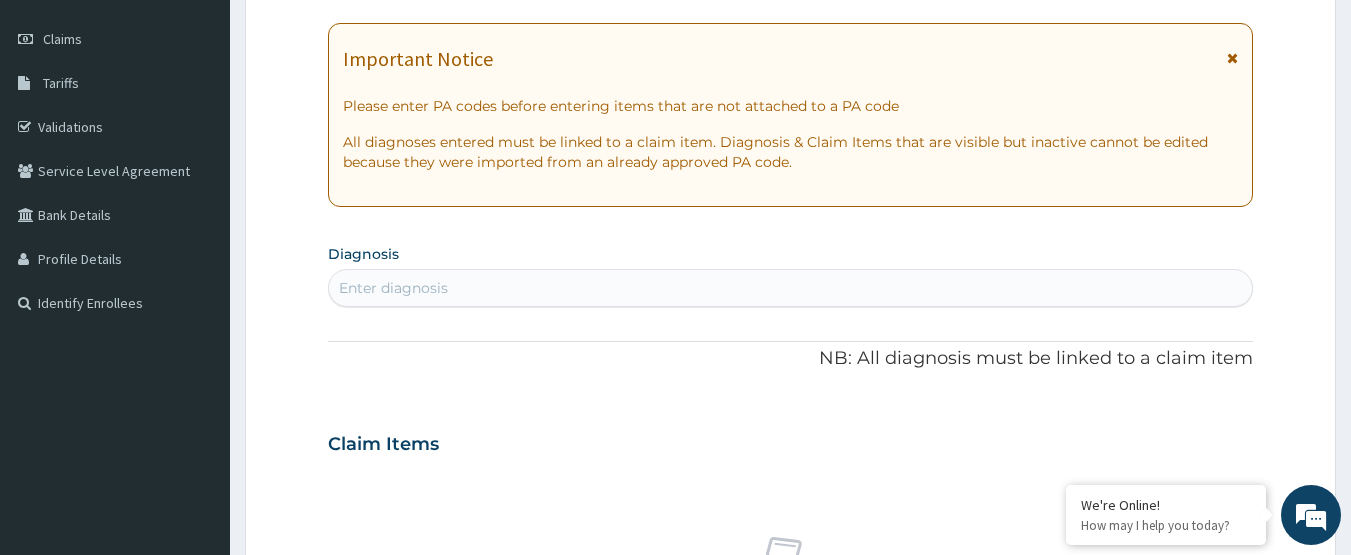 click on "Enter diagnosis" at bounding box center [791, 288] 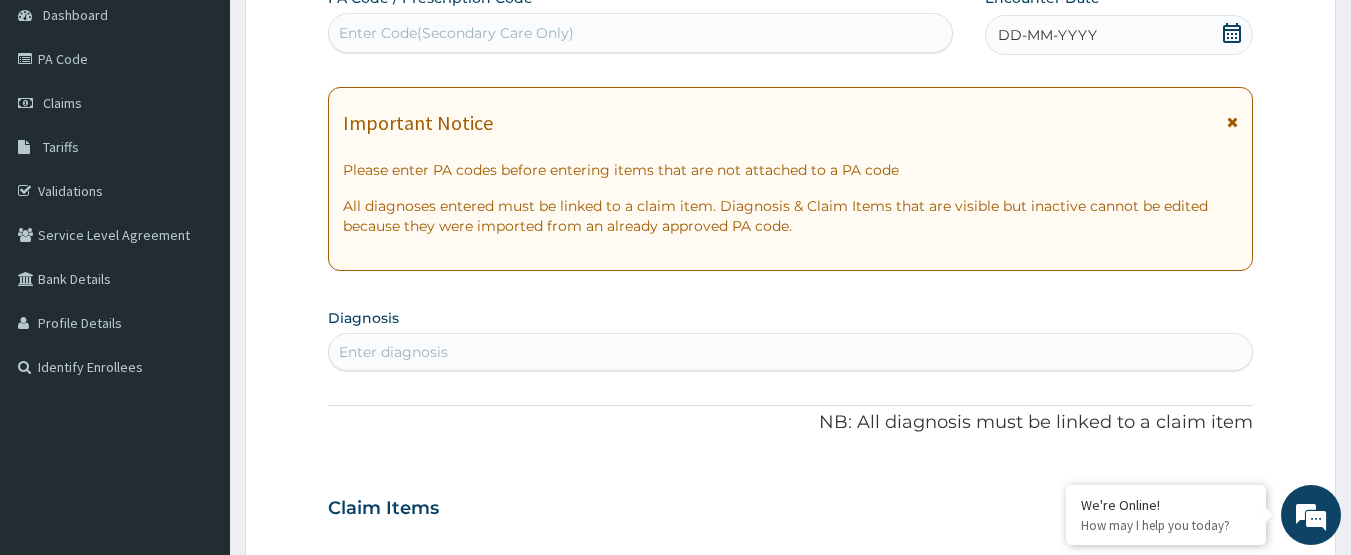 scroll, scrollTop: 0, scrollLeft: 0, axis: both 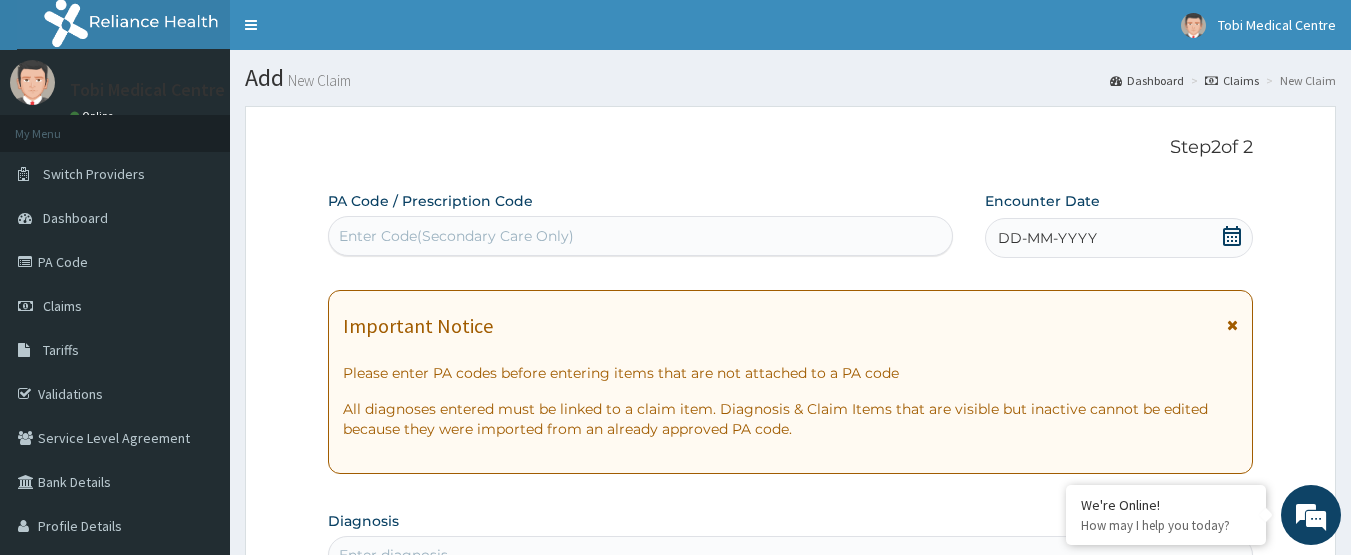 click on "Enter Code(Secondary Care Only)" at bounding box center (456, 236) 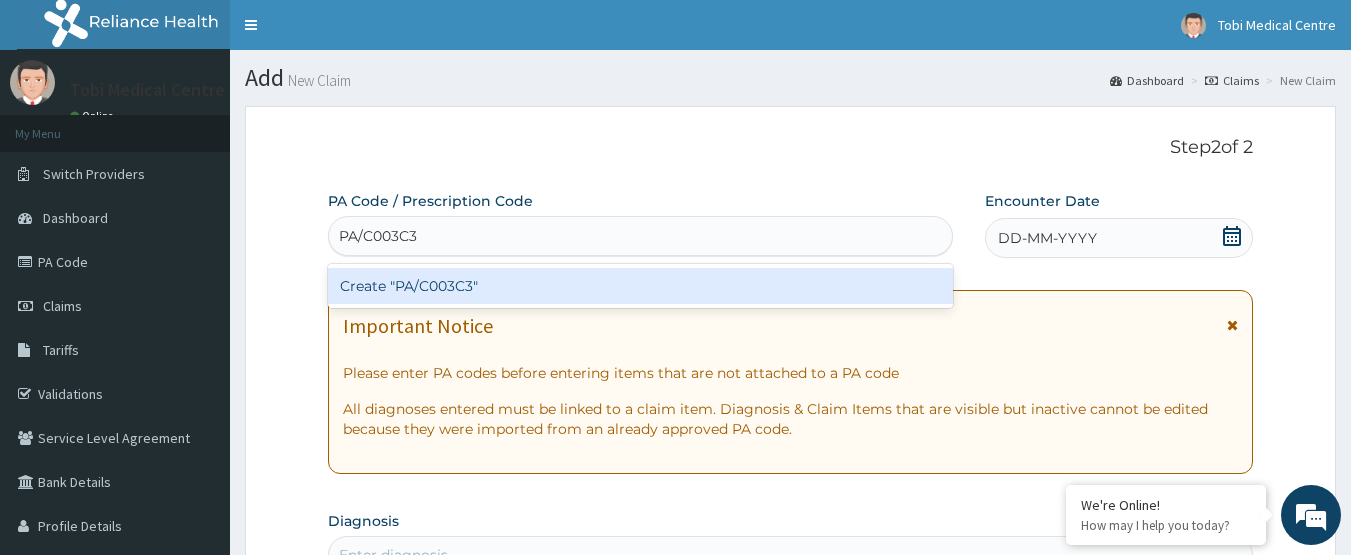 click on "Create "PA/C003C3"" at bounding box center [641, 286] 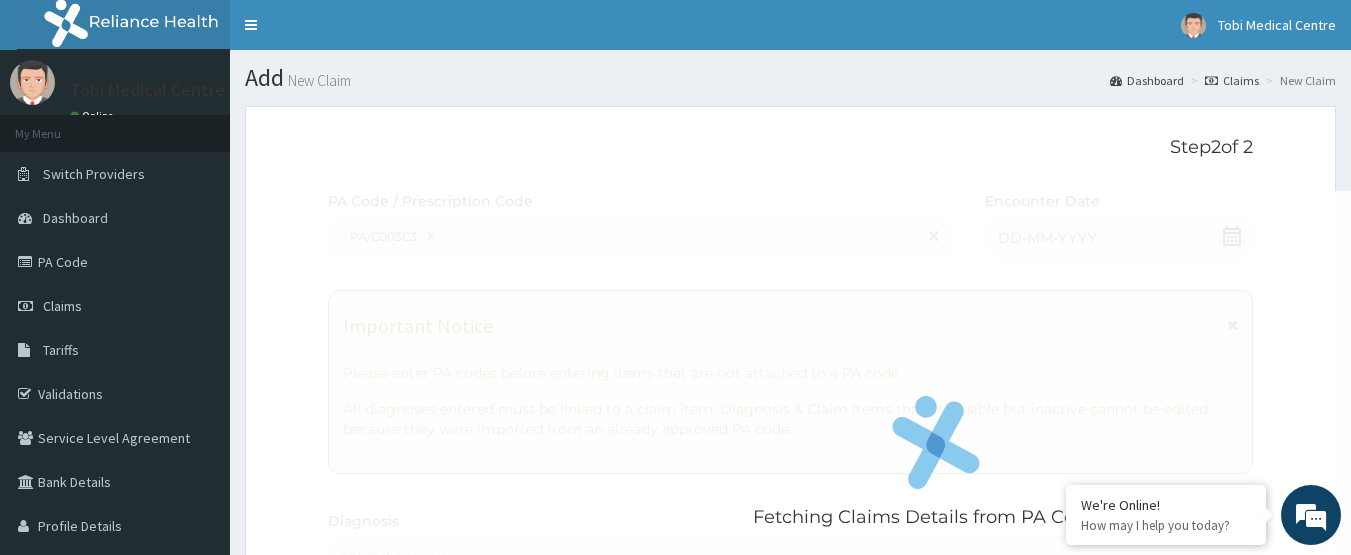 scroll, scrollTop: 555, scrollLeft: 0, axis: vertical 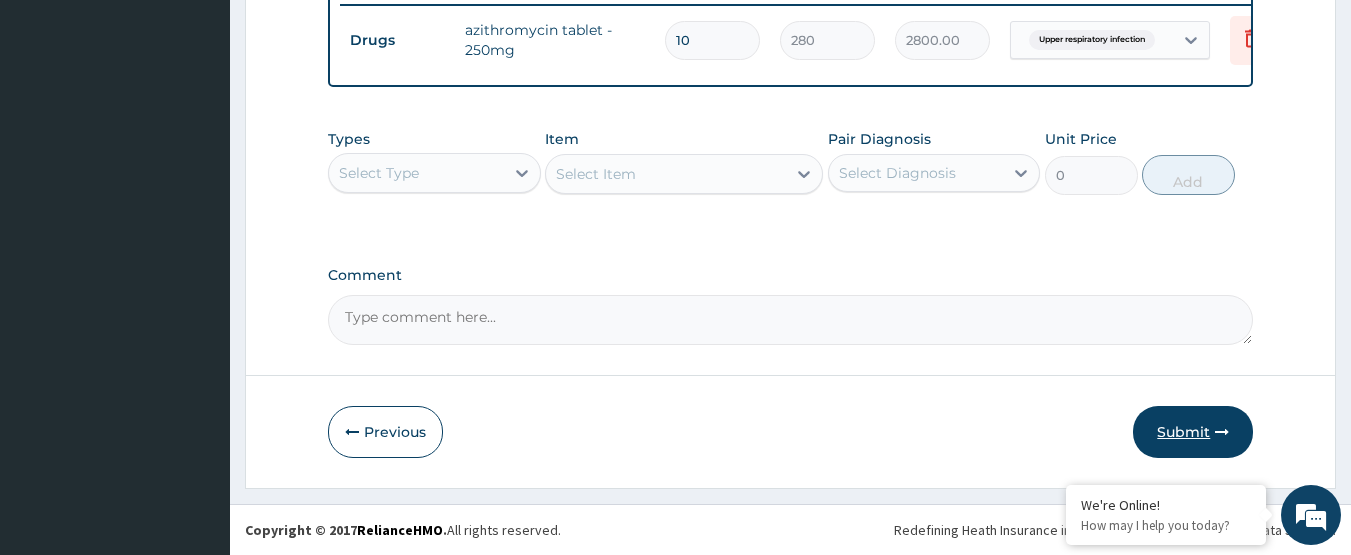 click on "Submit" at bounding box center [1193, 432] 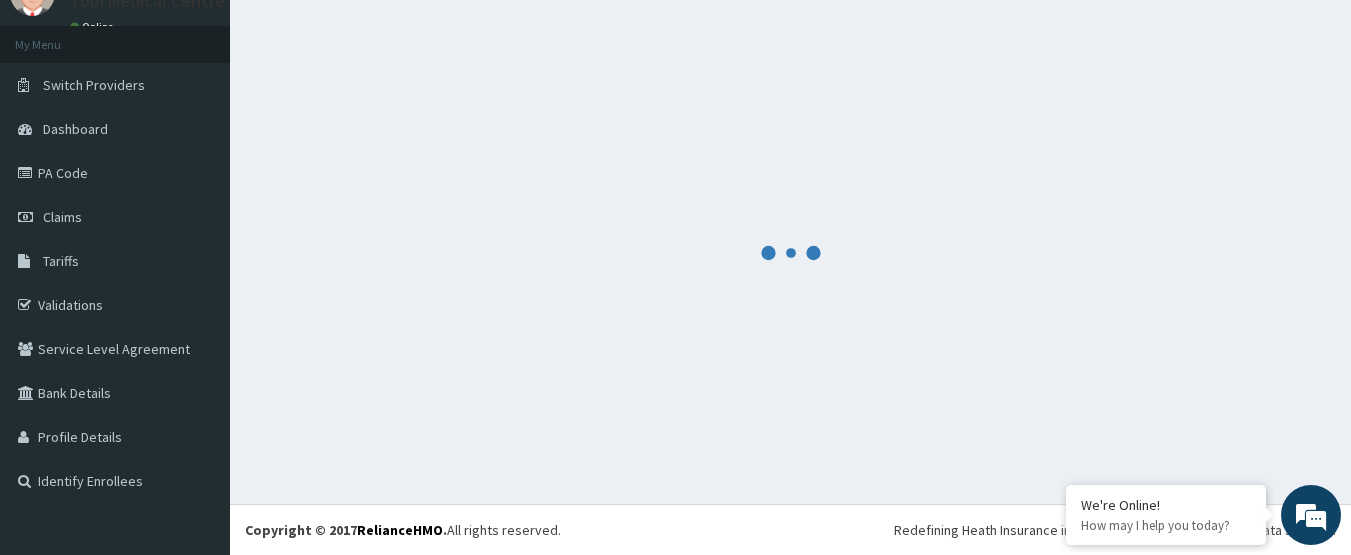 scroll, scrollTop: 807, scrollLeft: 0, axis: vertical 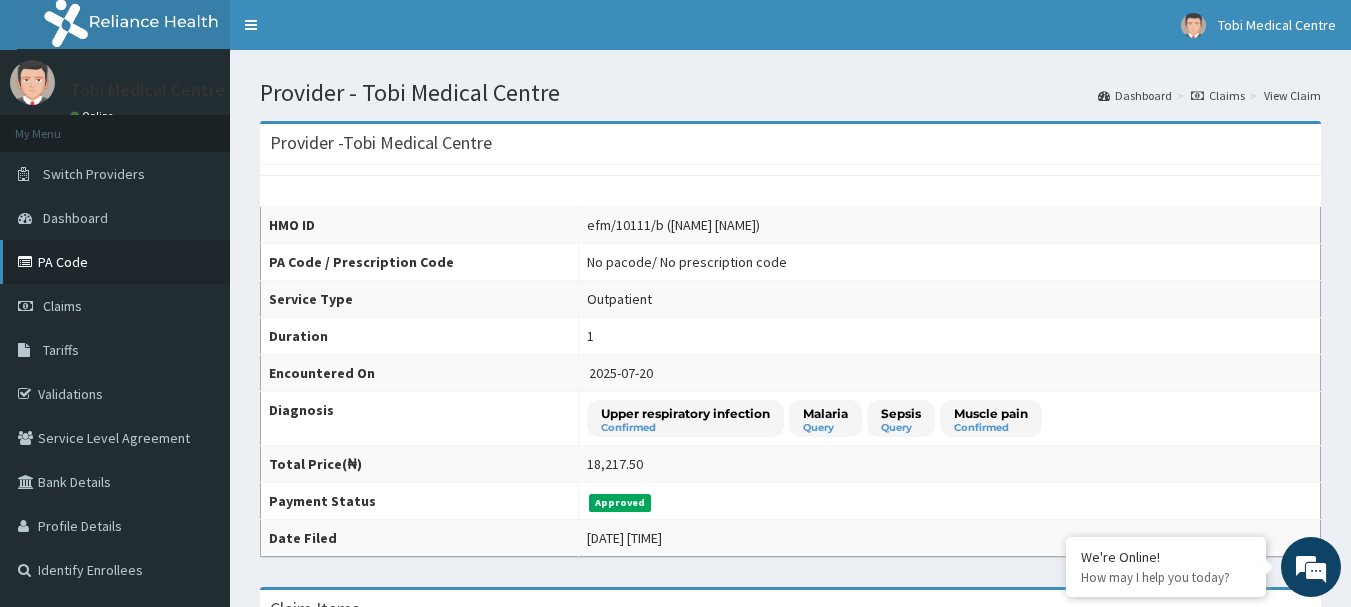 click on "PA Code" at bounding box center [115, 262] 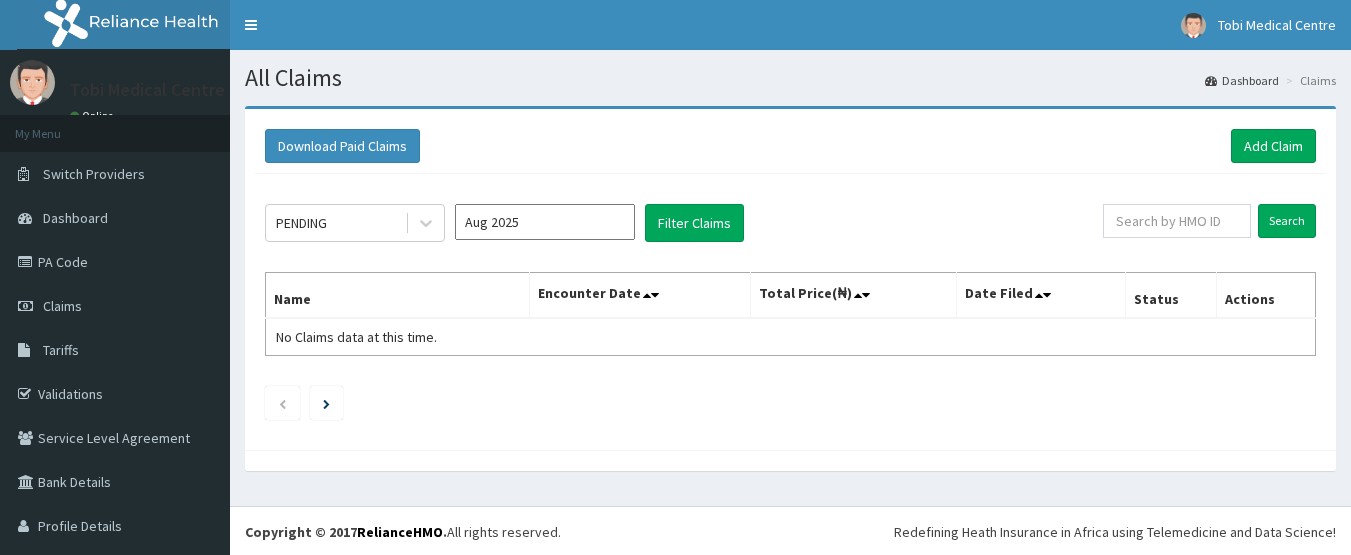 scroll, scrollTop: 0, scrollLeft: 0, axis: both 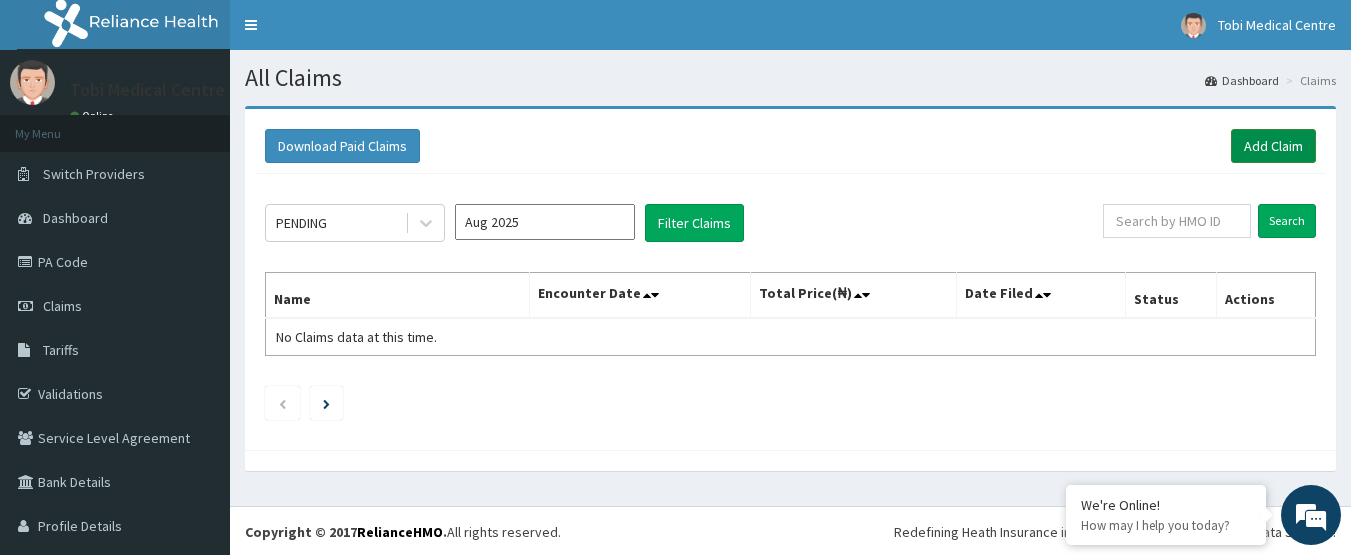 click on "Add Claim" at bounding box center [1273, 146] 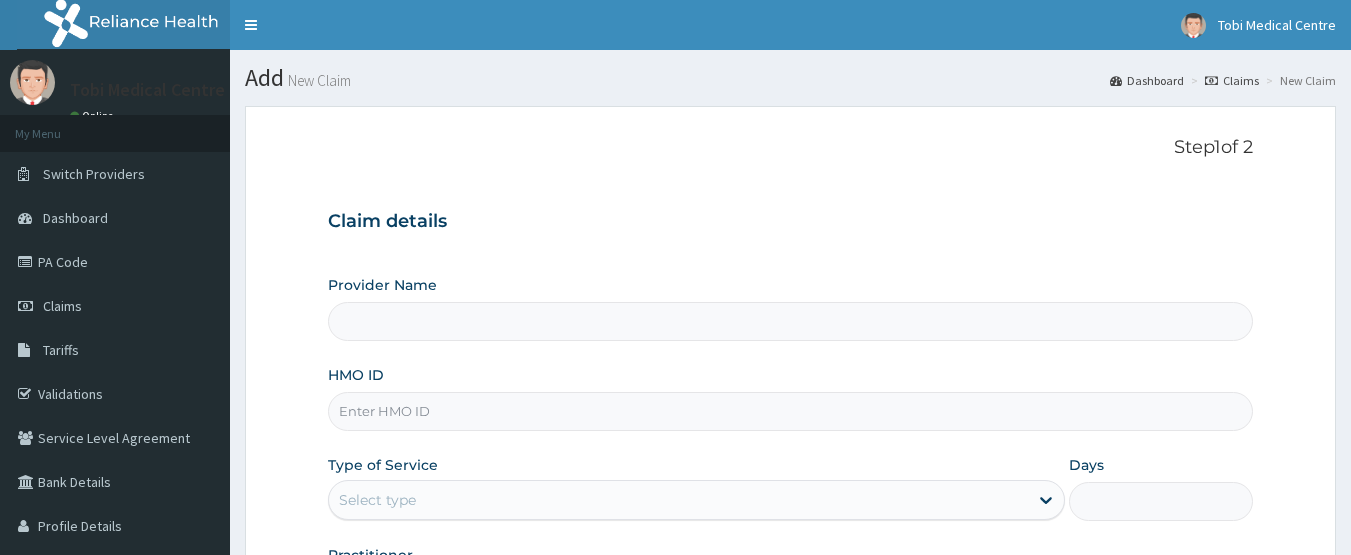 scroll, scrollTop: 0, scrollLeft: 0, axis: both 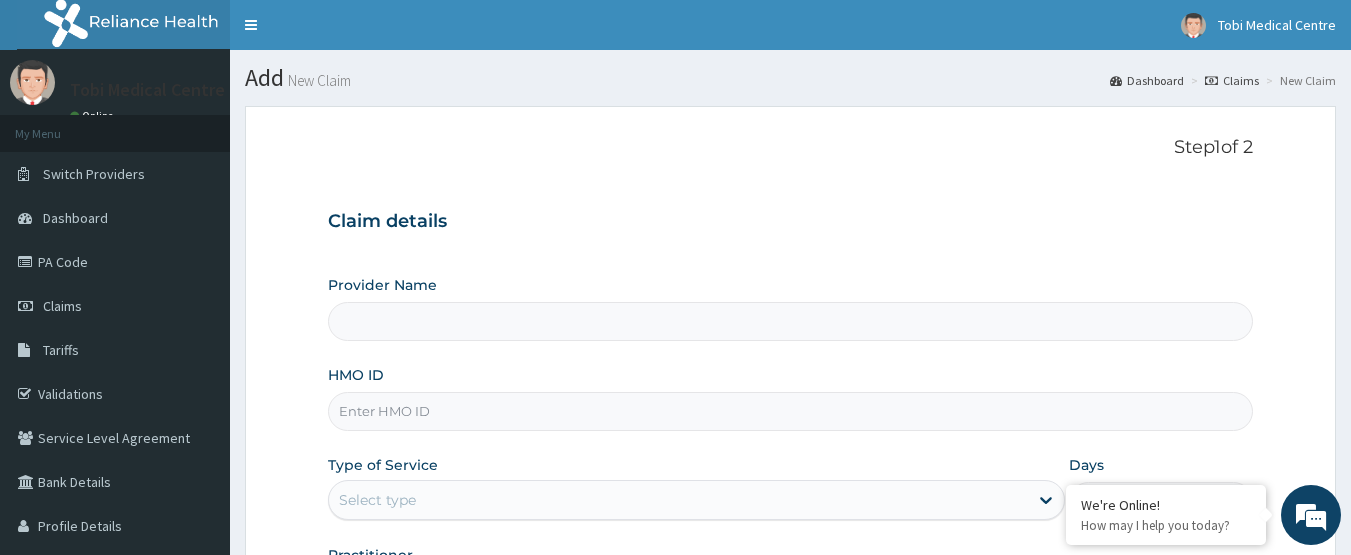 click on "HMO ID" at bounding box center [791, 411] 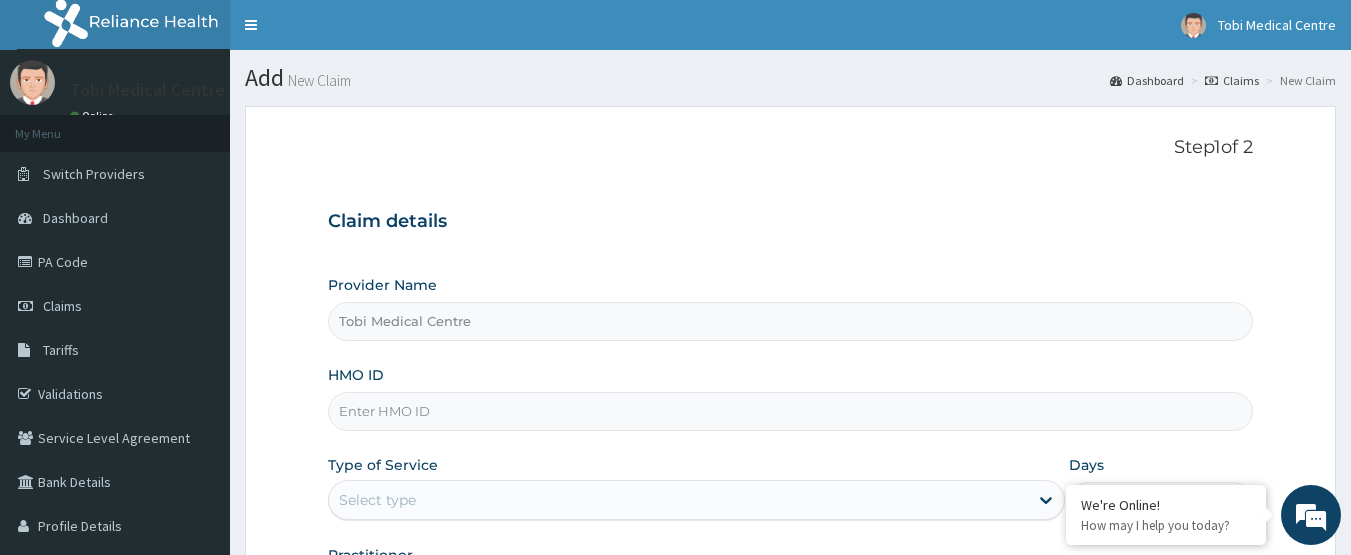 scroll, scrollTop: 0, scrollLeft: 0, axis: both 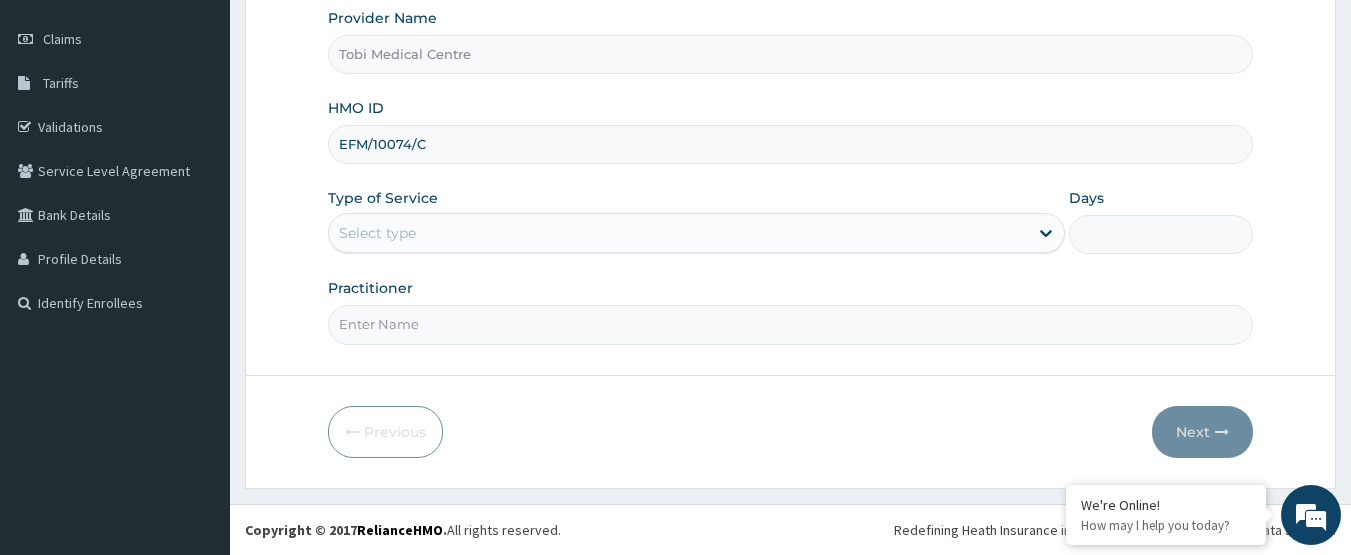 type on "EFM/10074/C" 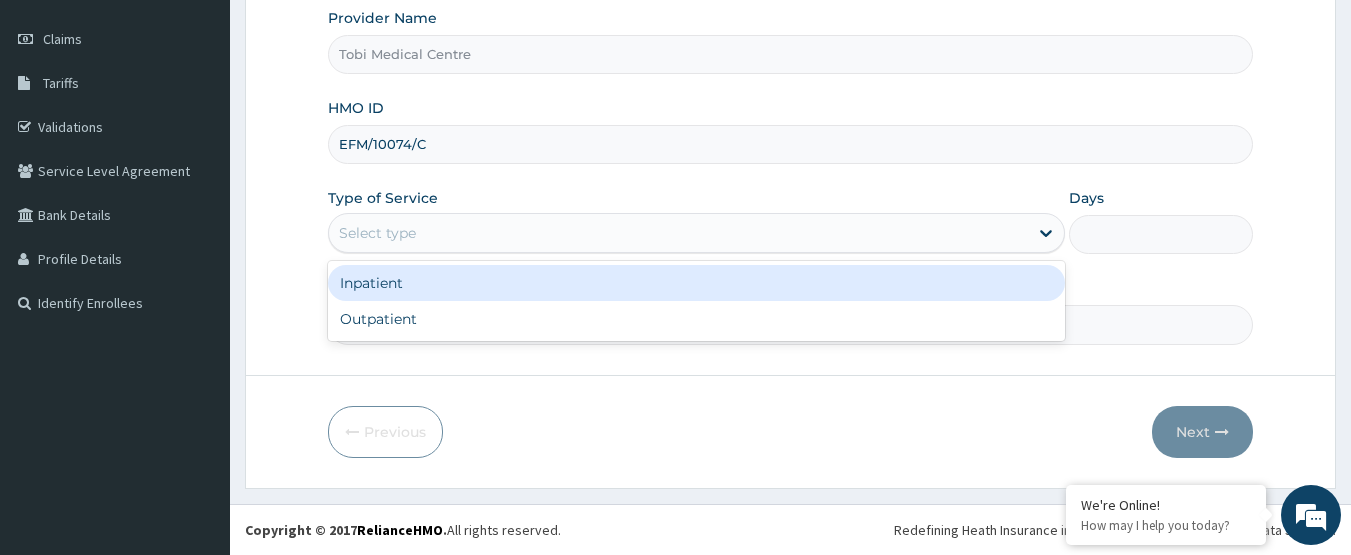 click on "Select type" at bounding box center [696, 233] 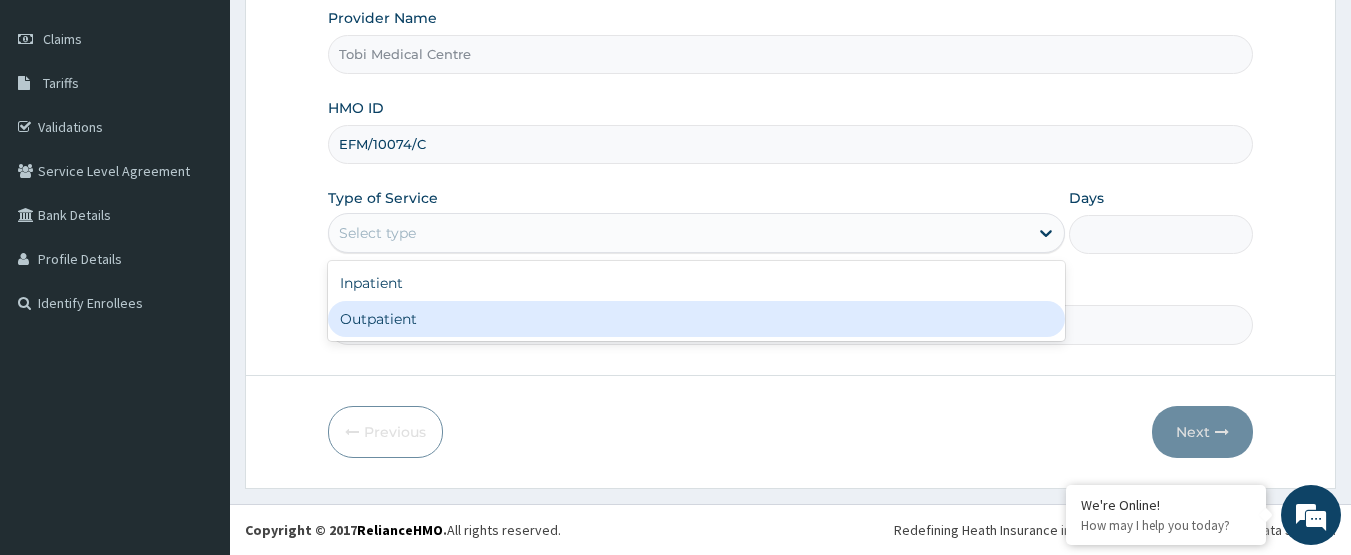 click on "Outpatient" at bounding box center [696, 319] 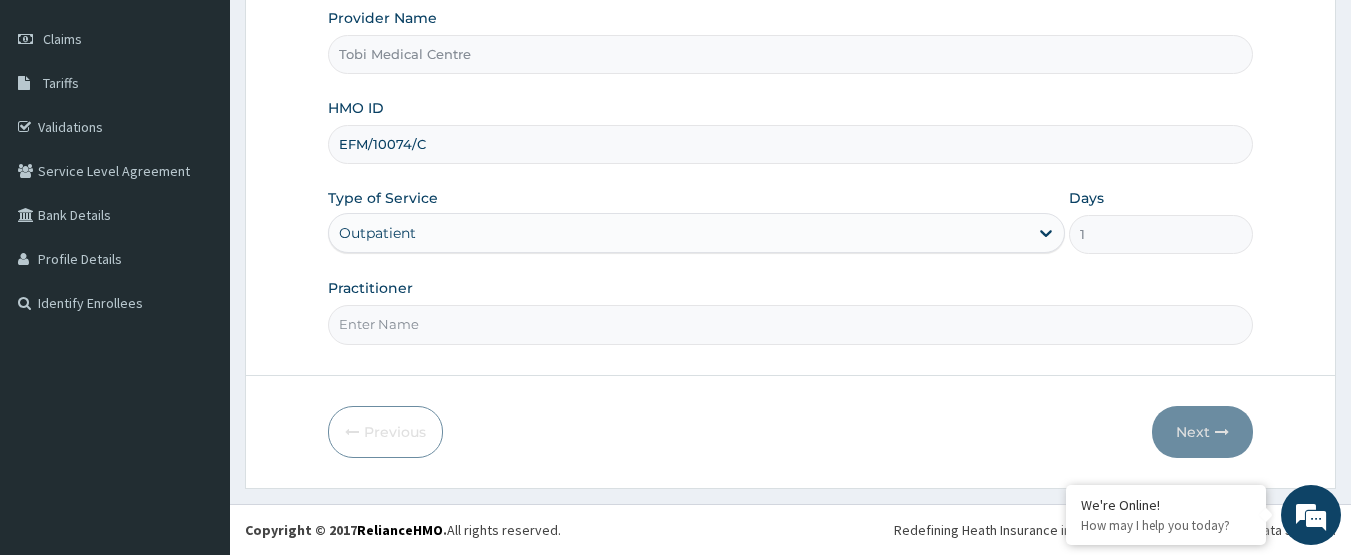 click on "Practitioner" at bounding box center [791, 324] 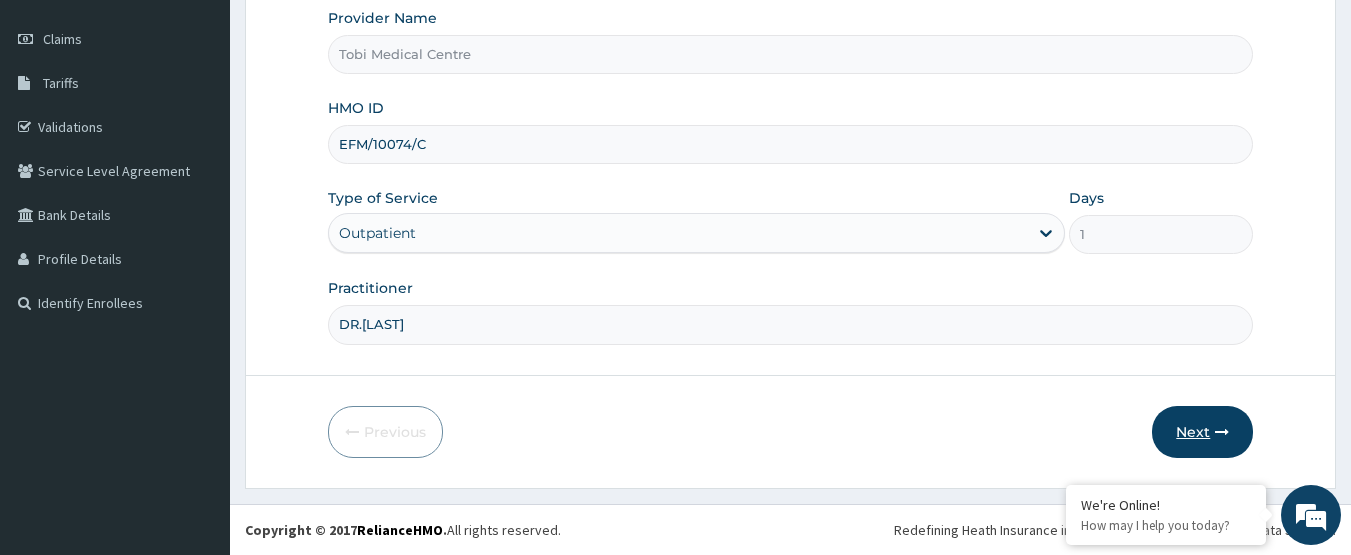 type on "DR.LEWIS" 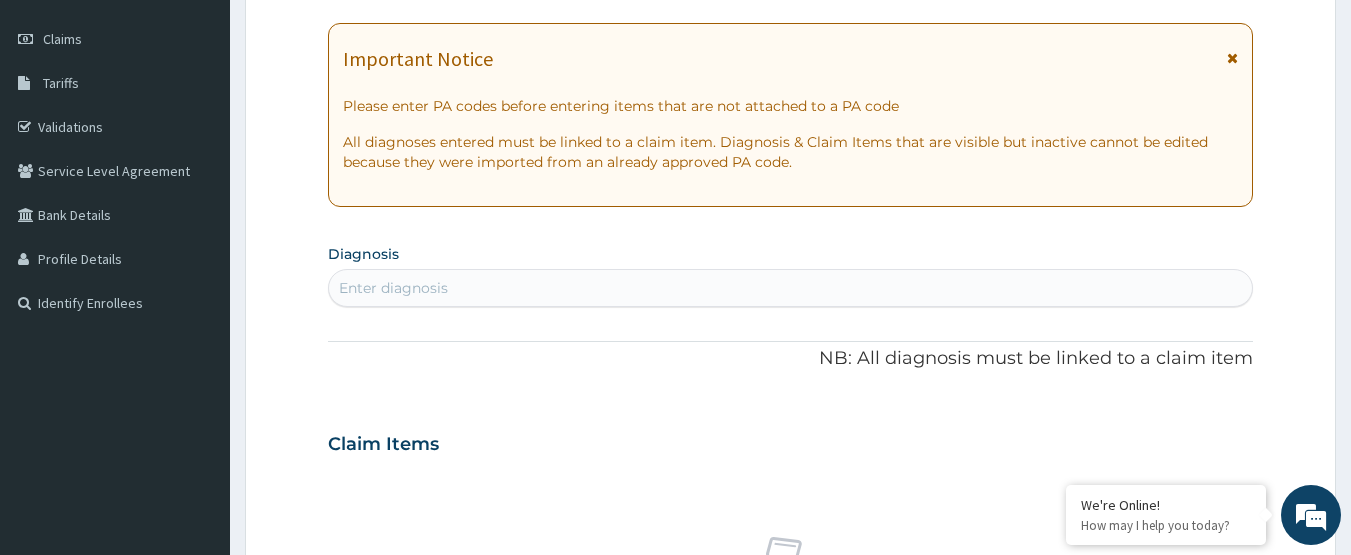 click on "Enter diagnosis" at bounding box center (791, 288) 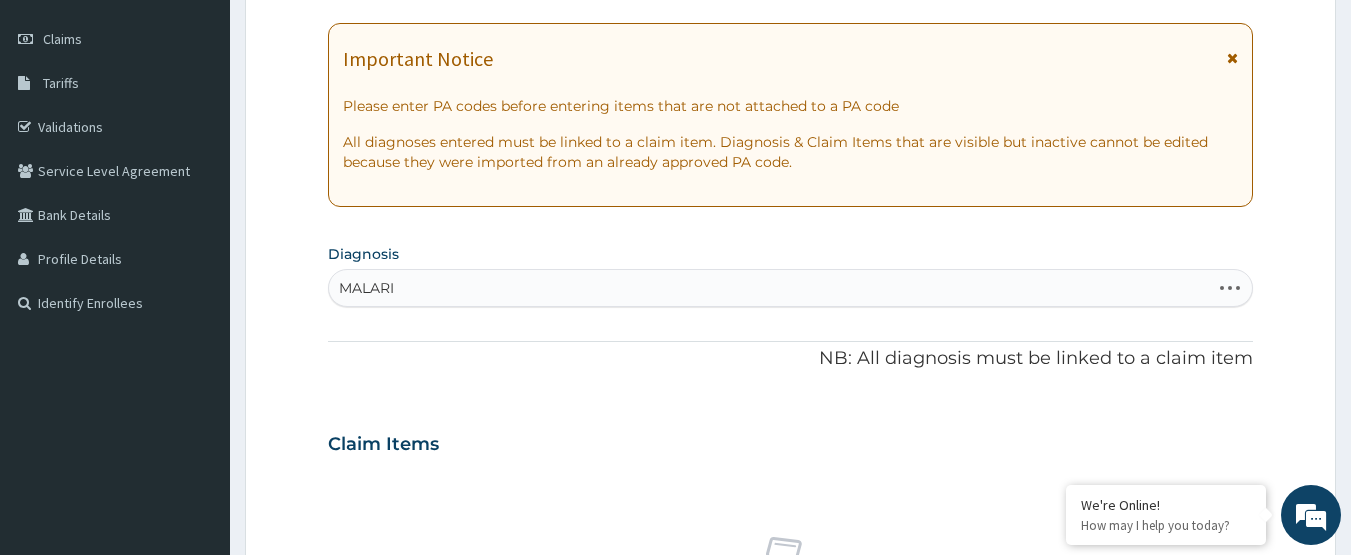 type on "MALARIA" 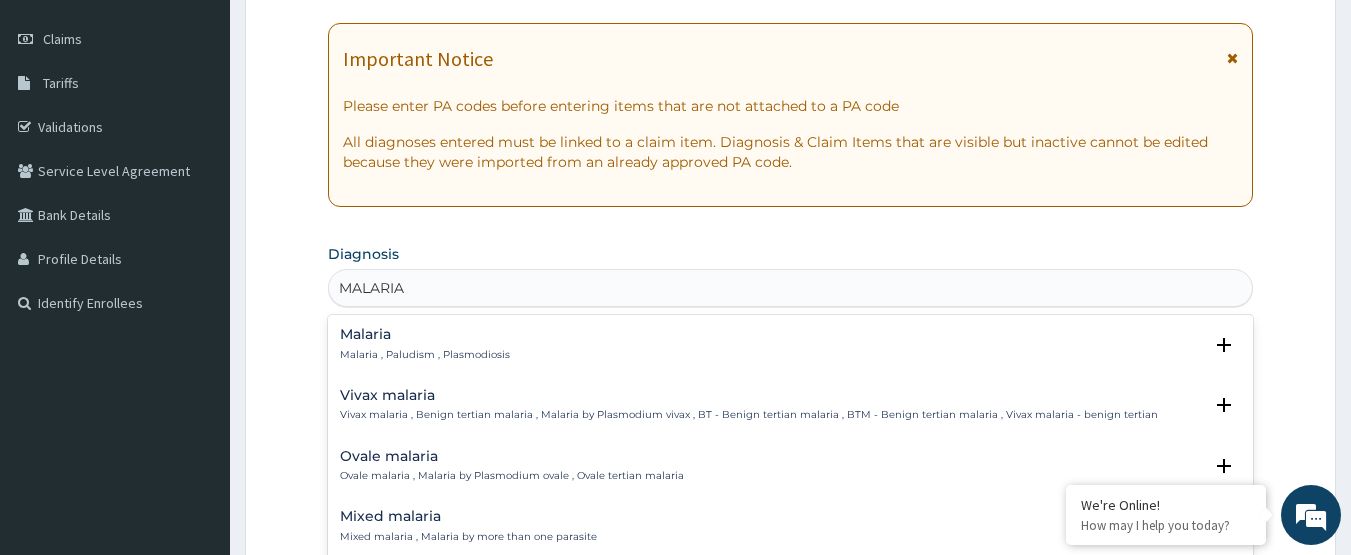 click on "Malaria , Paludism , Plasmodiosis" at bounding box center [425, 355] 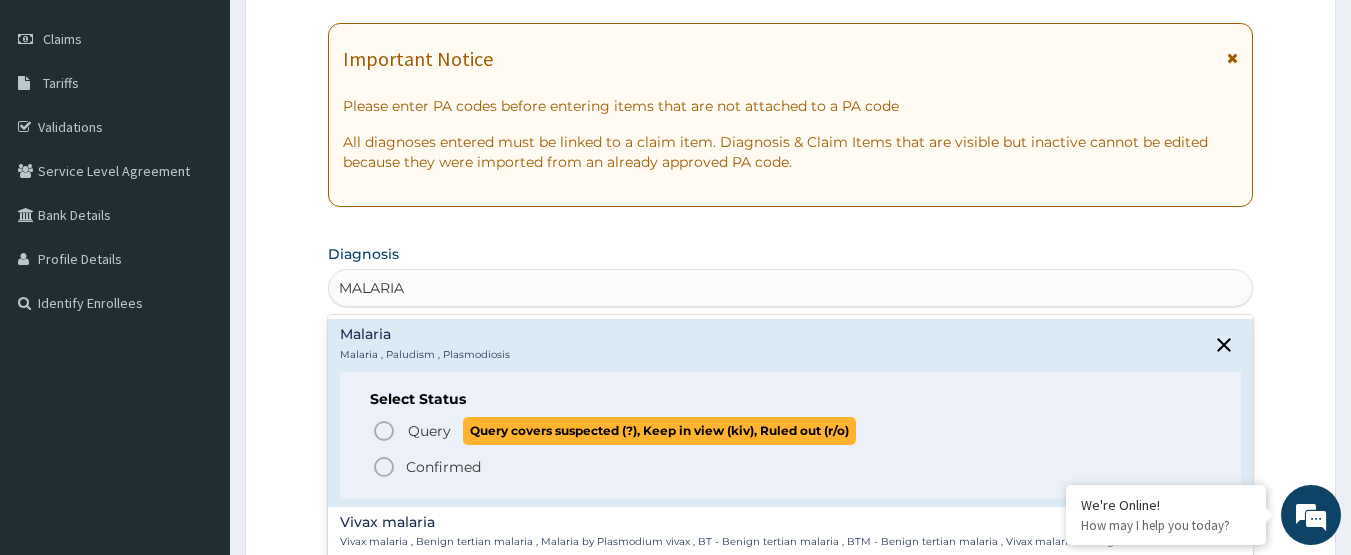 click on "Query" at bounding box center (429, 431) 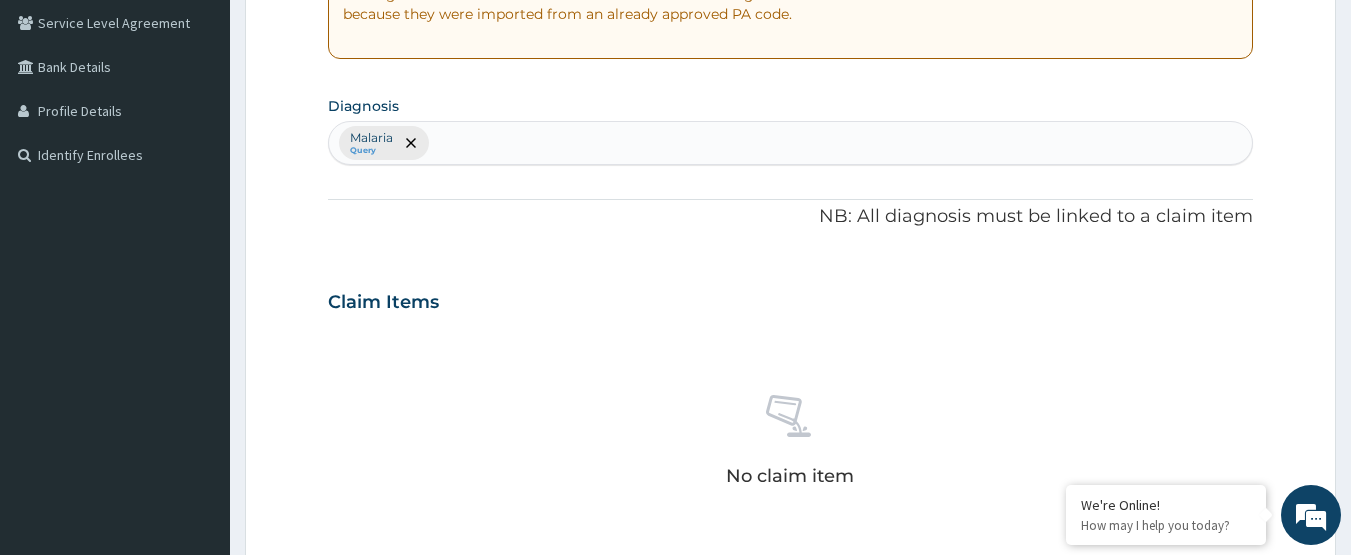 scroll, scrollTop: 367, scrollLeft: 0, axis: vertical 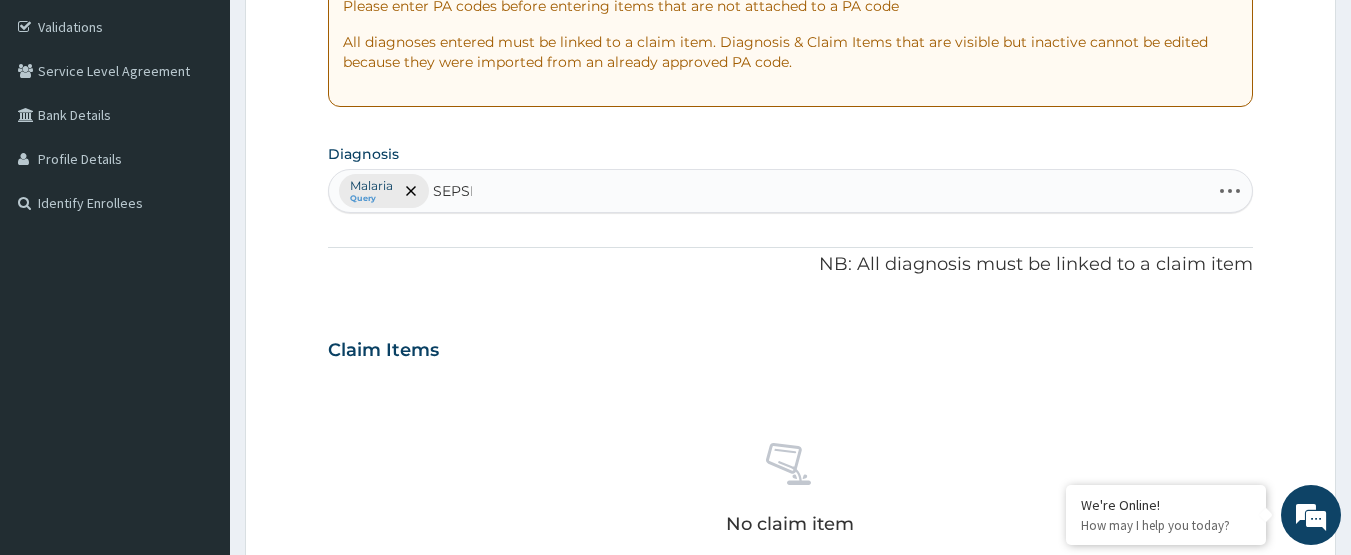 type on "SEPSIS" 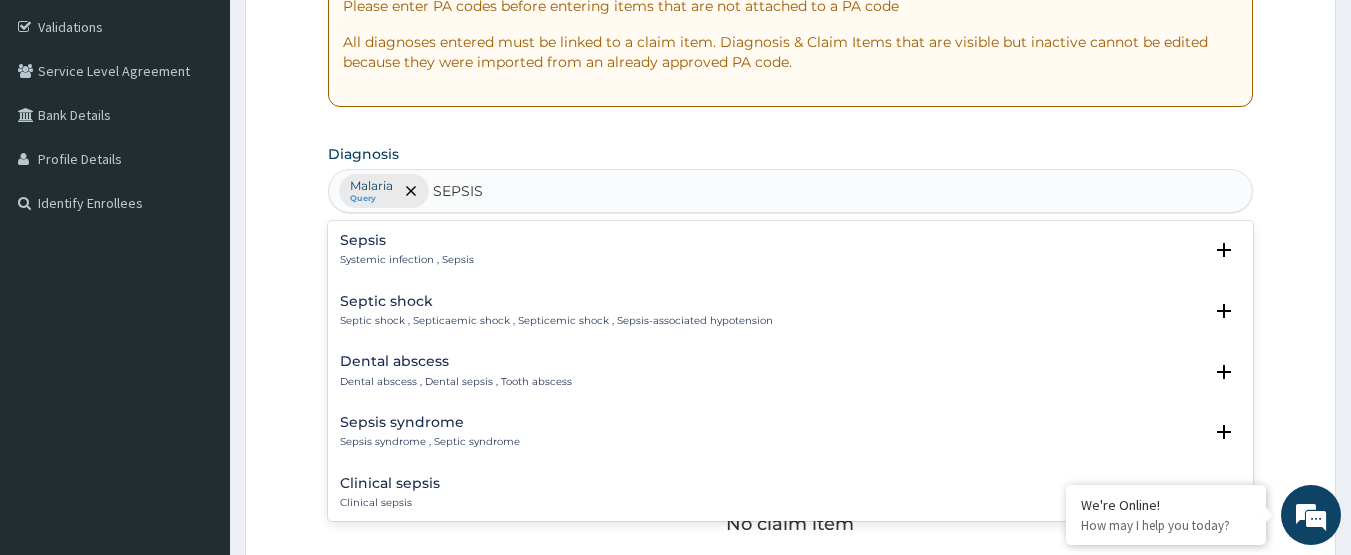 click on "Sepsis Systemic infection , Sepsis" at bounding box center [791, 250] 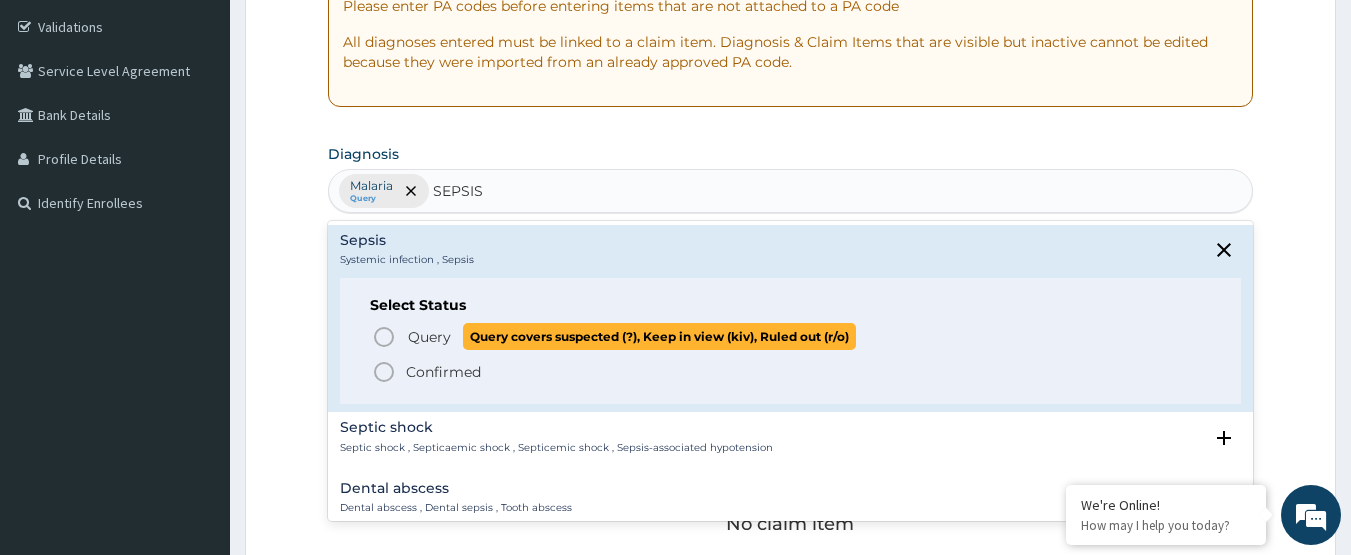 click on "Query" at bounding box center (429, 337) 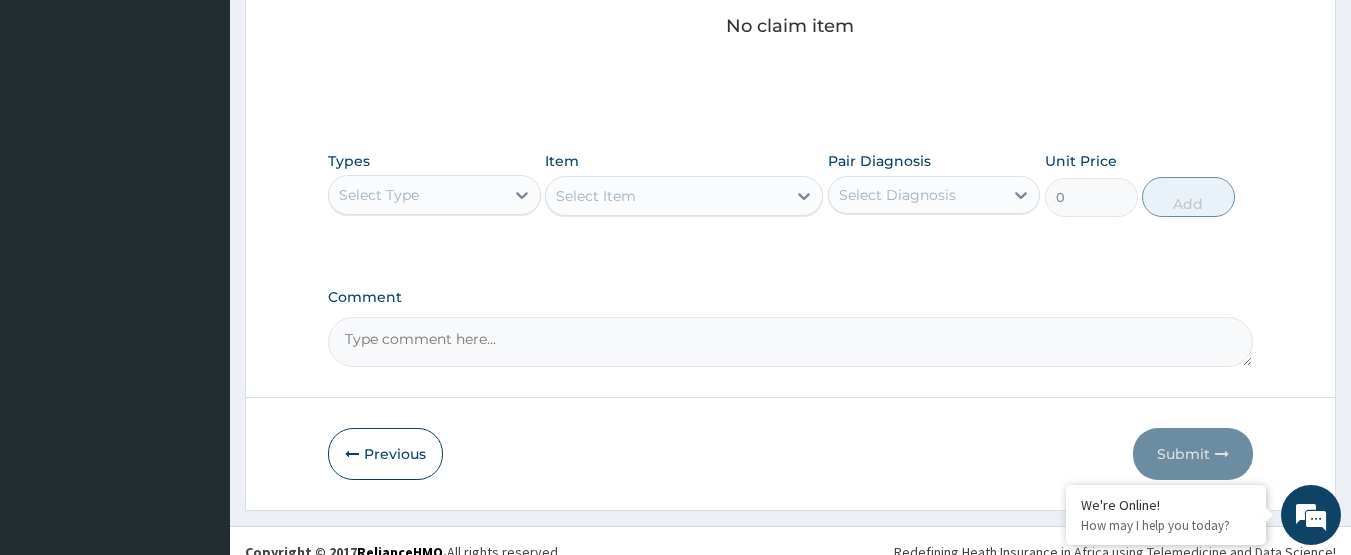 scroll, scrollTop: 867, scrollLeft: 0, axis: vertical 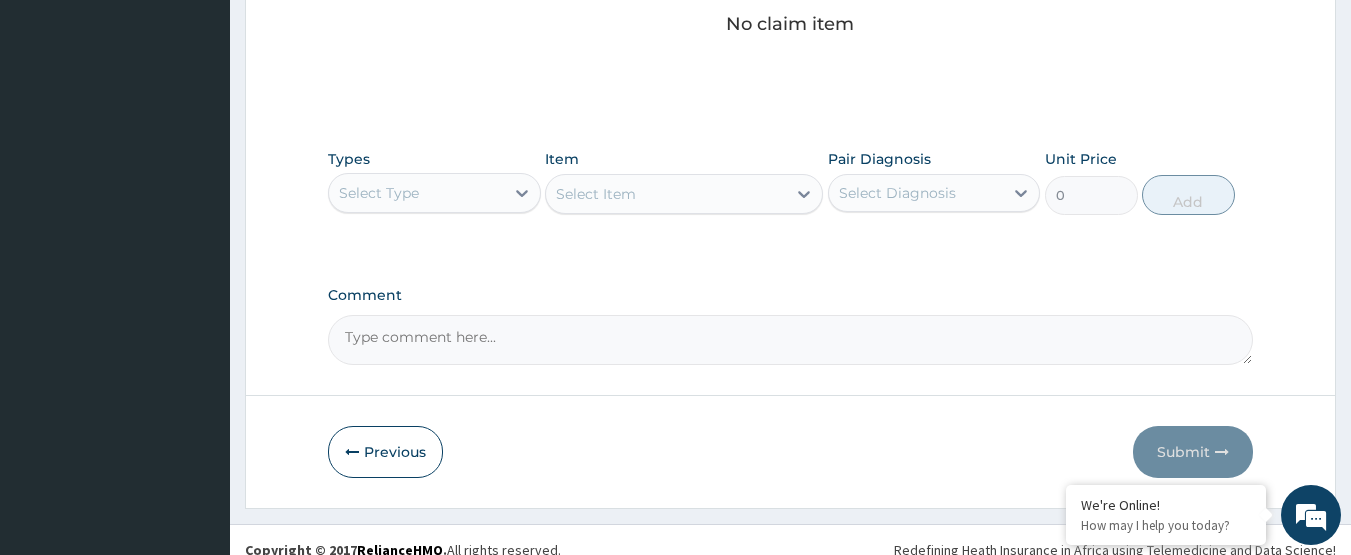 click on "Select Type" at bounding box center [416, 193] 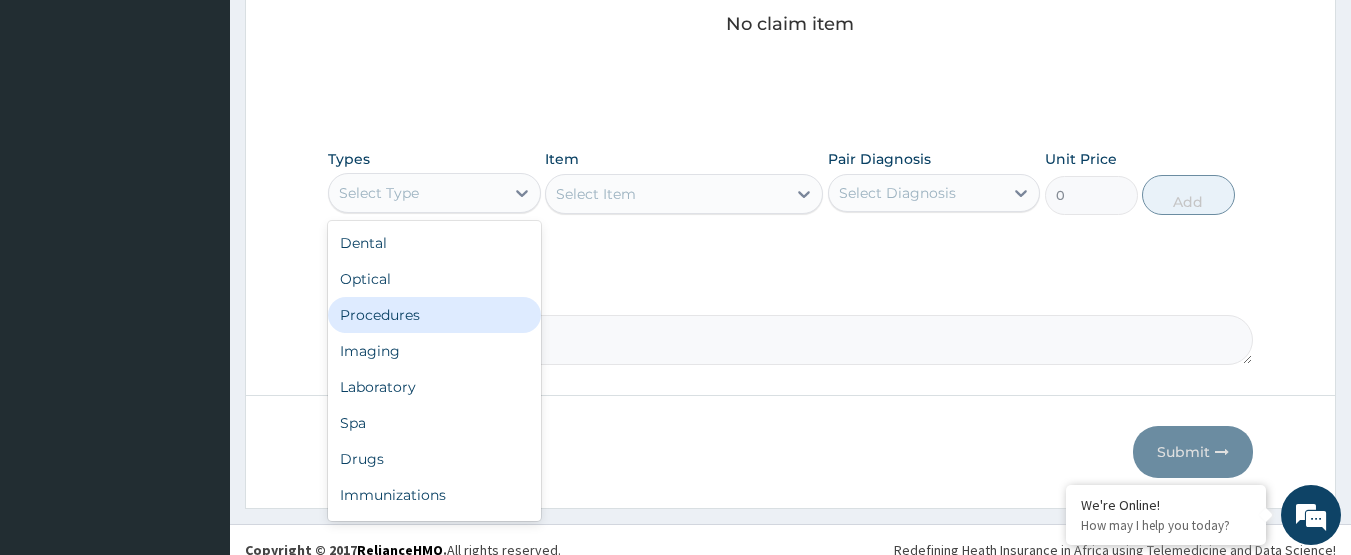 click on "Procedures" at bounding box center (434, 315) 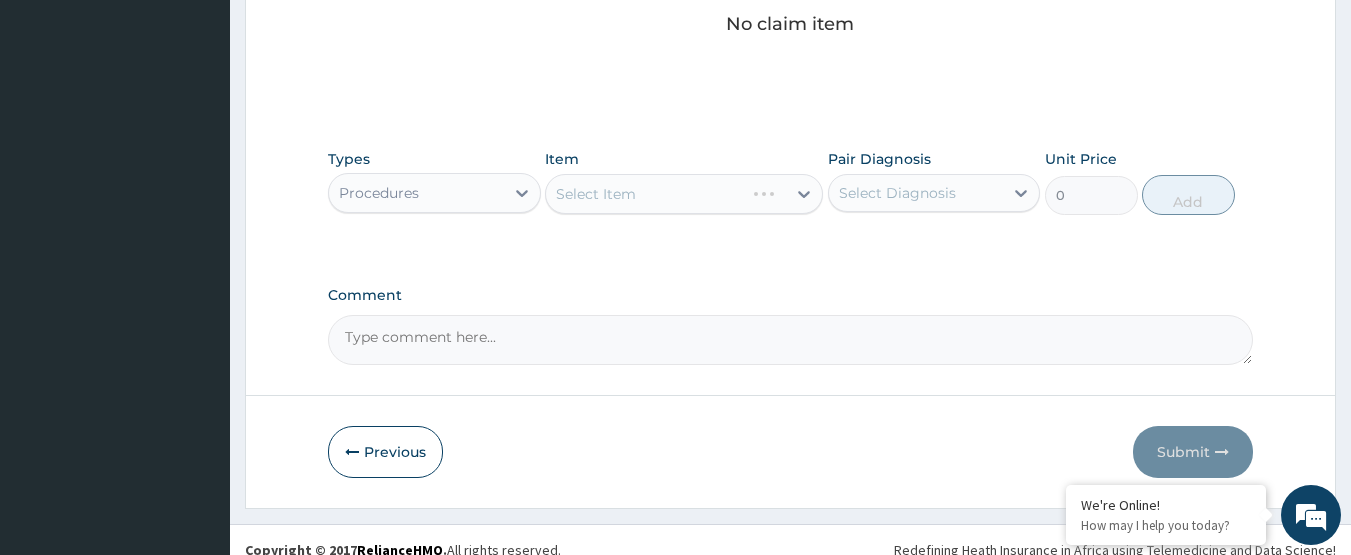 click on "Select Item" at bounding box center [684, 194] 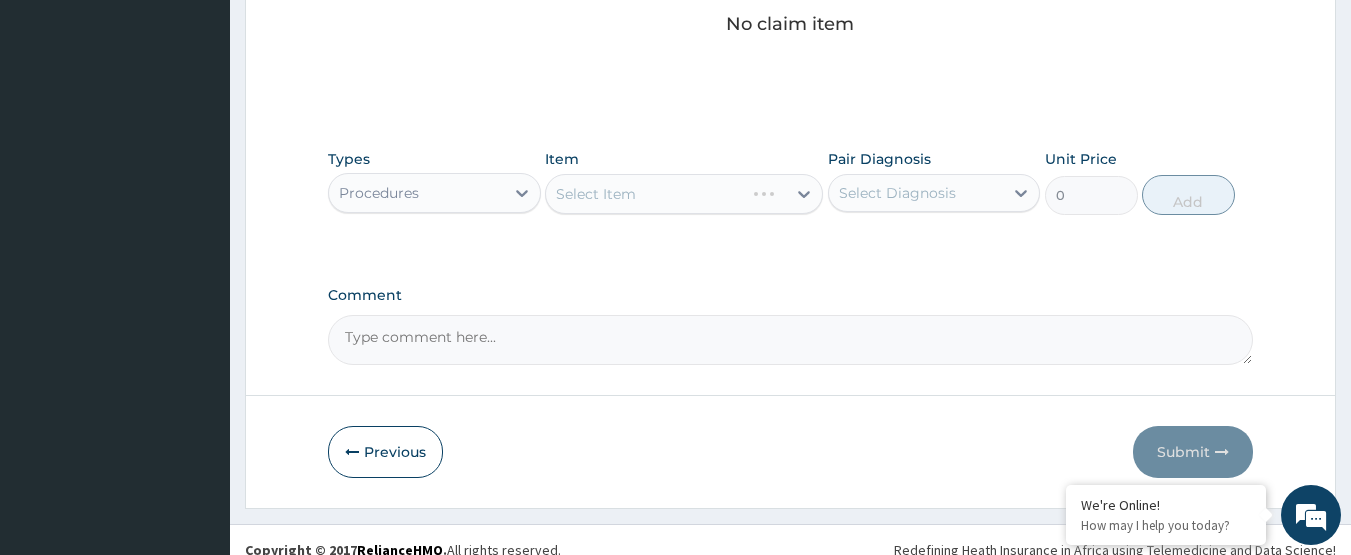 click on "Select Item" at bounding box center [684, 194] 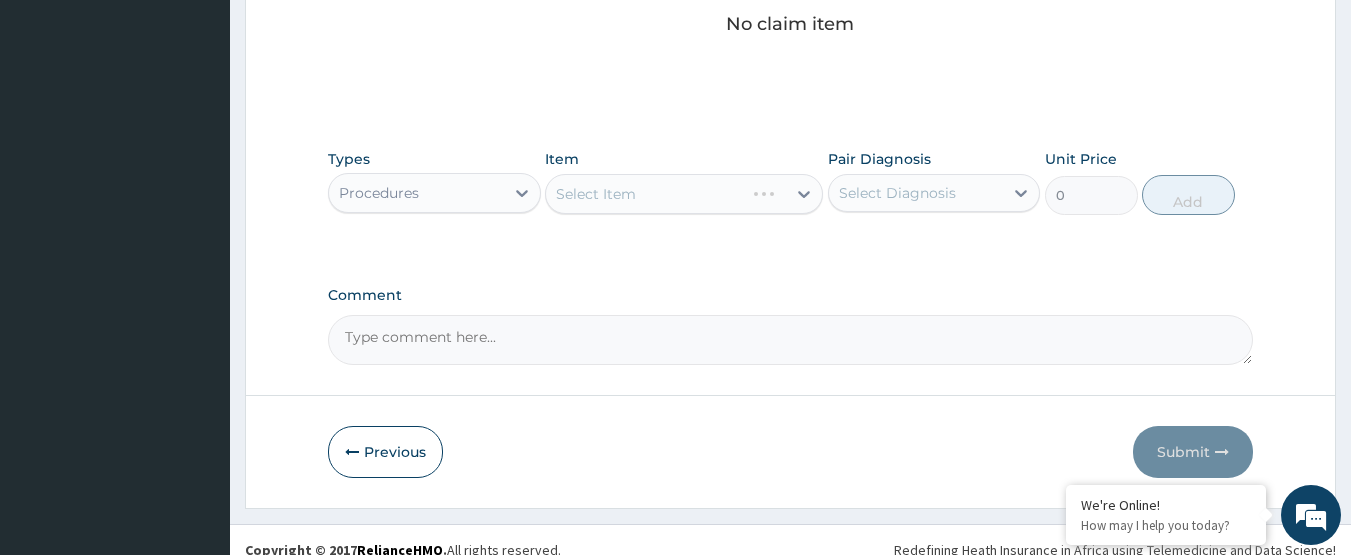 click on "Select Item" at bounding box center [684, 194] 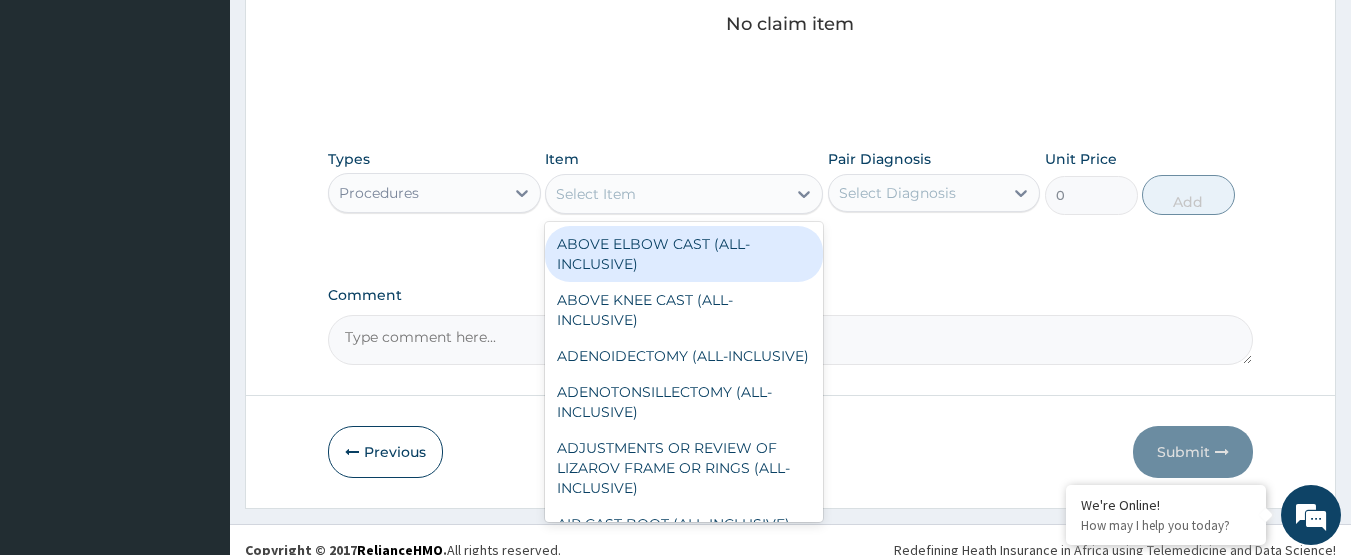 click on "Select Item" at bounding box center (666, 194) 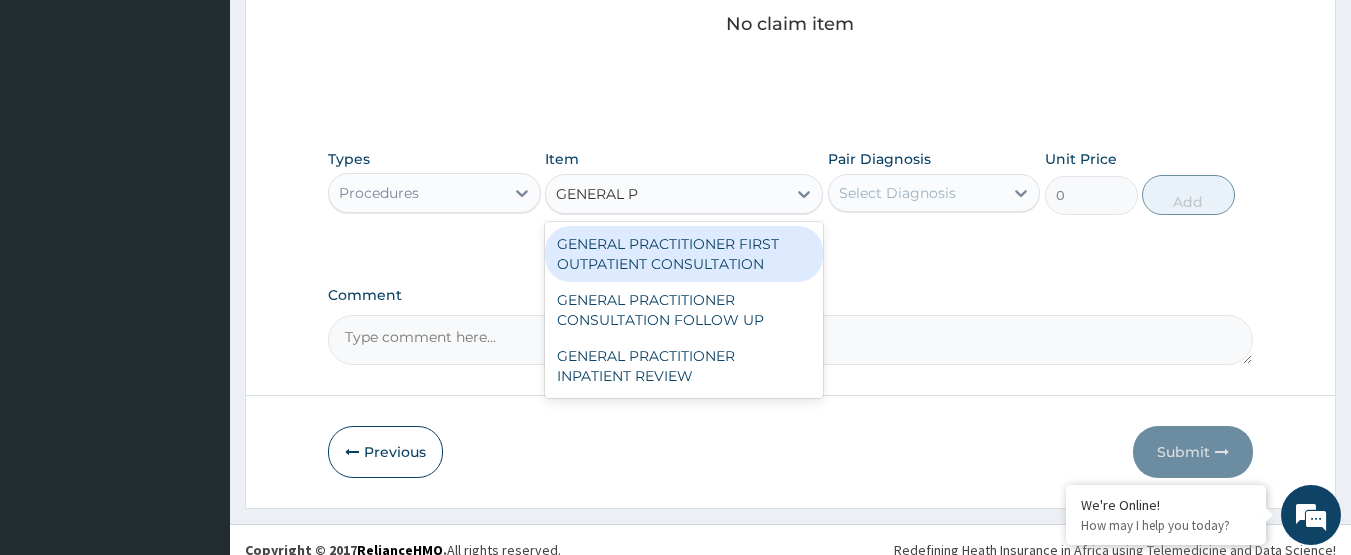 type on "GENERAL PR" 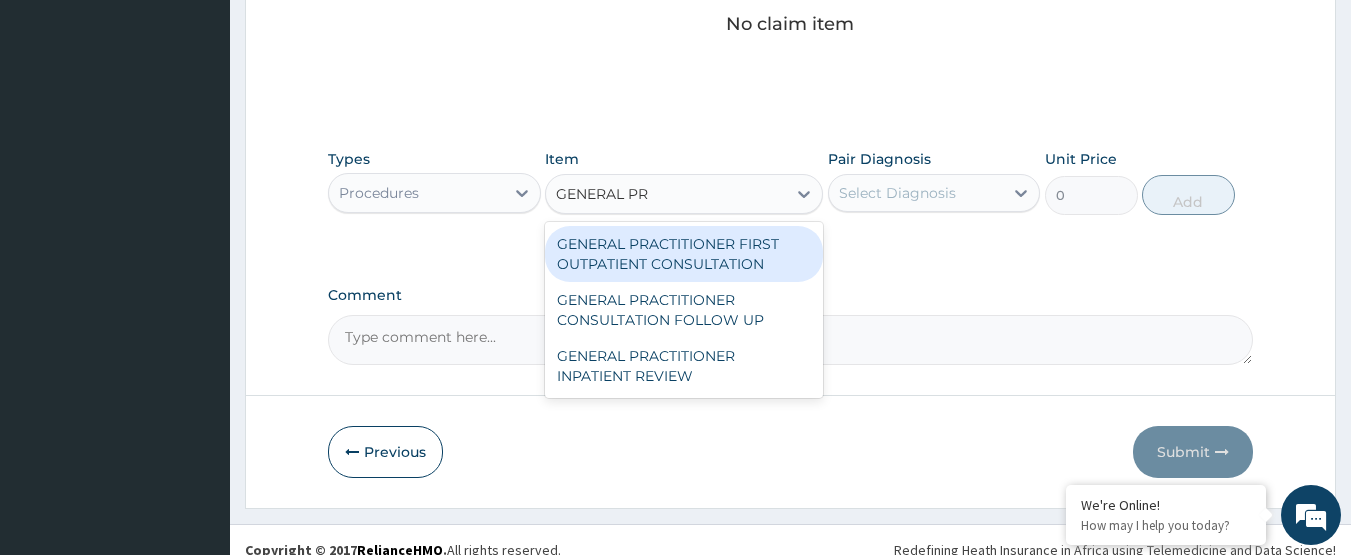 click on "GENERAL PRACTITIONER FIRST OUTPATIENT CONSULTATION" at bounding box center (684, 254) 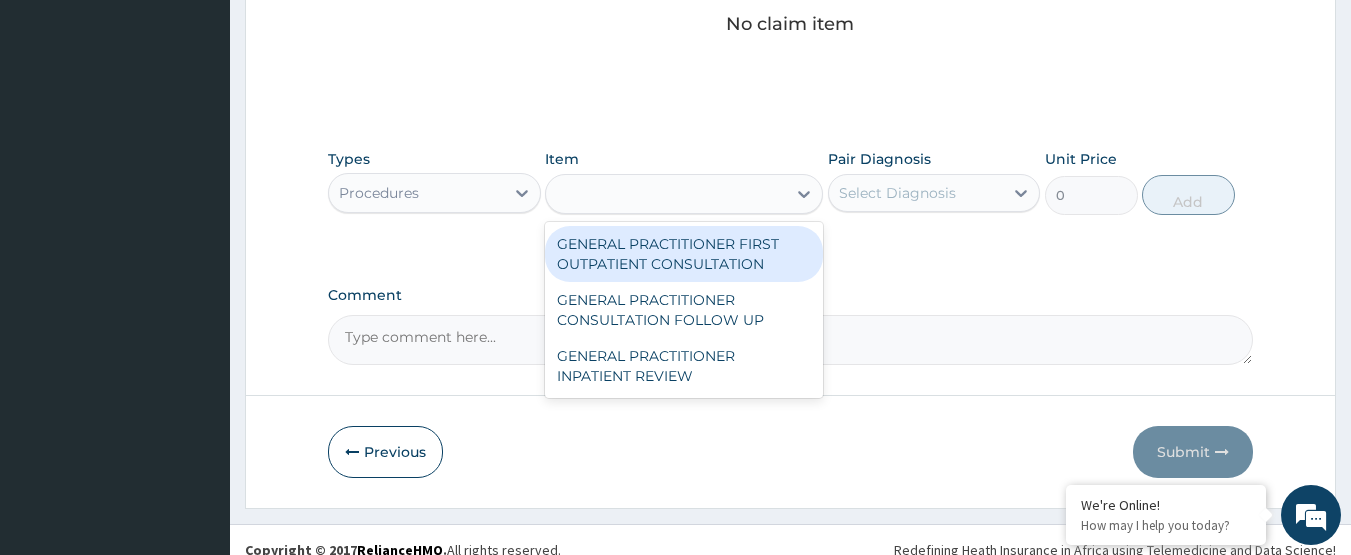 type on "3750" 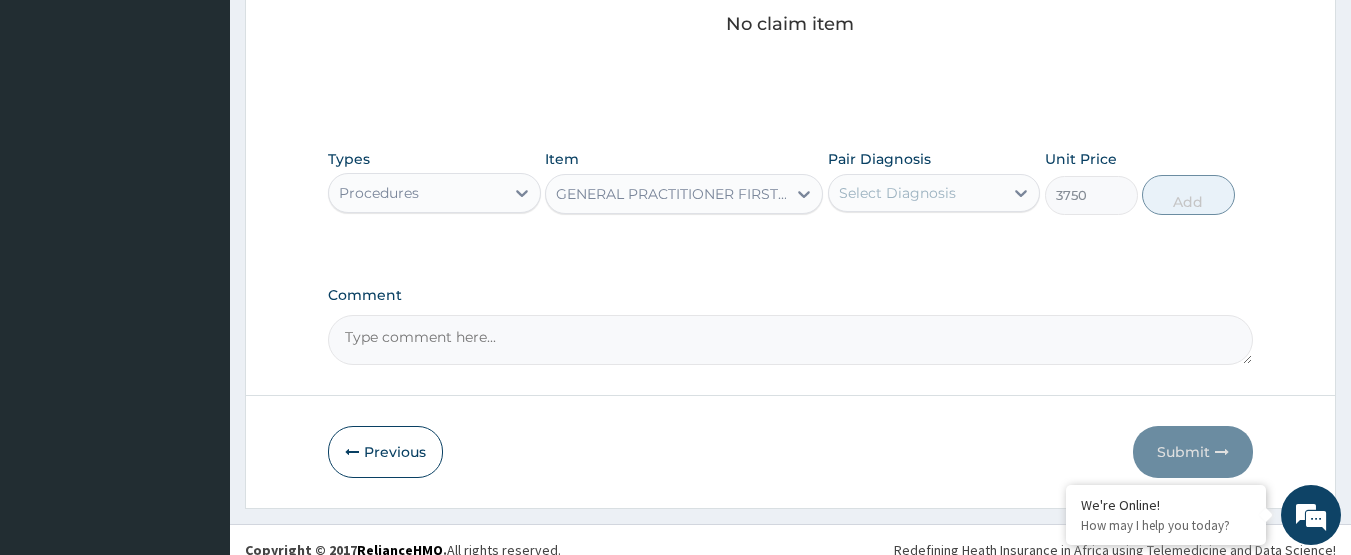 click on "Select Diagnosis" at bounding box center [916, 193] 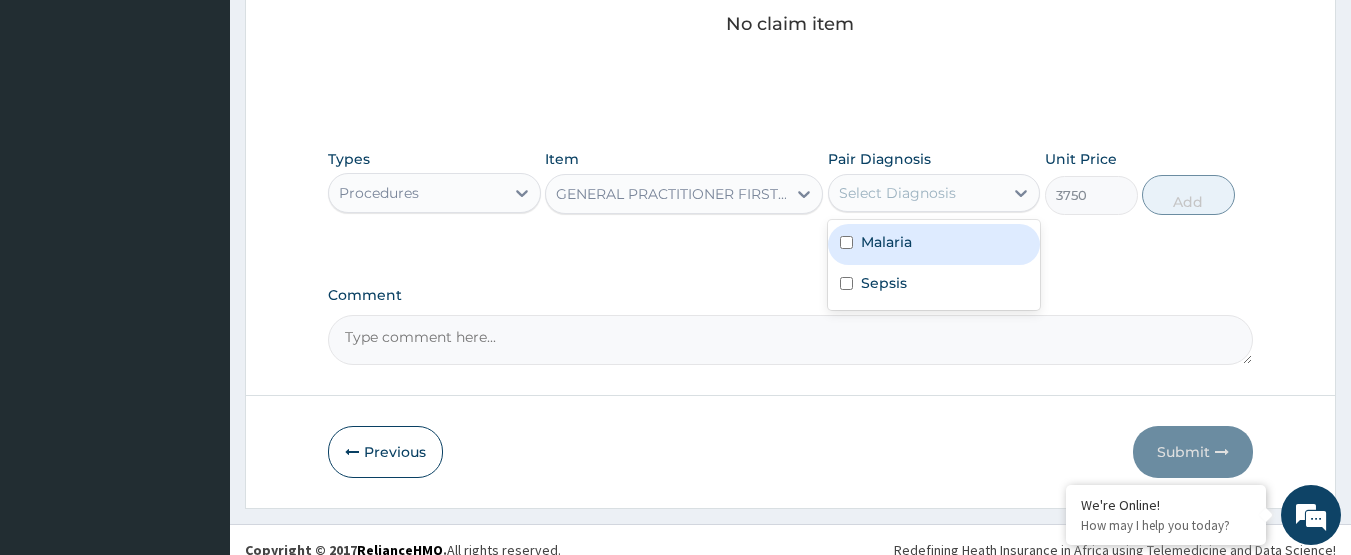 click on "Malaria" at bounding box center (934, 244) 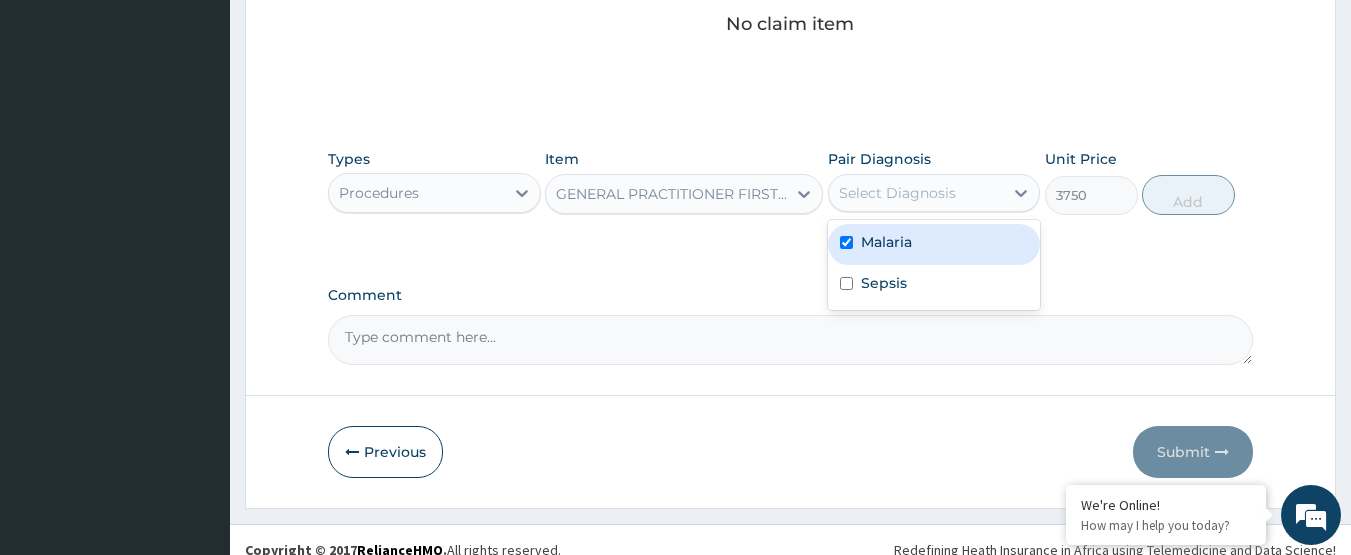 checkbox on "true" 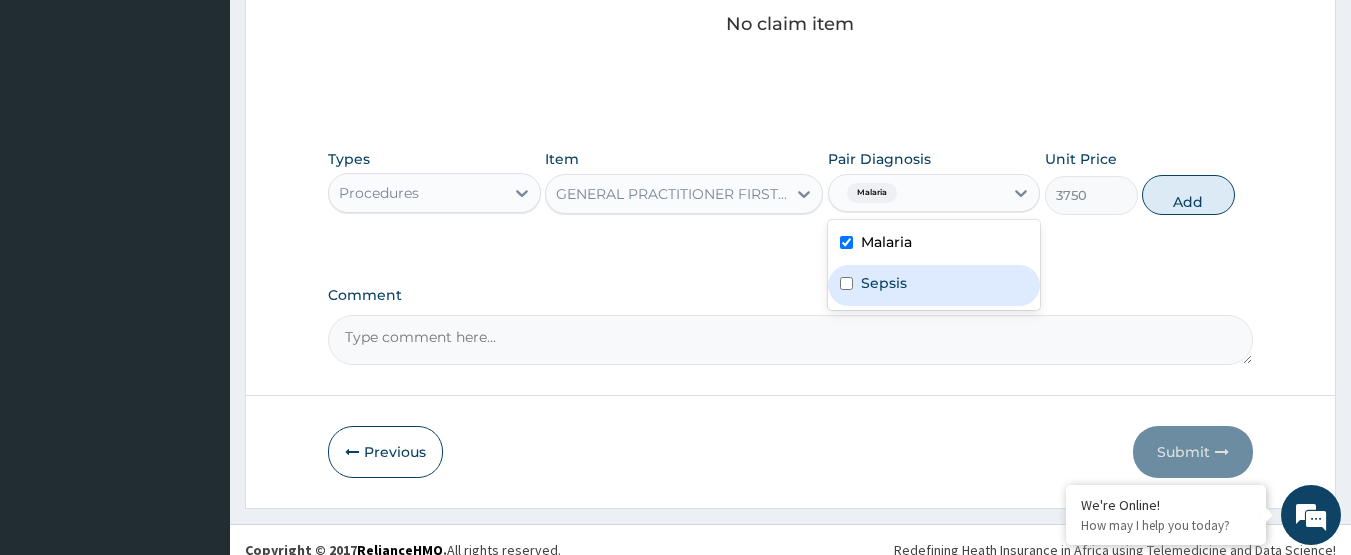 click on "Sepsis" at bounding box center [884, 283] 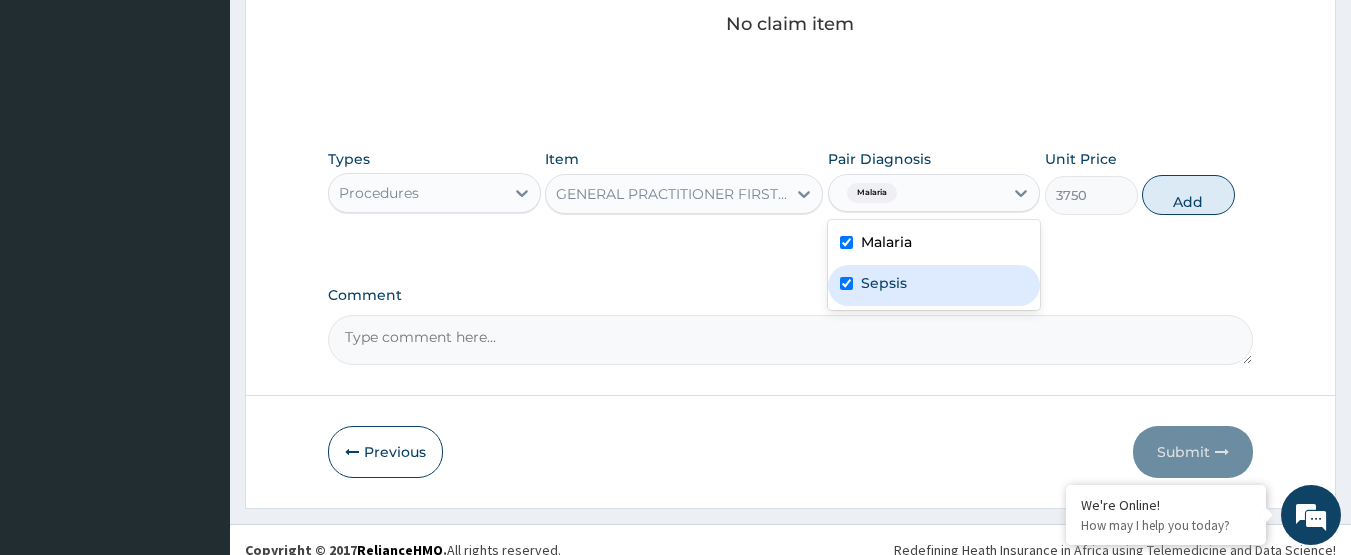 checkbox on "true" 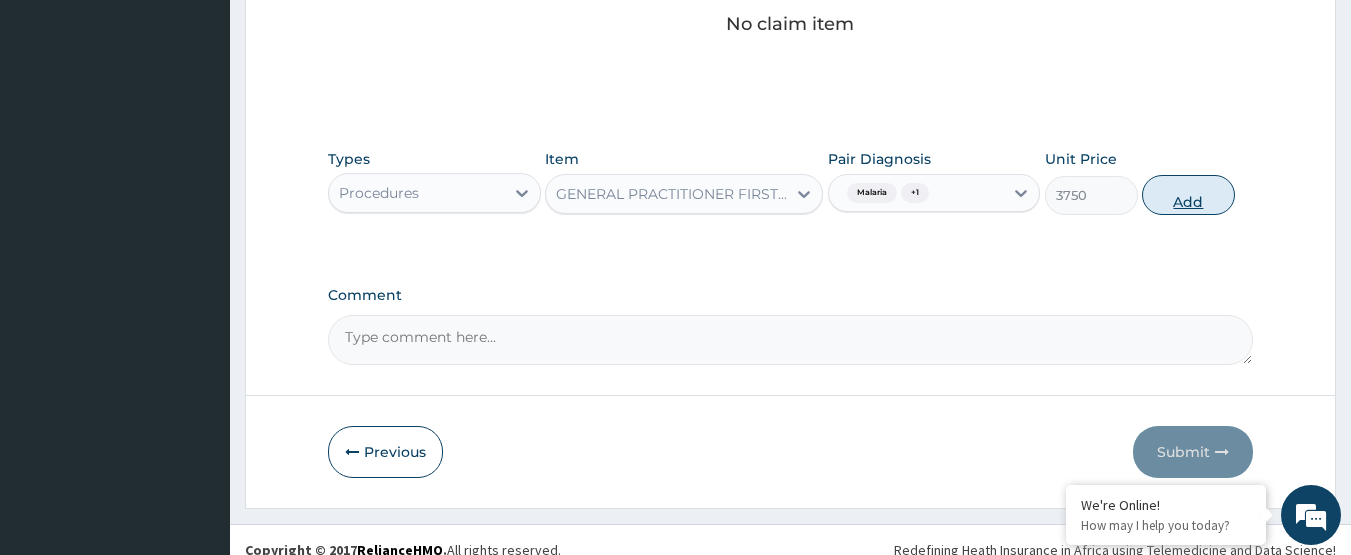click on "Add" at bounding box center [1188, 195] 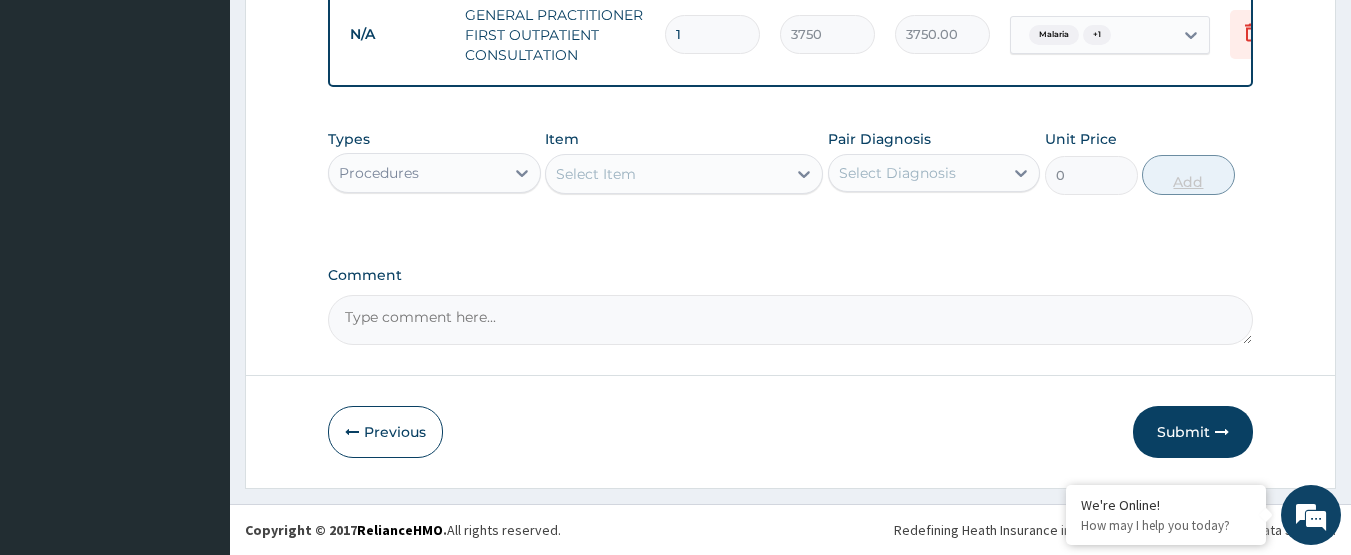 scroll, scrollTop: 818, scrollLeft: 0, axis: vertical 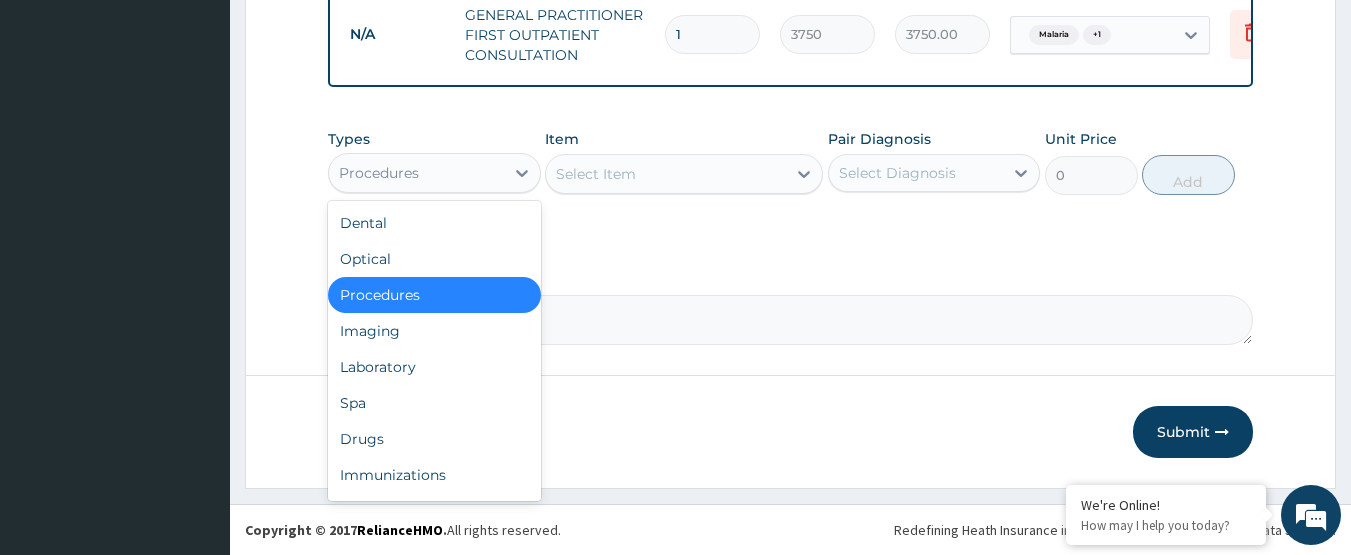 click on "Procedures" at bounding box center [416, 173] 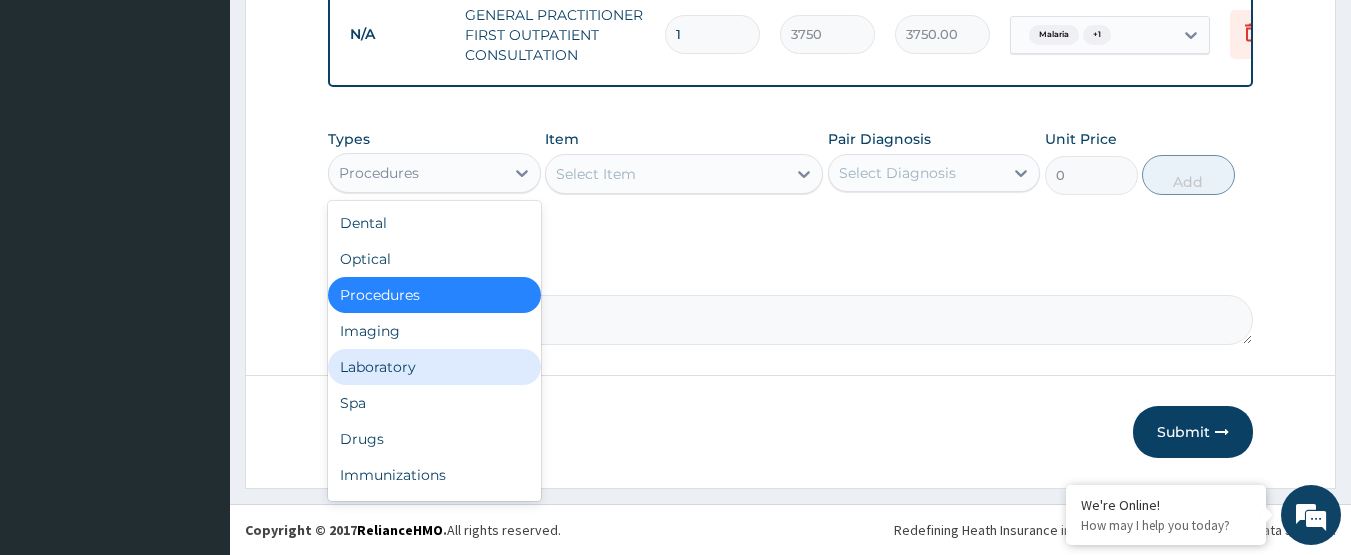 click on "Laboratory" at bounding box center (434, 367) 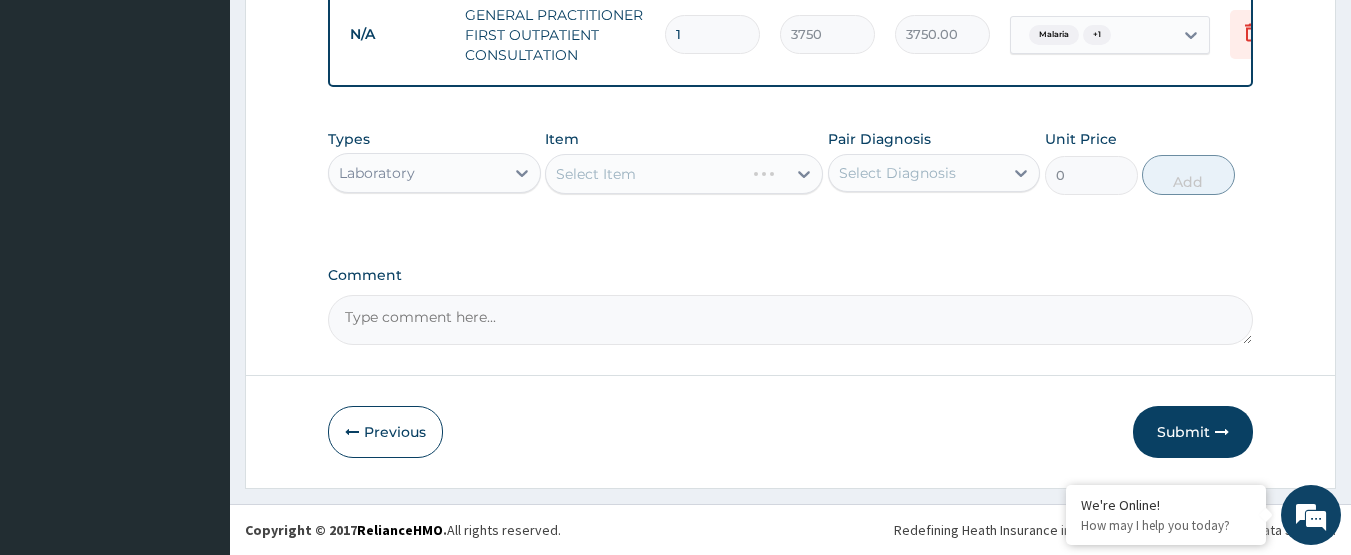 click on "Select Item" at bounding box center [684, 174] 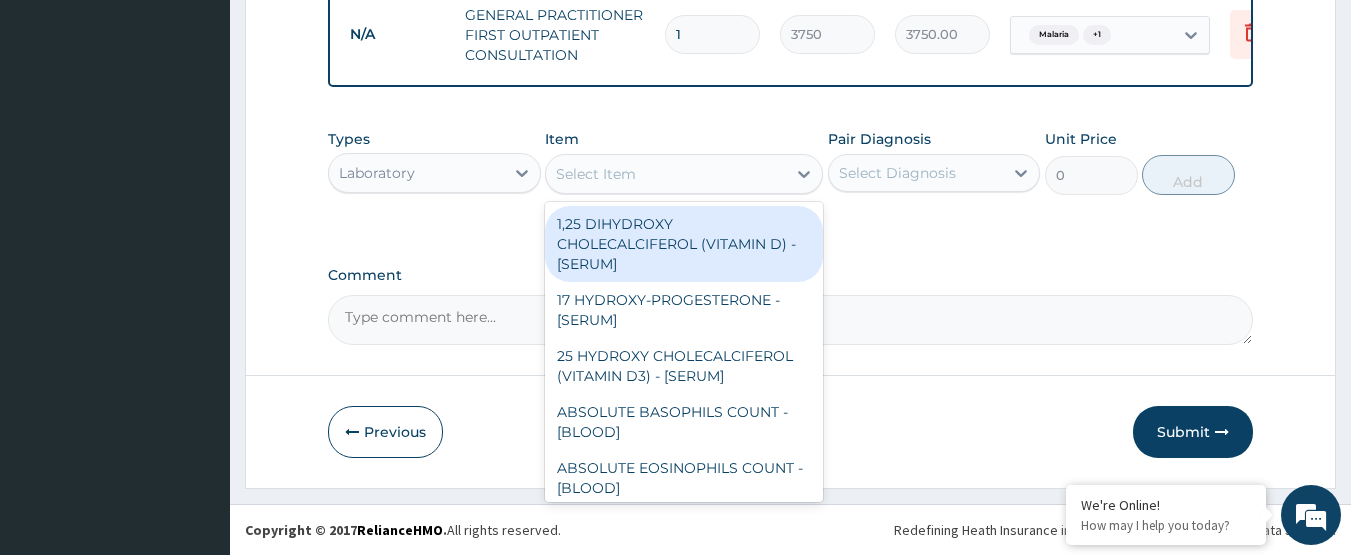click on "Select Item" at bounding box center (666, 174) 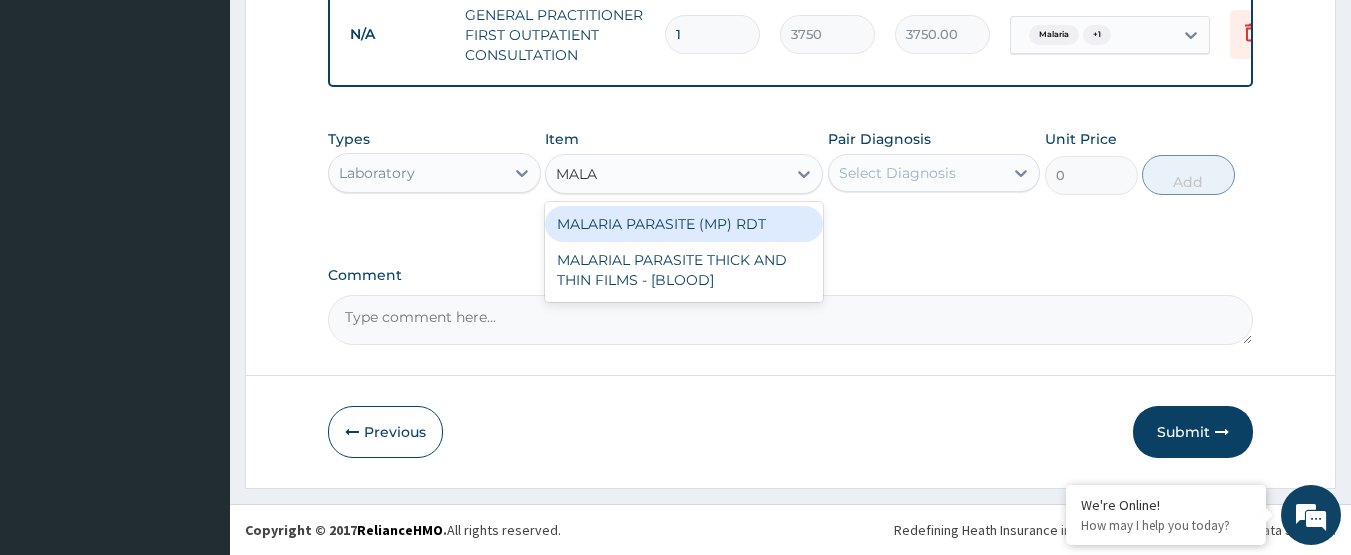 type on "MALAR" 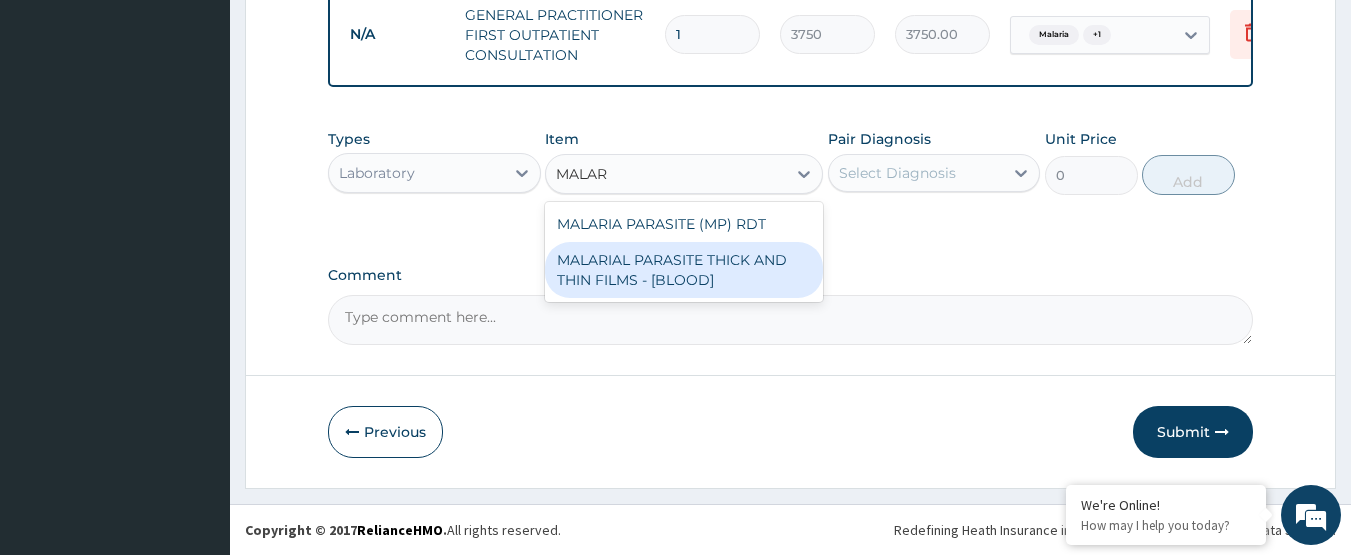 click on "MALARIAL PARASITE THICK AND THIN FILMS - [BLOOD]" at bounding box center [684, 270] 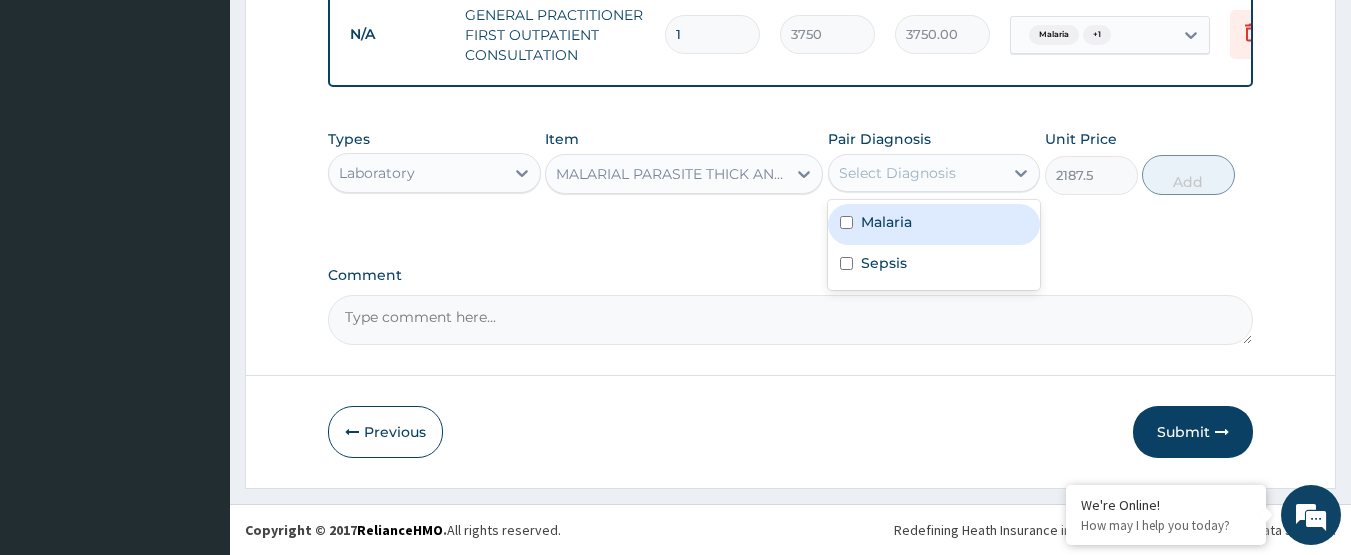 click on "Select Diagnosis" at bounding box center [897, 173] 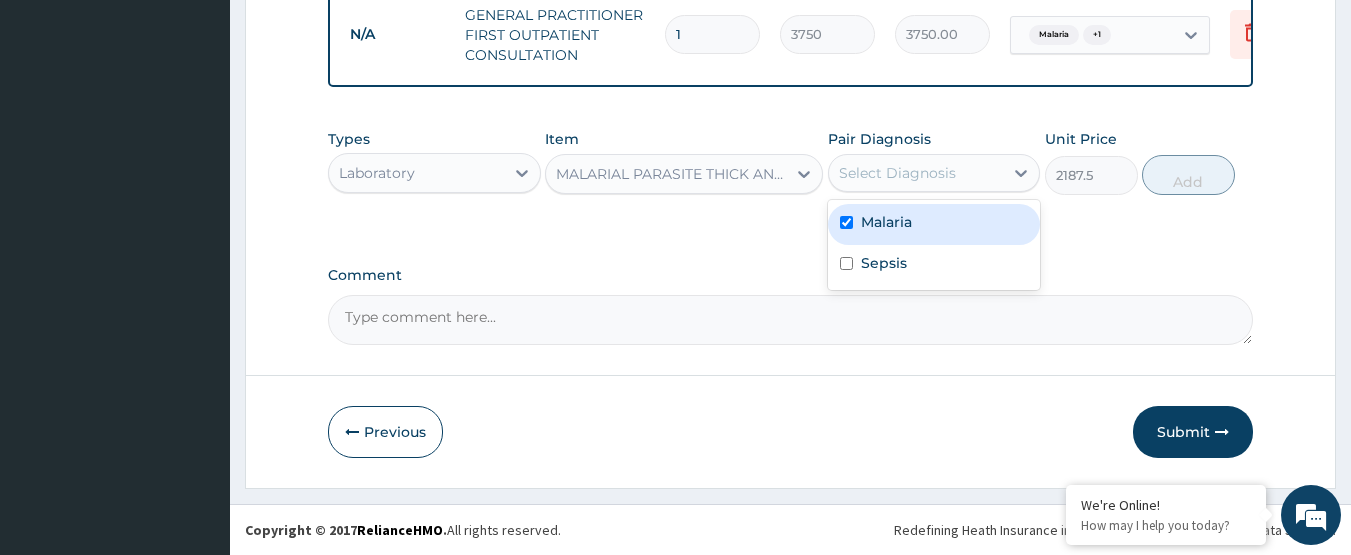 checkbox on "true" 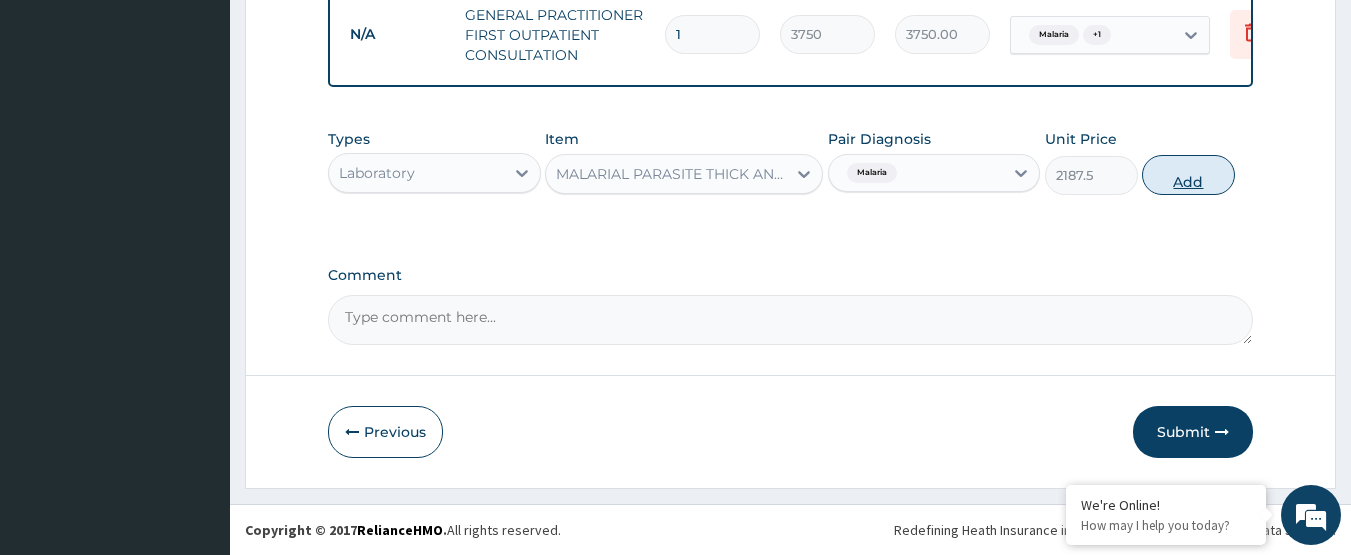 click on "Add" at bounding box center [1188, 175] 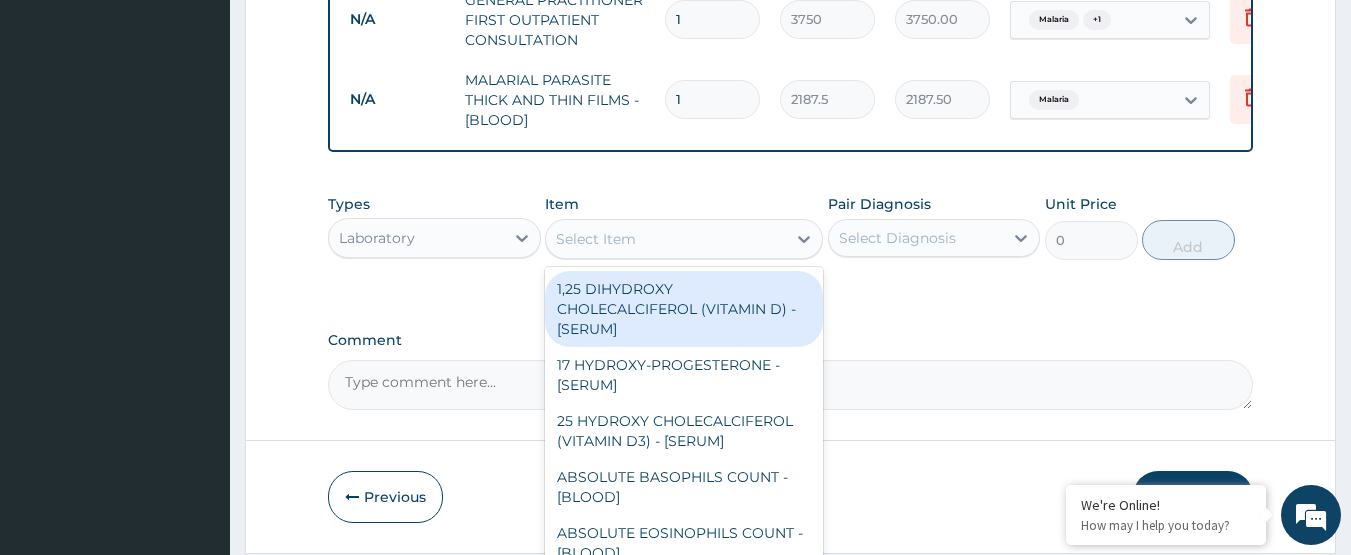 click on "Select Item" at bounding box center (666, 239) 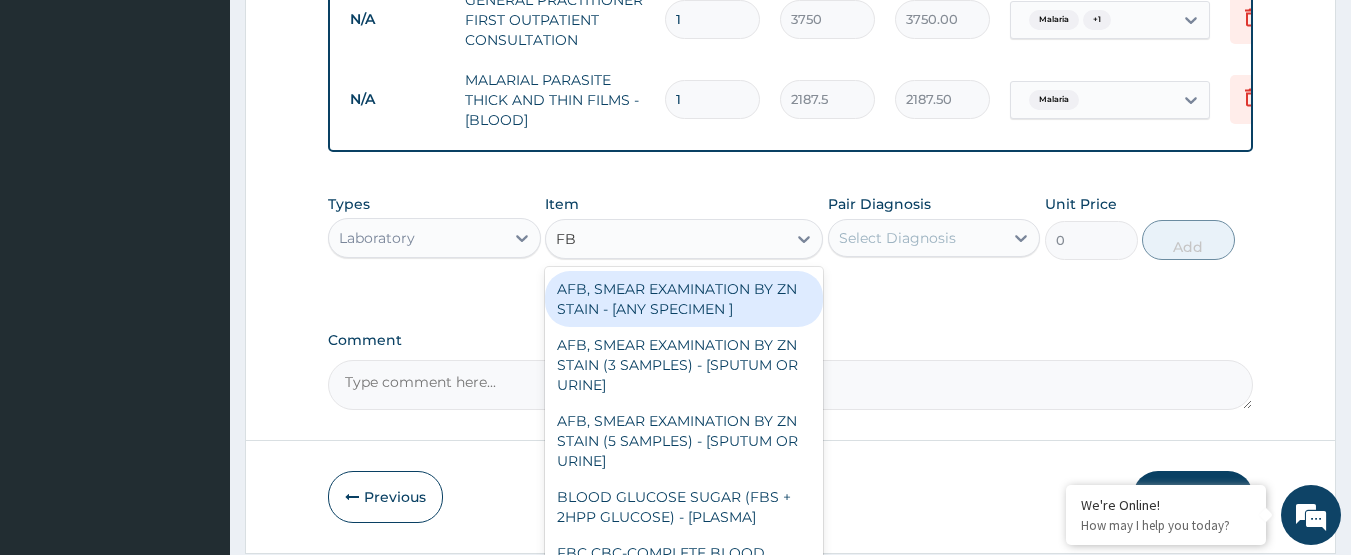 type on "FBC" 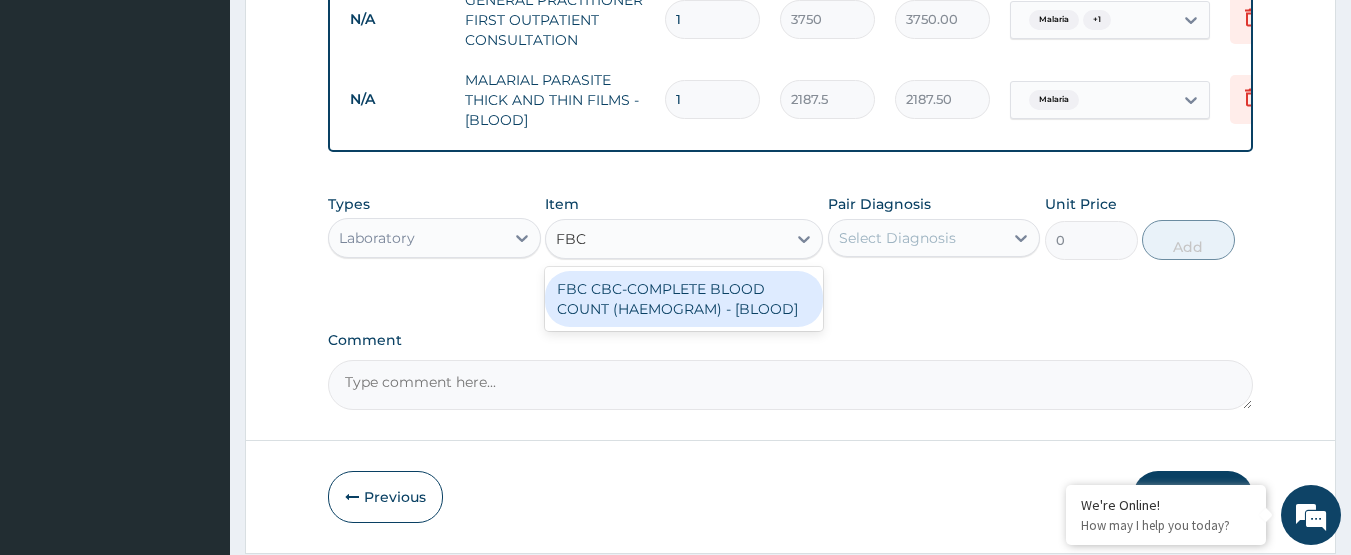 click on "FBC CBC-COMPLETE BLOOD COUNT (HAEMOGRAM) - [BLOOD]" at bounding box center (684, 299) 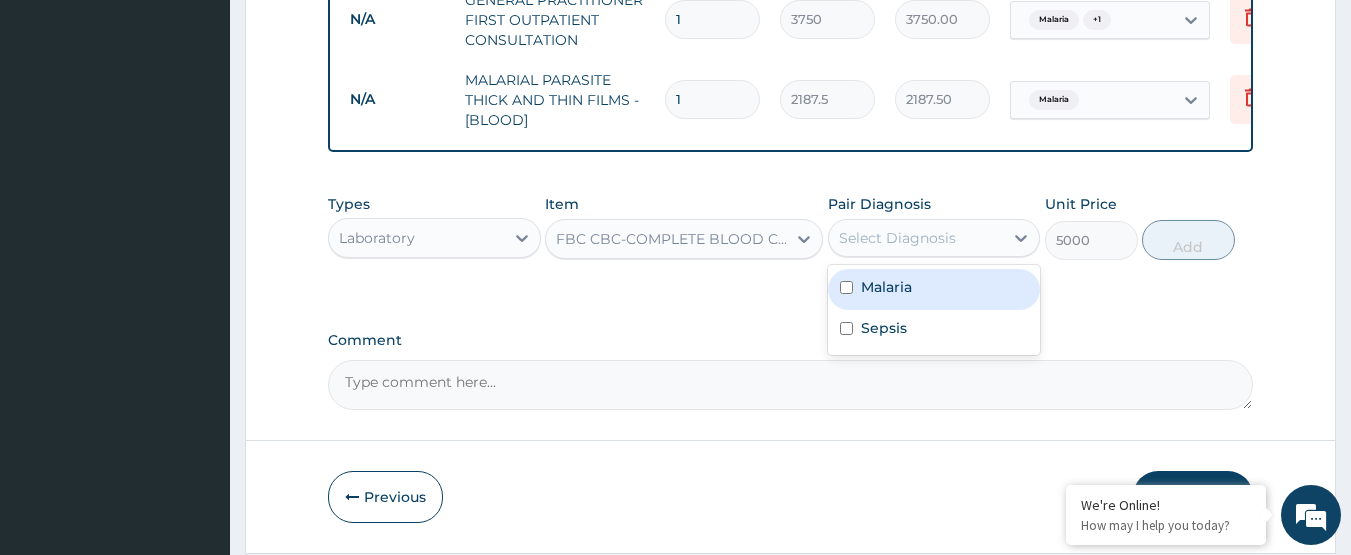 click on "Select Diagnosis" at bounding box center [916, 238] 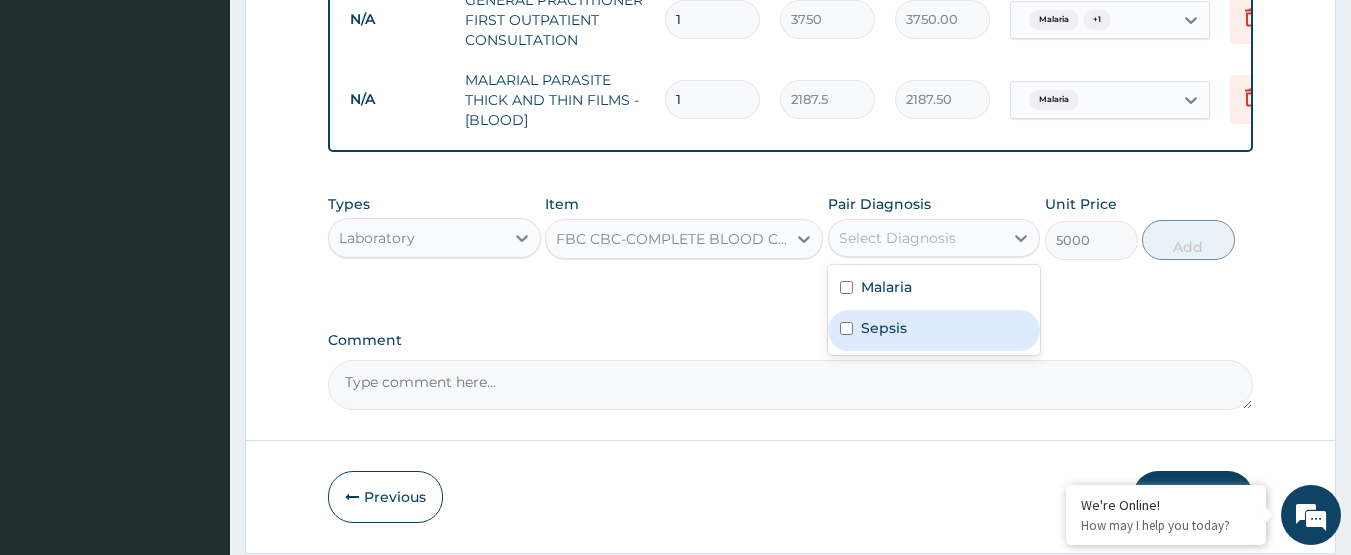 click on "Sepsis" at bounding box center [884, 328] 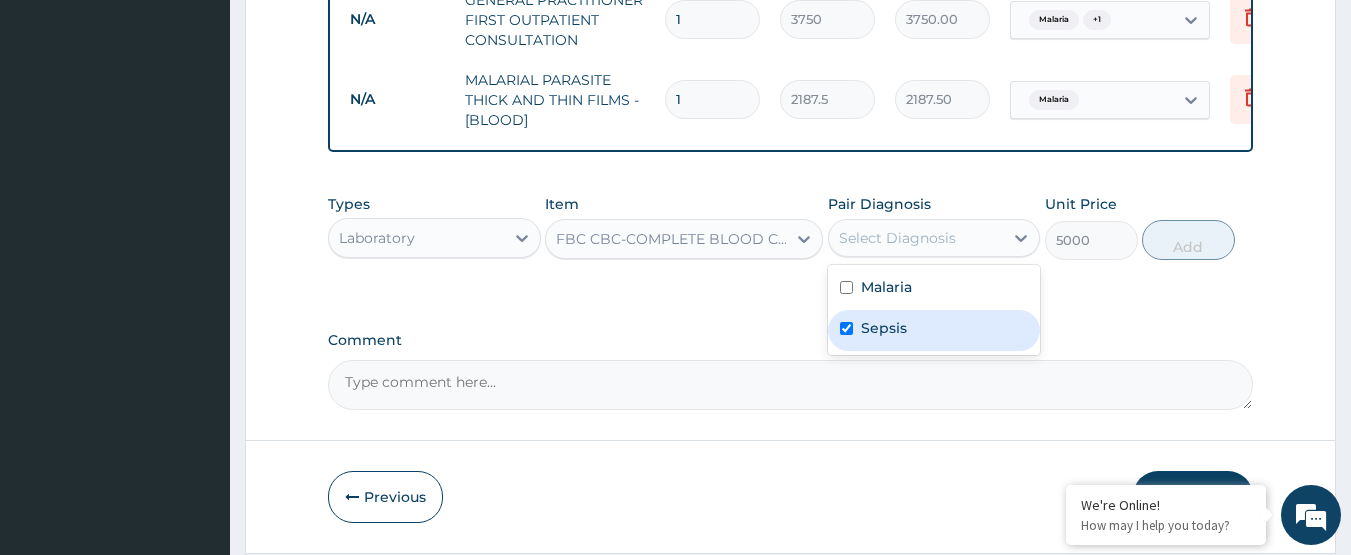 checkbox on "true" 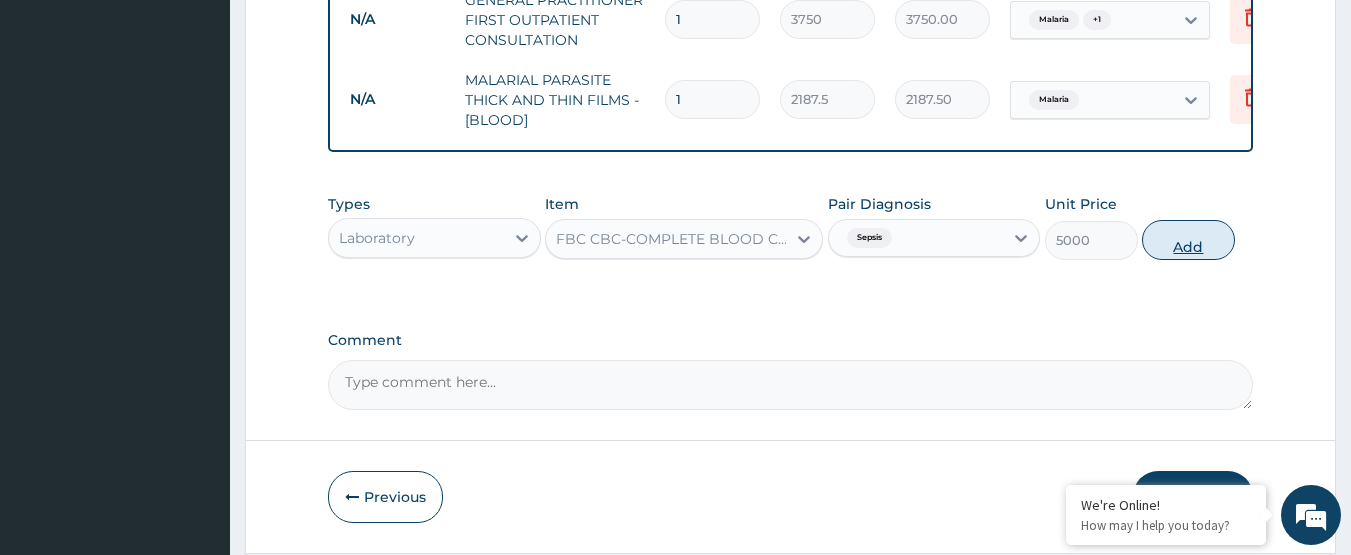 click on "Add" at bounding box center [1188, 240] 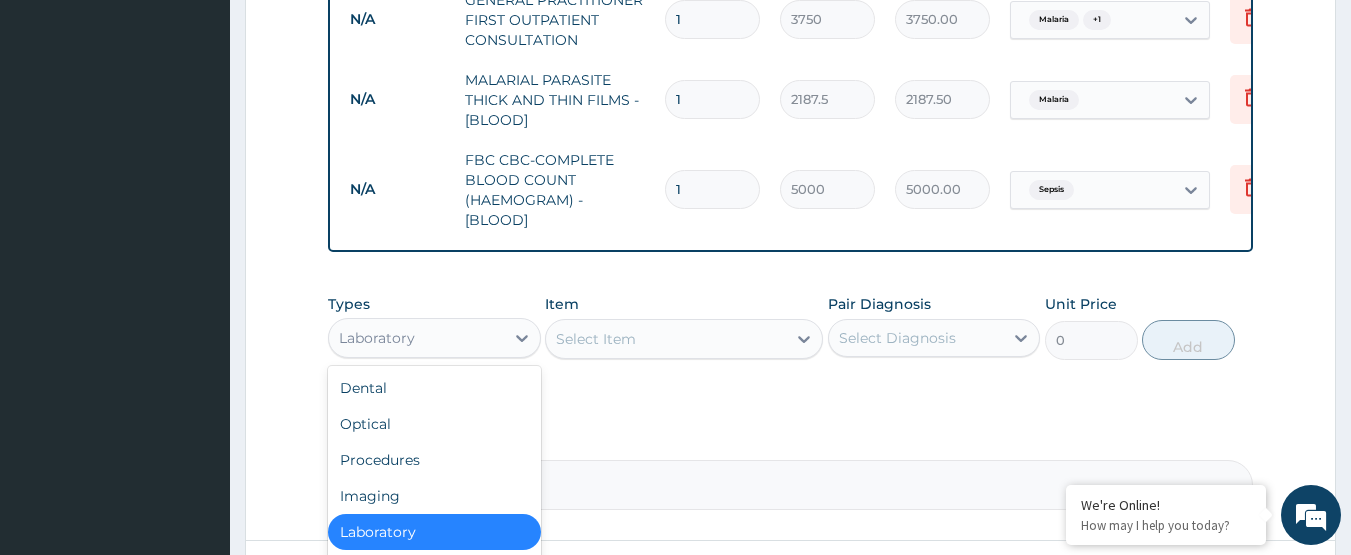 click on "Laboratory" at bounding box center (416, 338) 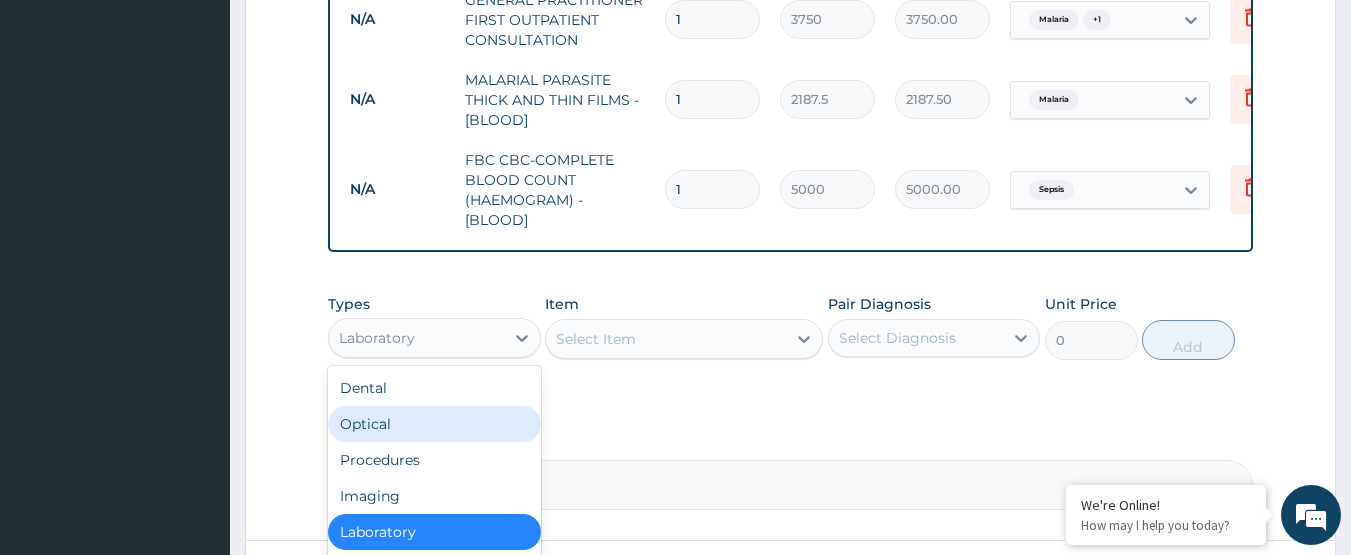 scroll, scrollTop: 68, scrollLeft: 0, axis: vertical 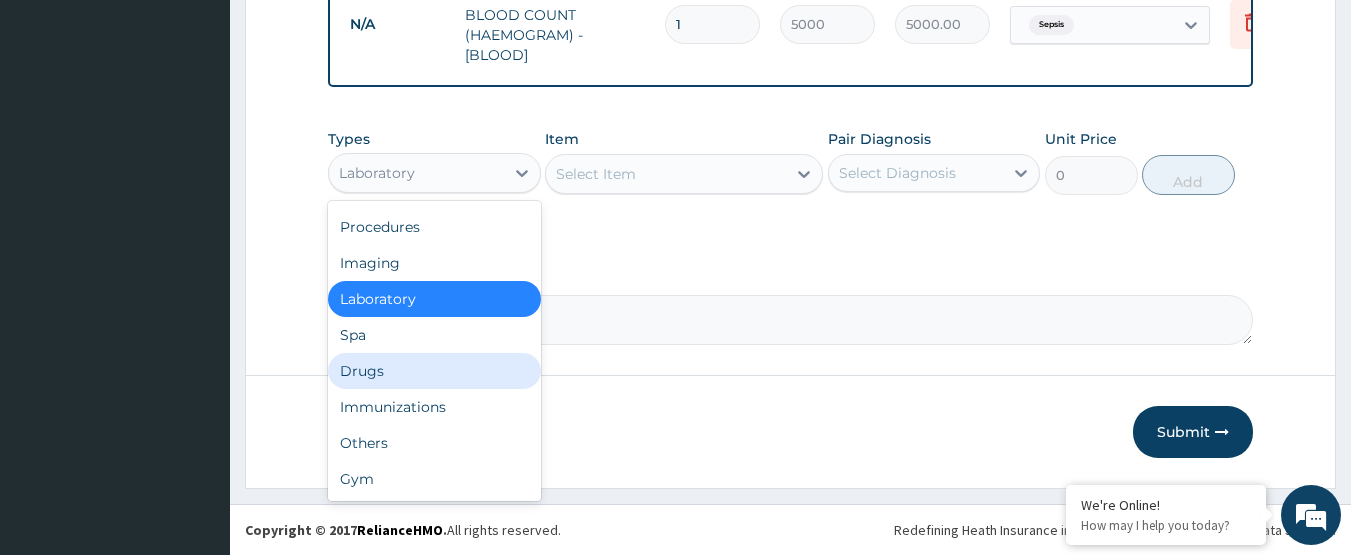 click on "Drugs" at bounding box center [434, 371] 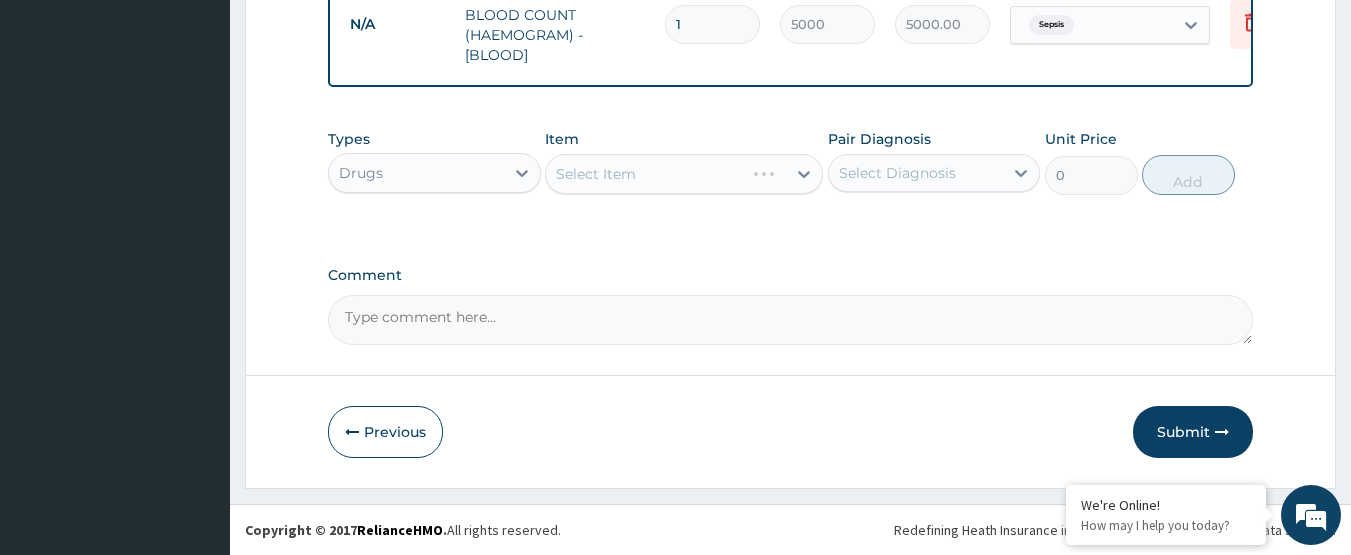 click on "Select Item" at bounding box center (684, 174) 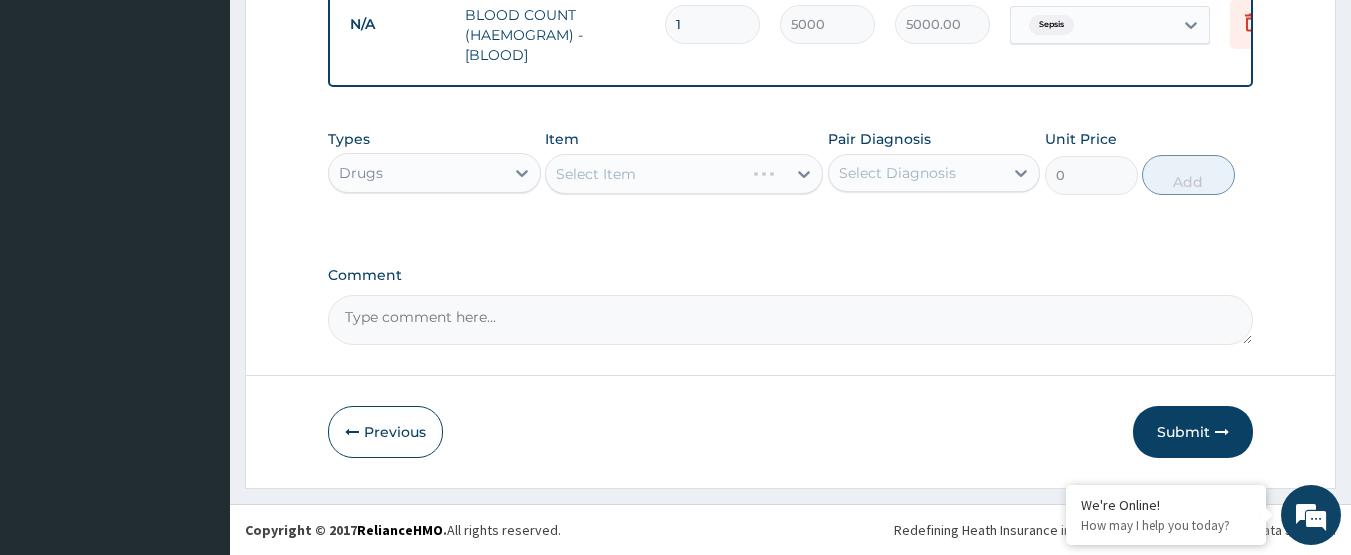click on "Select Item" at bounding box center (684, 174) 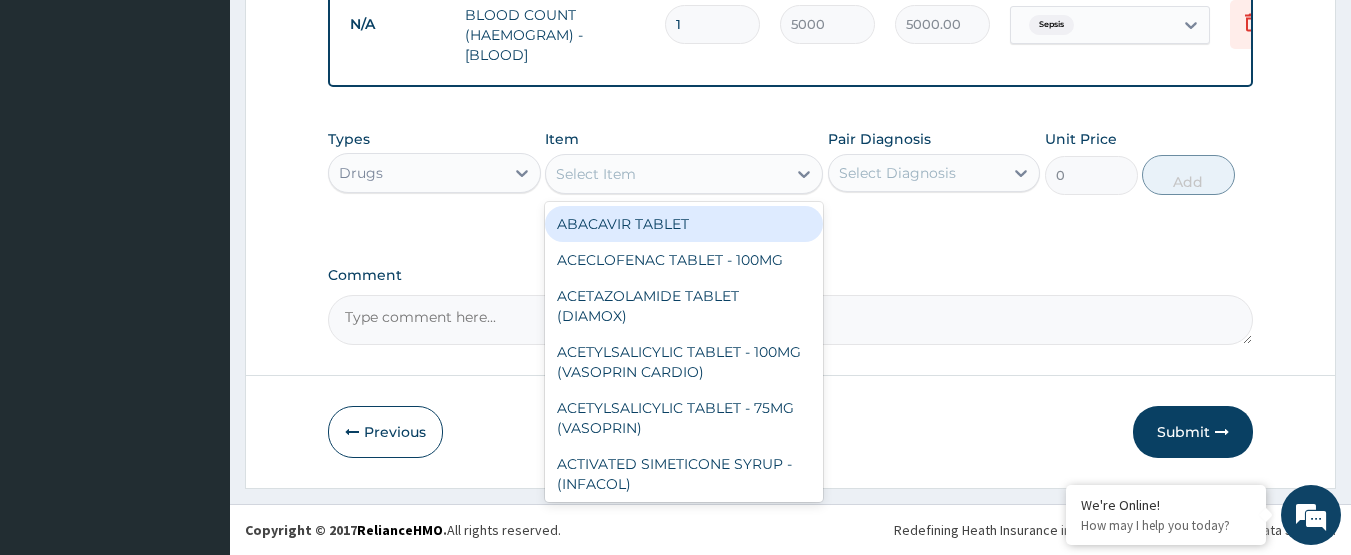 click on "Select Item" at bounding box center (666, 174) 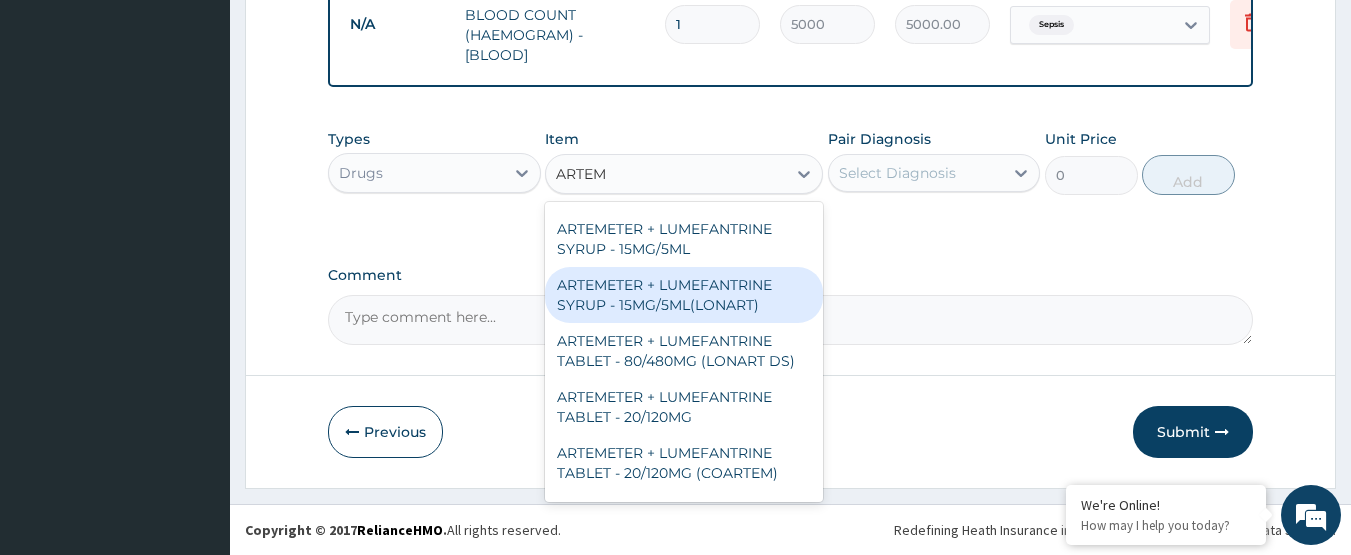 scroll, scrollTop: 100, scrollLeft: 0, axis: vertical 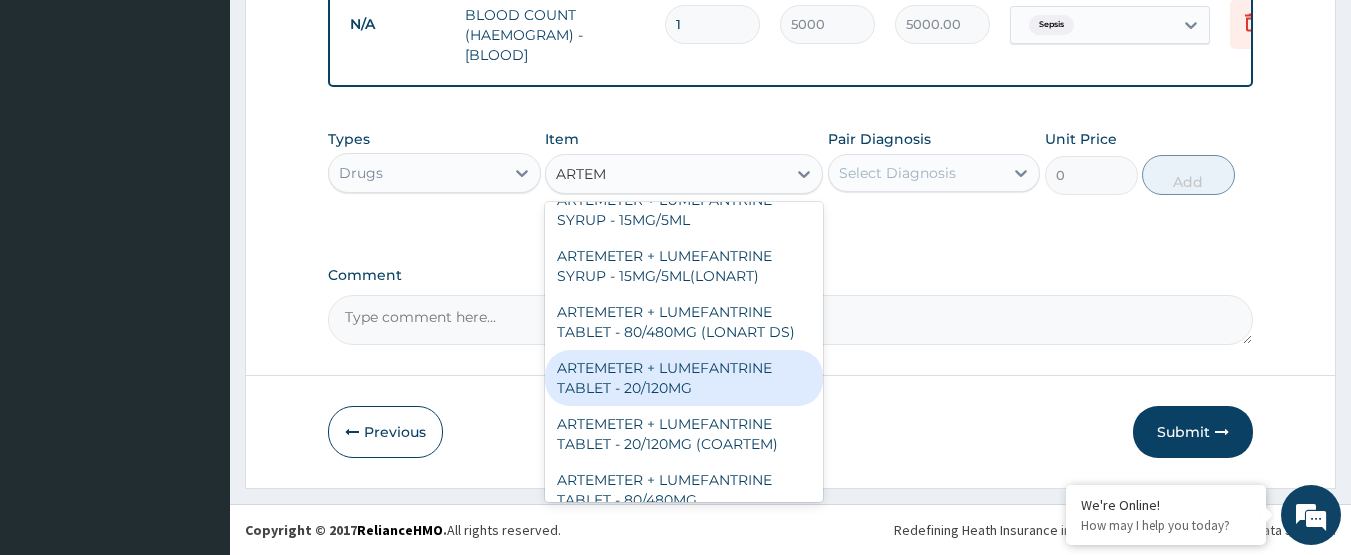 type on "ARTEM" 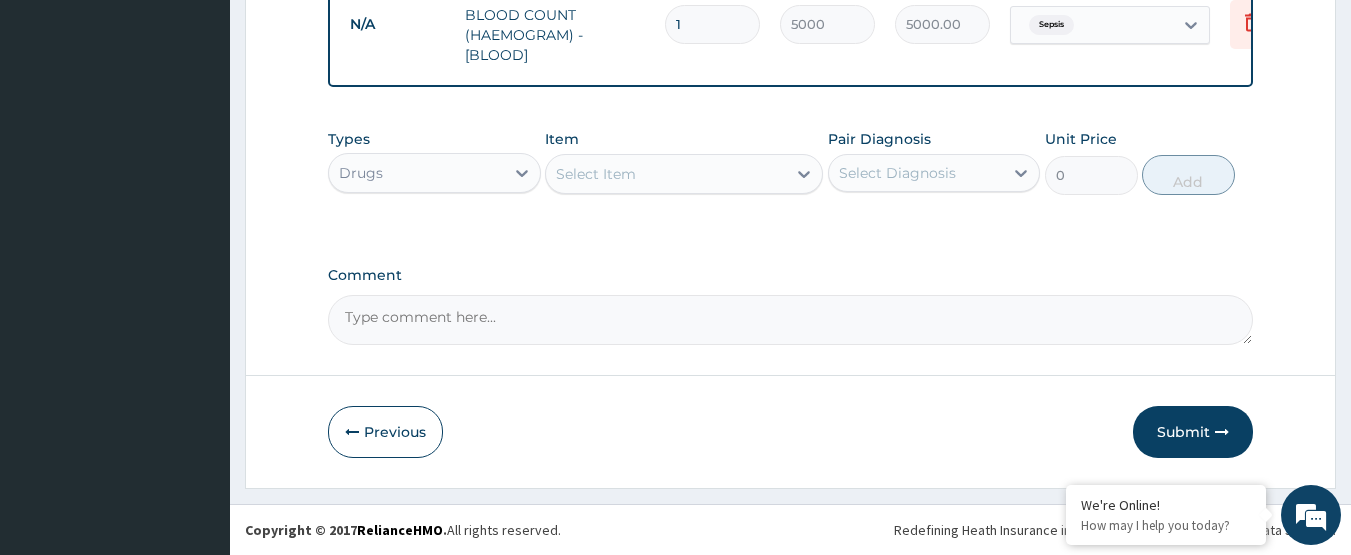 drag, startPoint x: 754, startPoint y: 373, endPoint x: 615, endPoint y: 168, distance: 247.68124 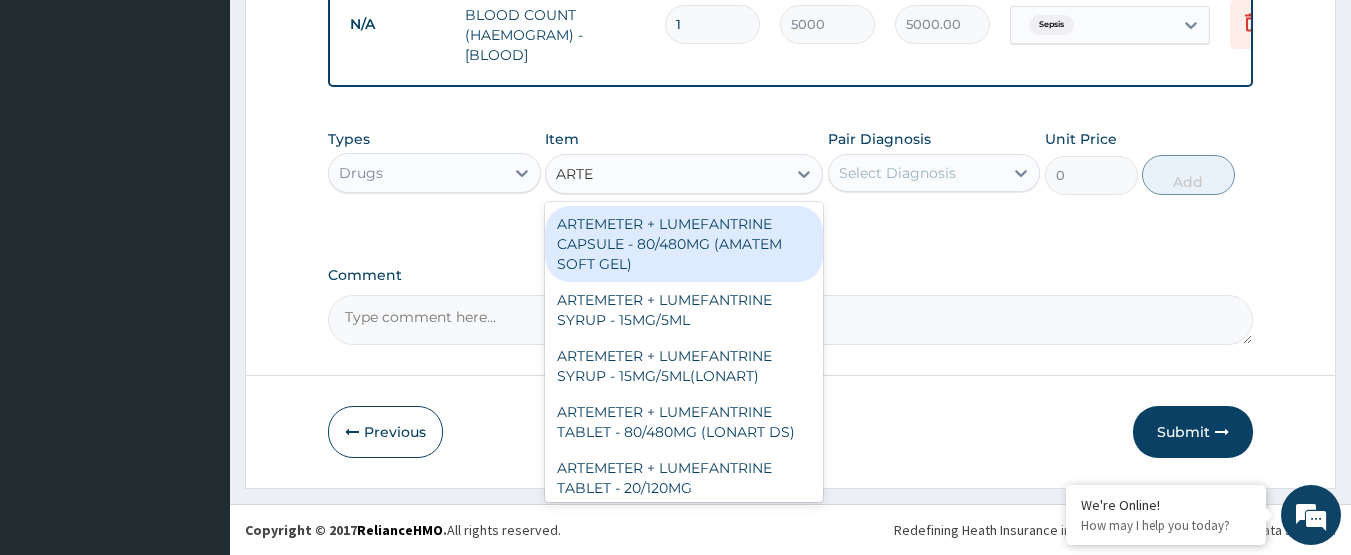 type on "ARTEM" 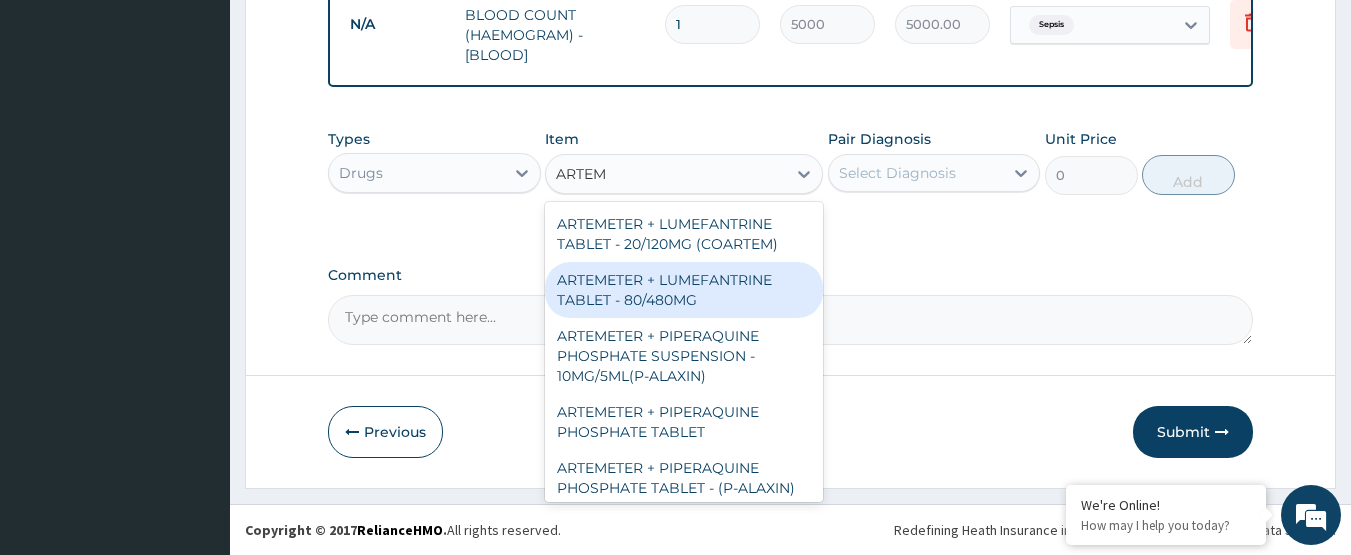 scroll, scrollTop: 400, scrollLeft: 0, axis: vertical 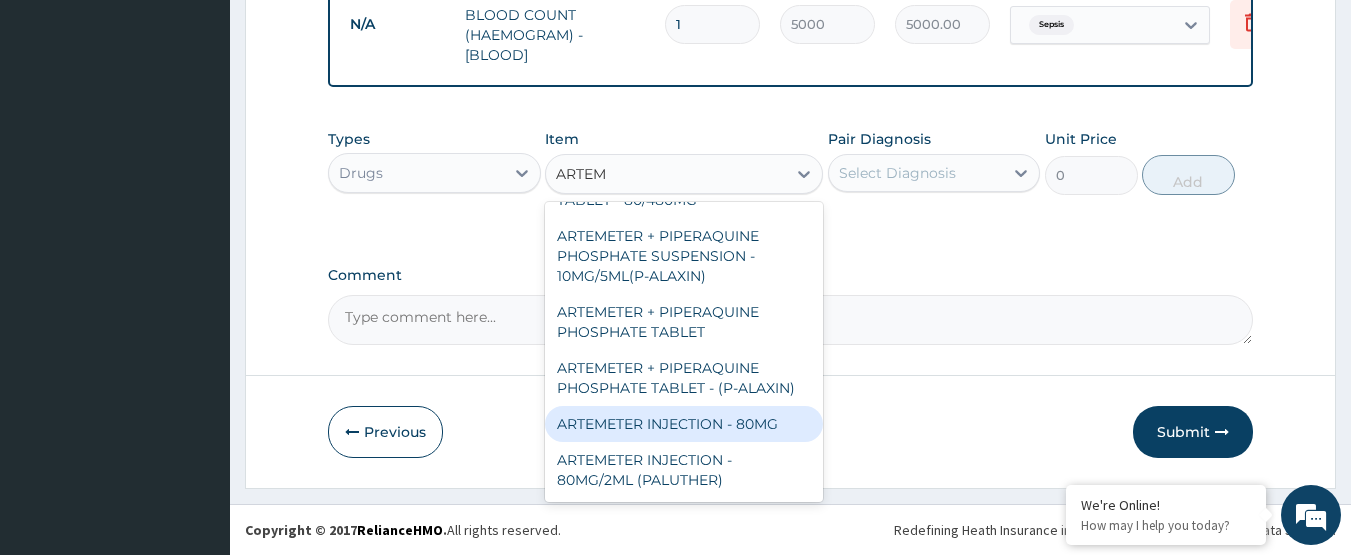 click on "ARTEMETER INJECTION - 80MG" at bounding box center (684, 424) 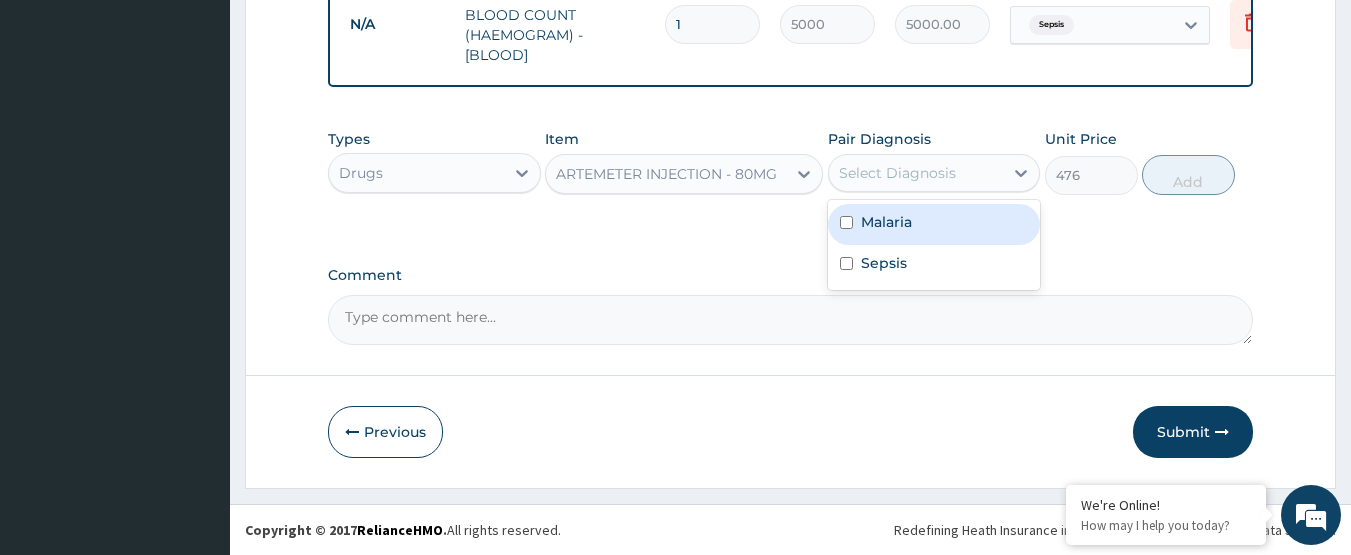 click on "Select Diagnosis" at bounding box center [916, 173] 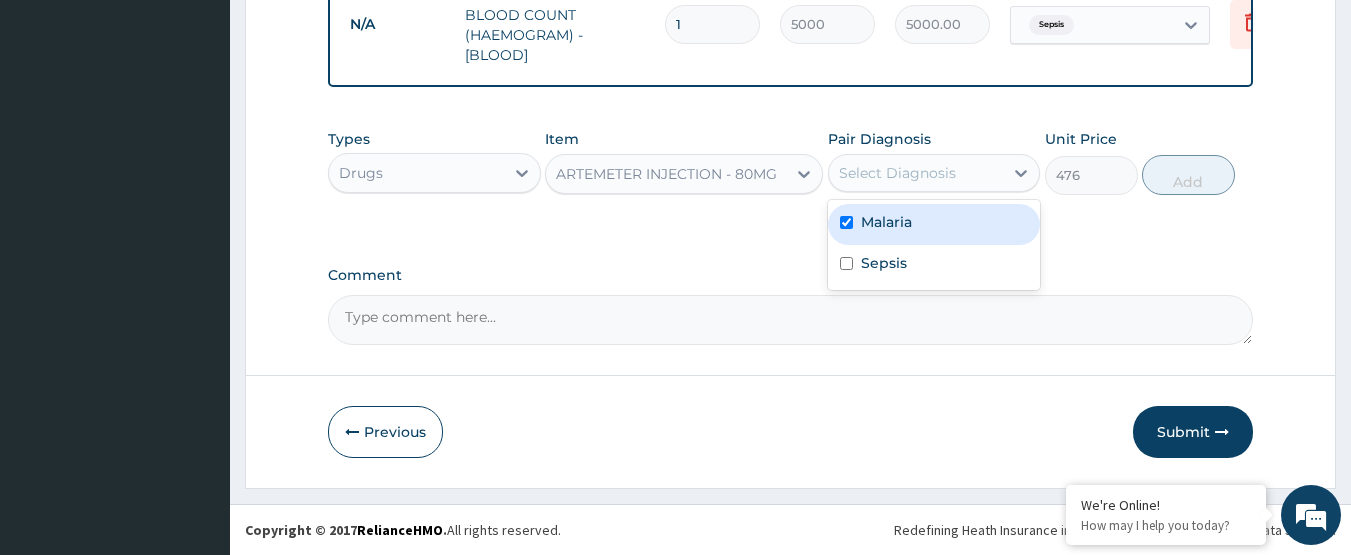 checkbox on "true" 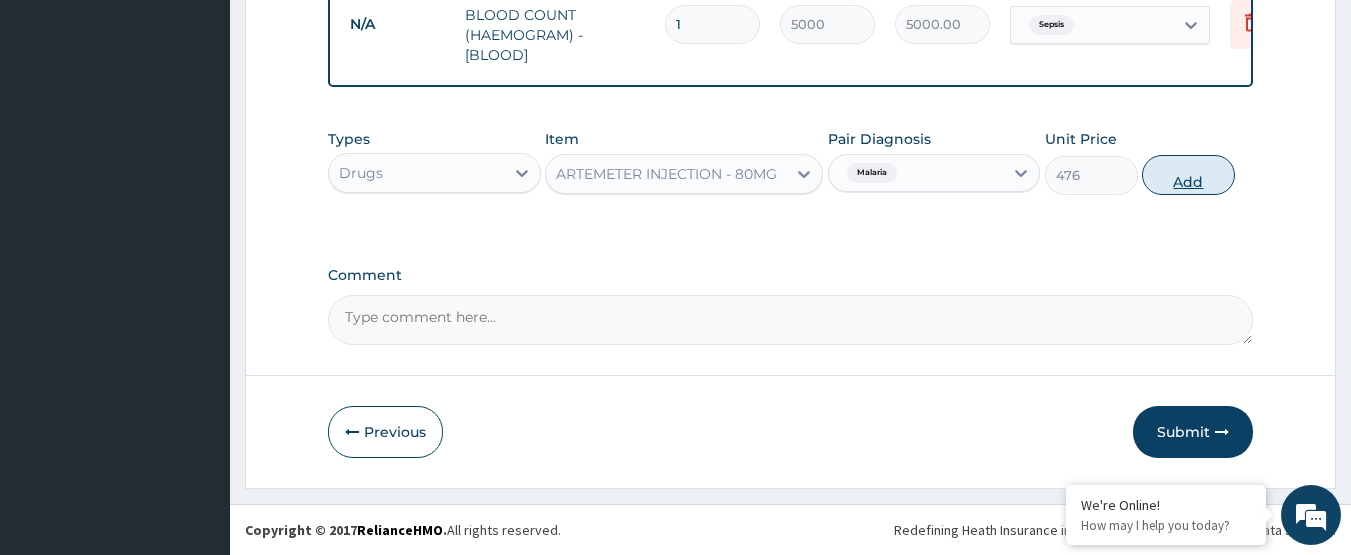 click on "Add" at bounding box center (1188, 175) 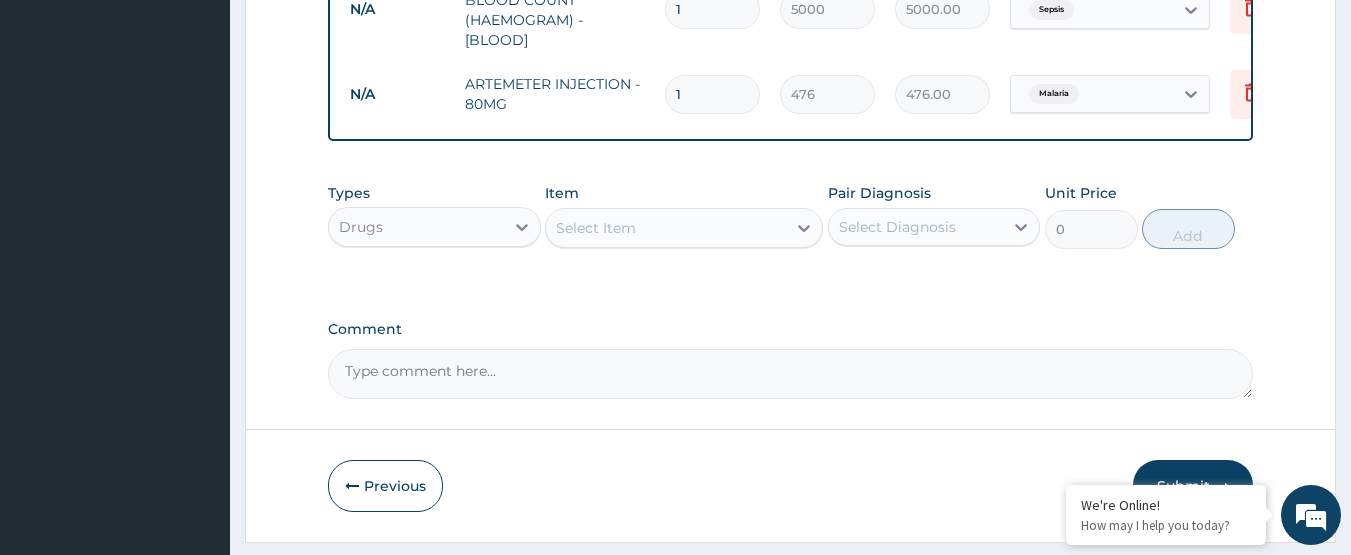 type 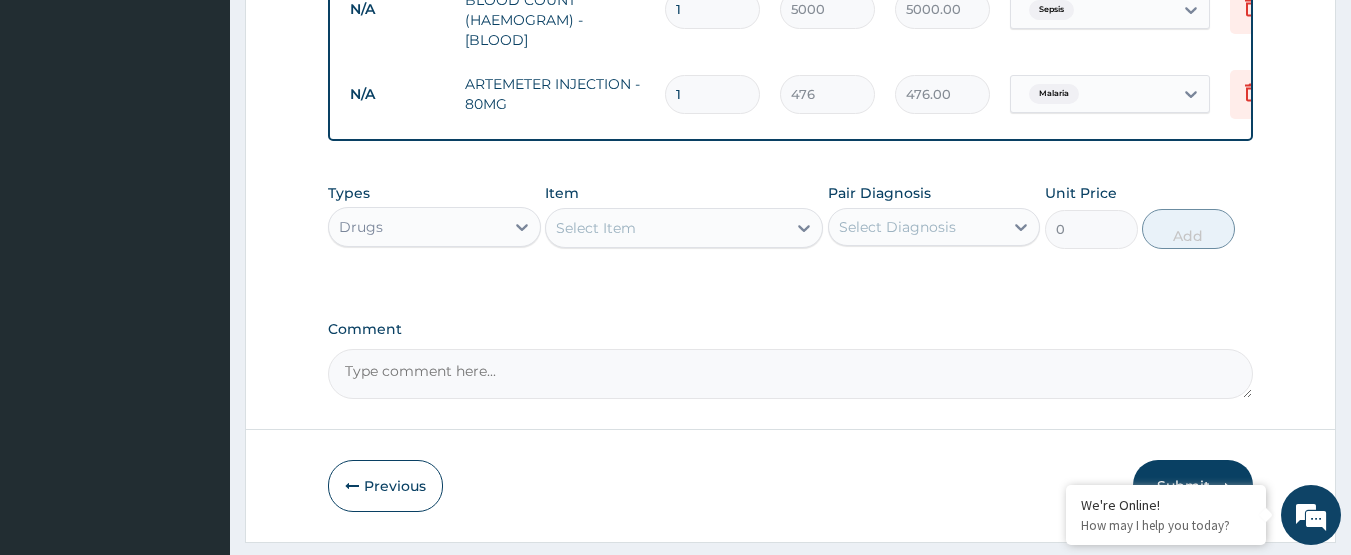 type on "0.00" 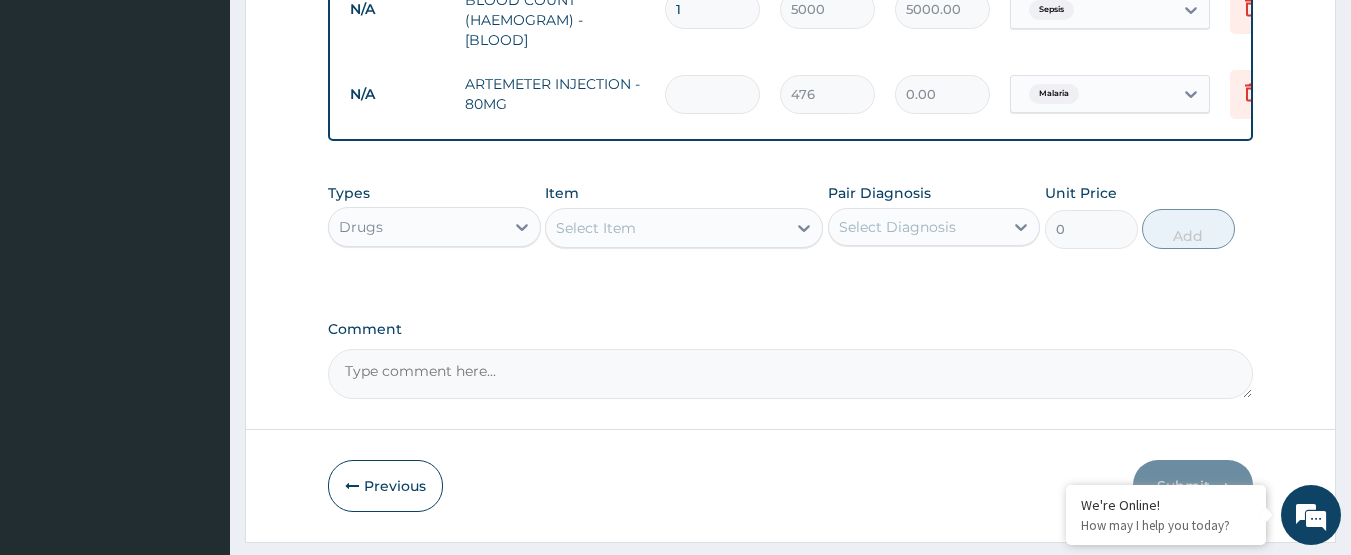 type on "2" 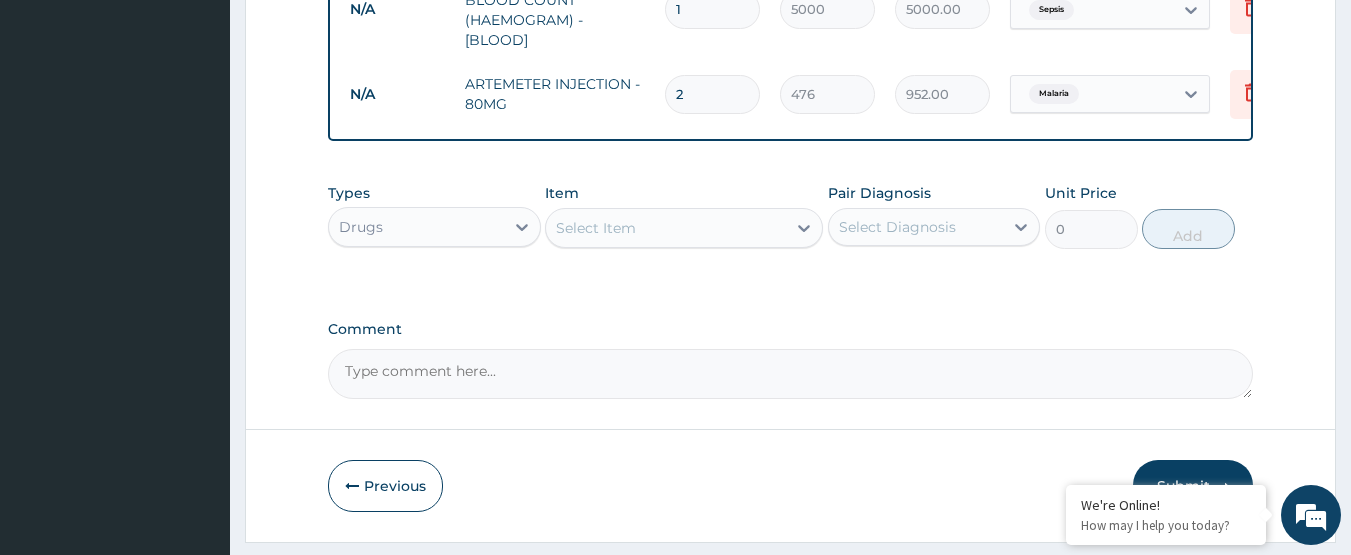 type on "2" 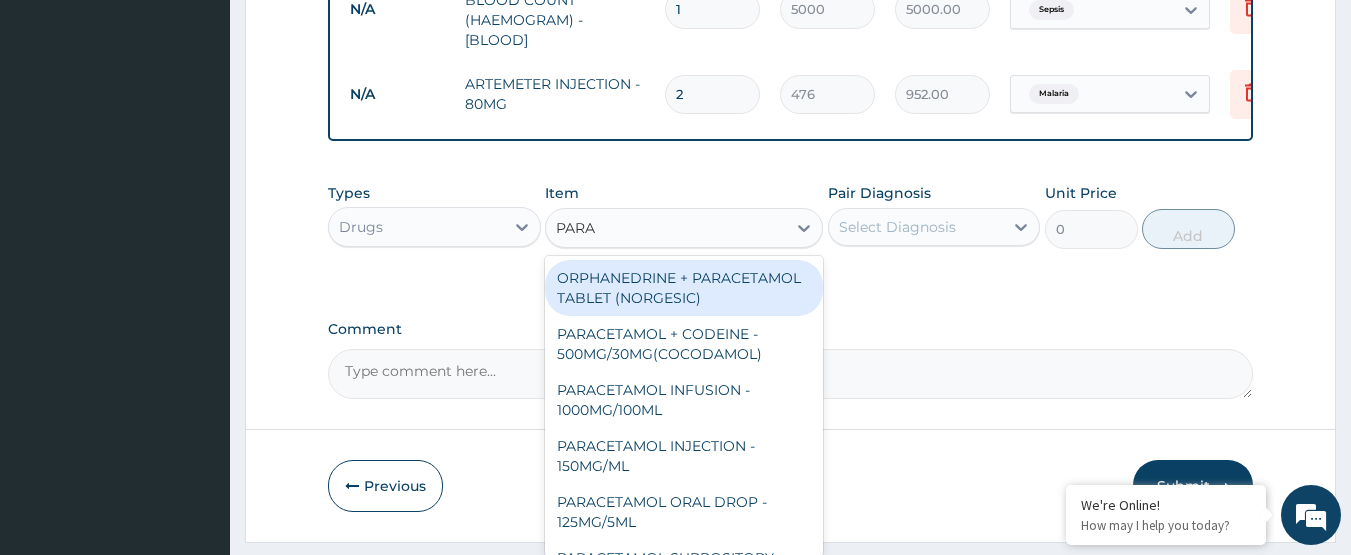 type on "PARAC" 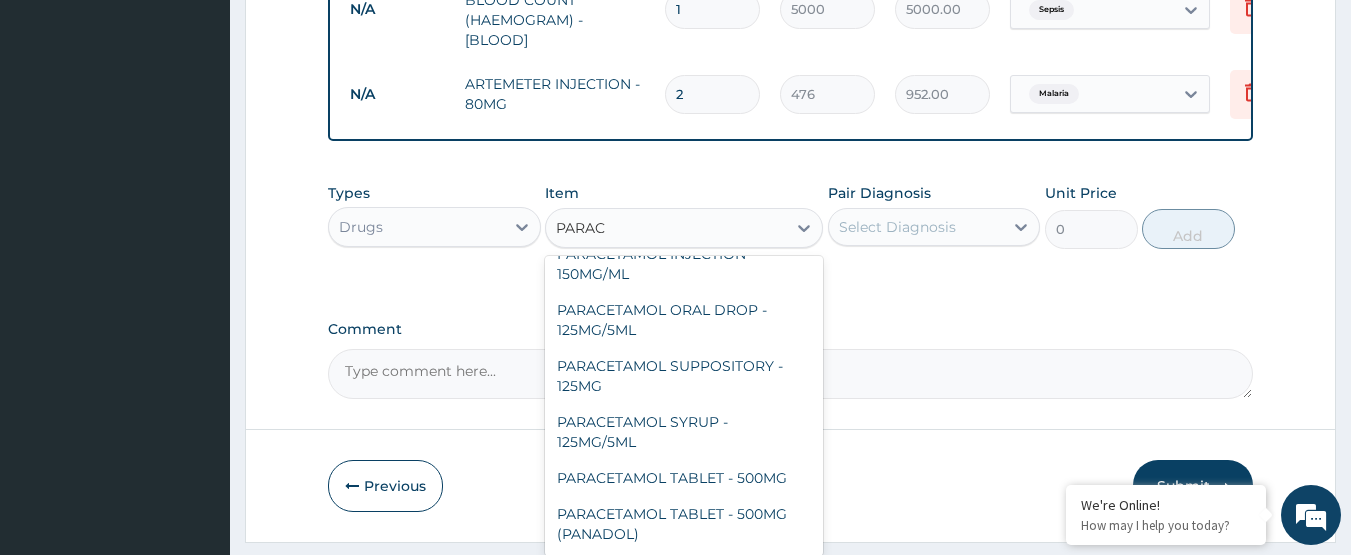 scroll, scrollTop: 212, scrollLeft: 0, axis: vertical 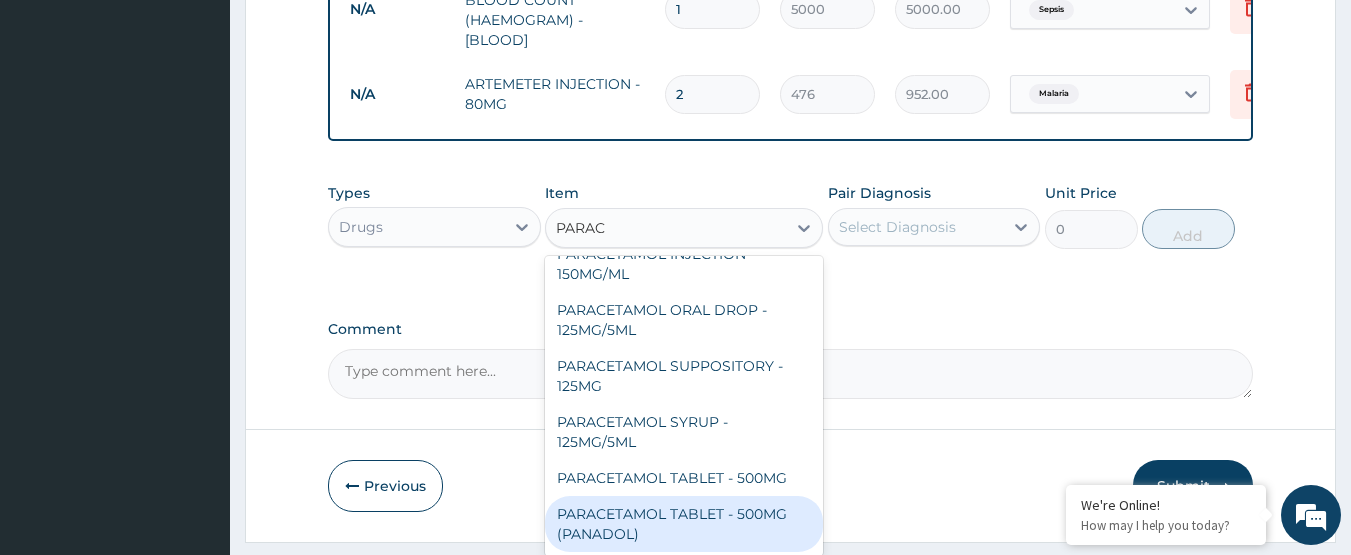 click on "PARACETAMOL TABLET - 500MG (PANADOL)" at bounding box center (684, 524) 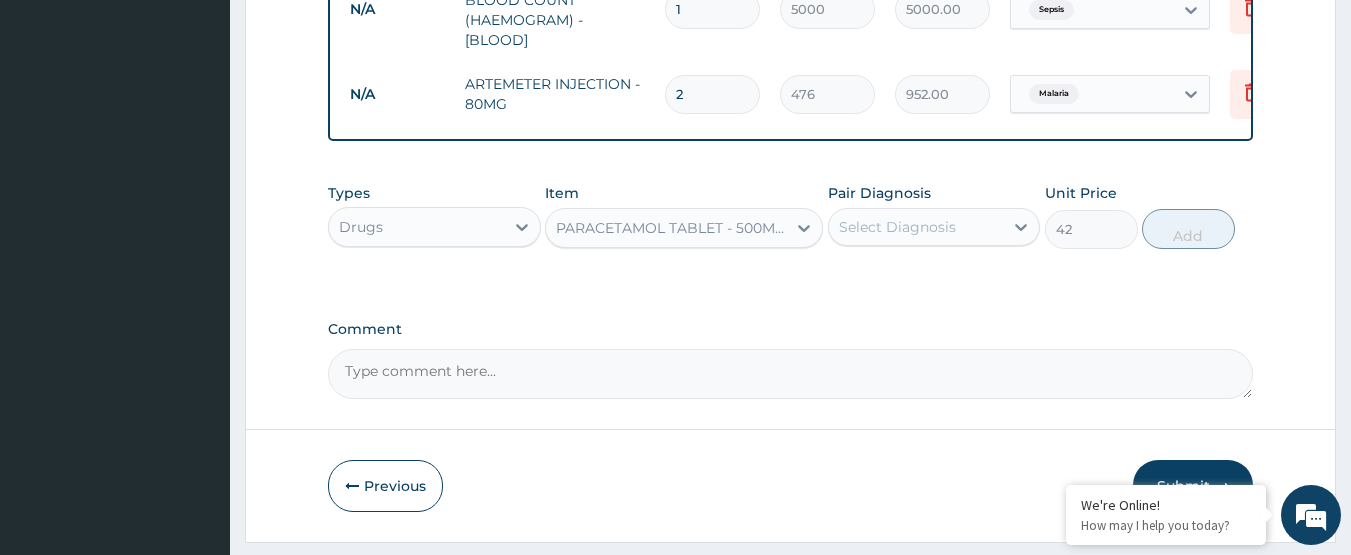 click on "Select Diagnosis" at bounding box center (916, 227) 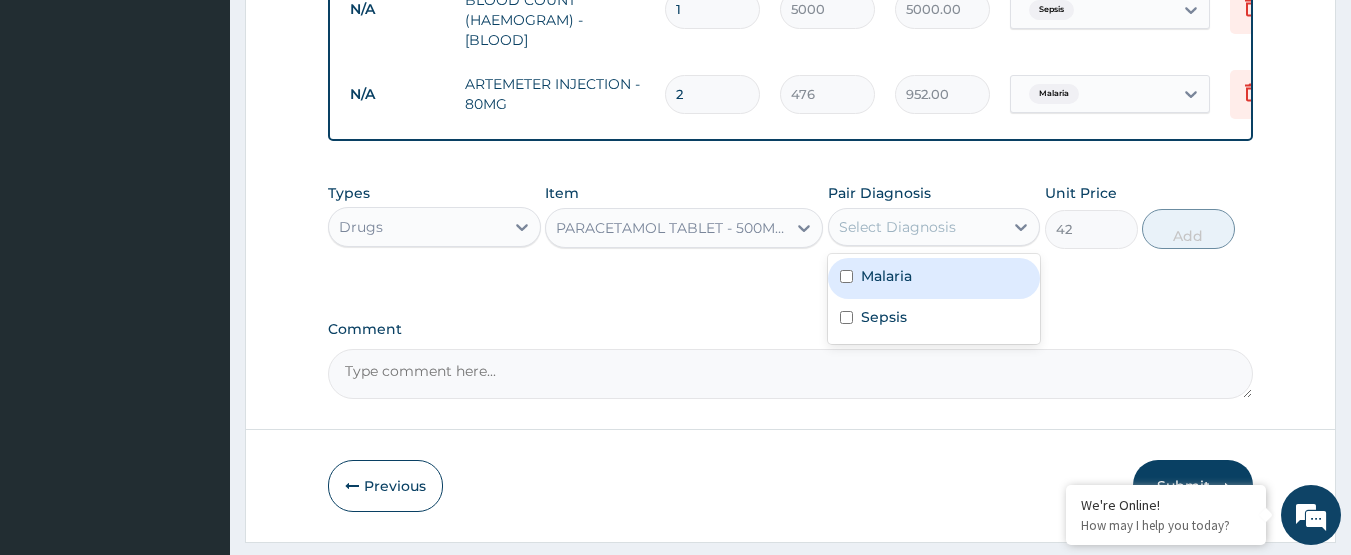 click on "Malaria" at bounding box center (886, 276) 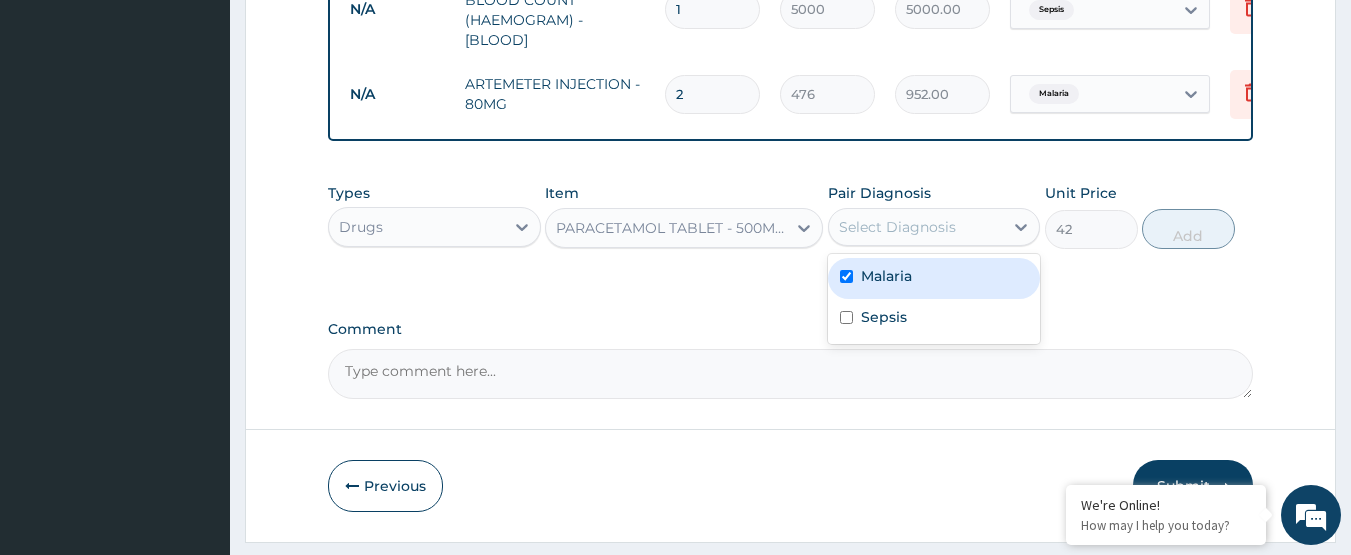 checkbox on "true" 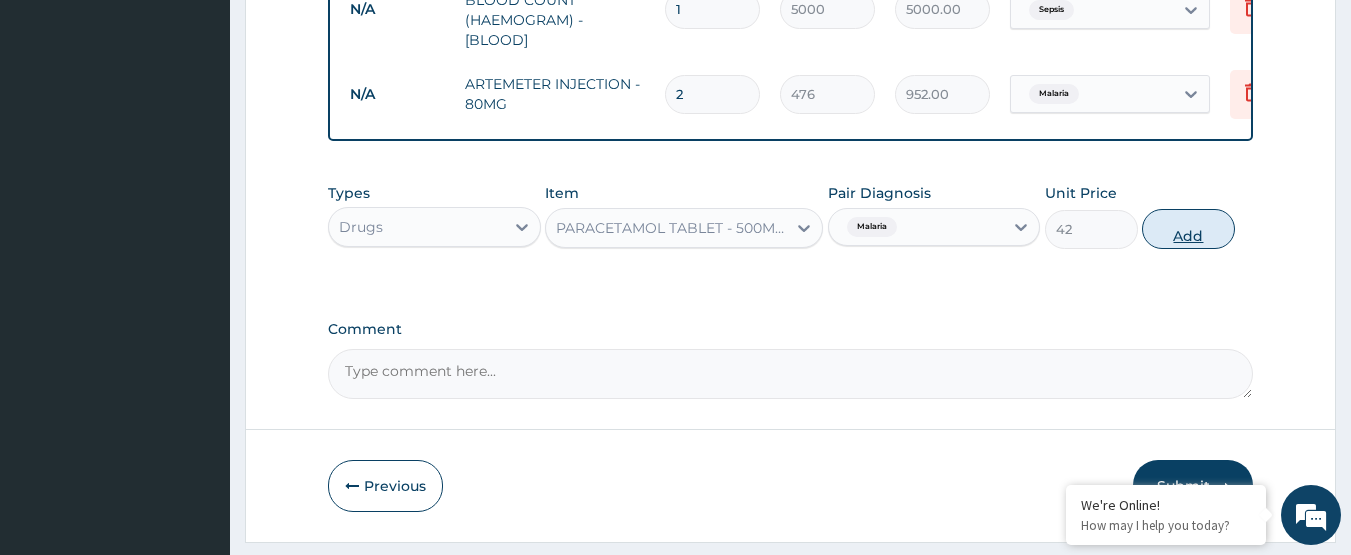 click on "Add" at bounding box center (1188, 229) 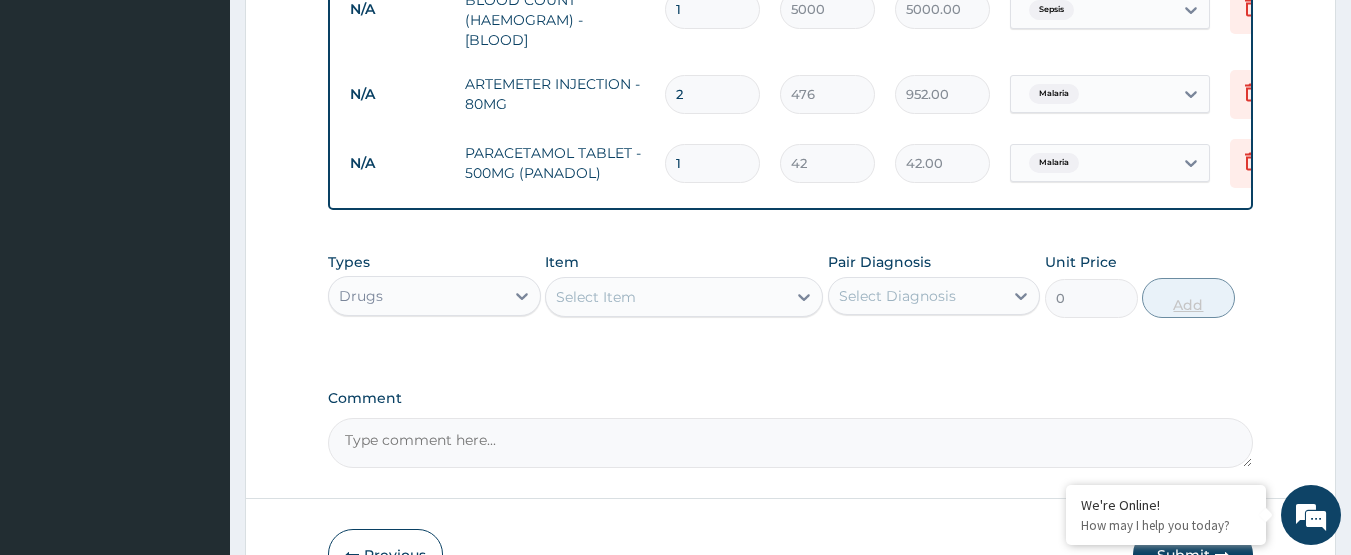 type on "18" 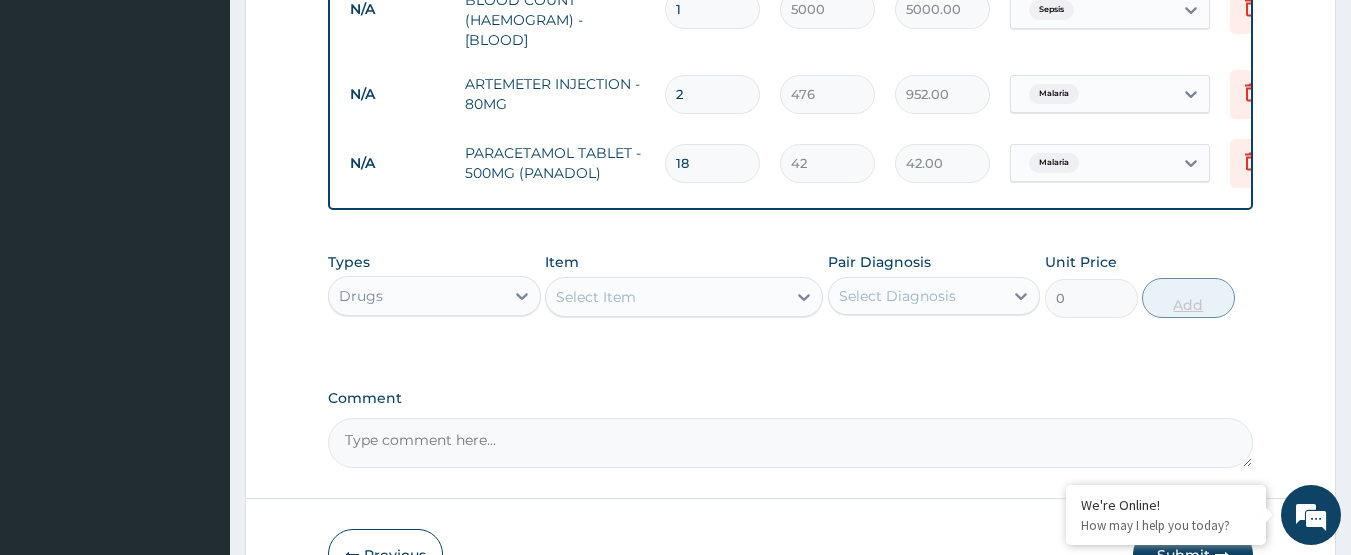 type on "756.00" 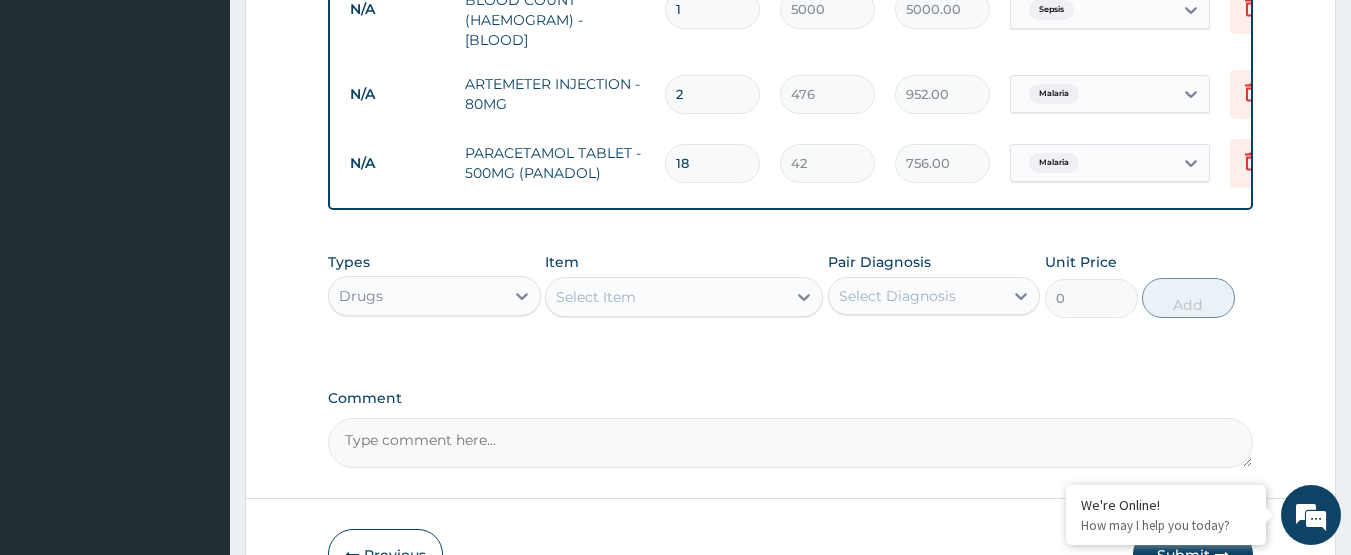 type on "18" 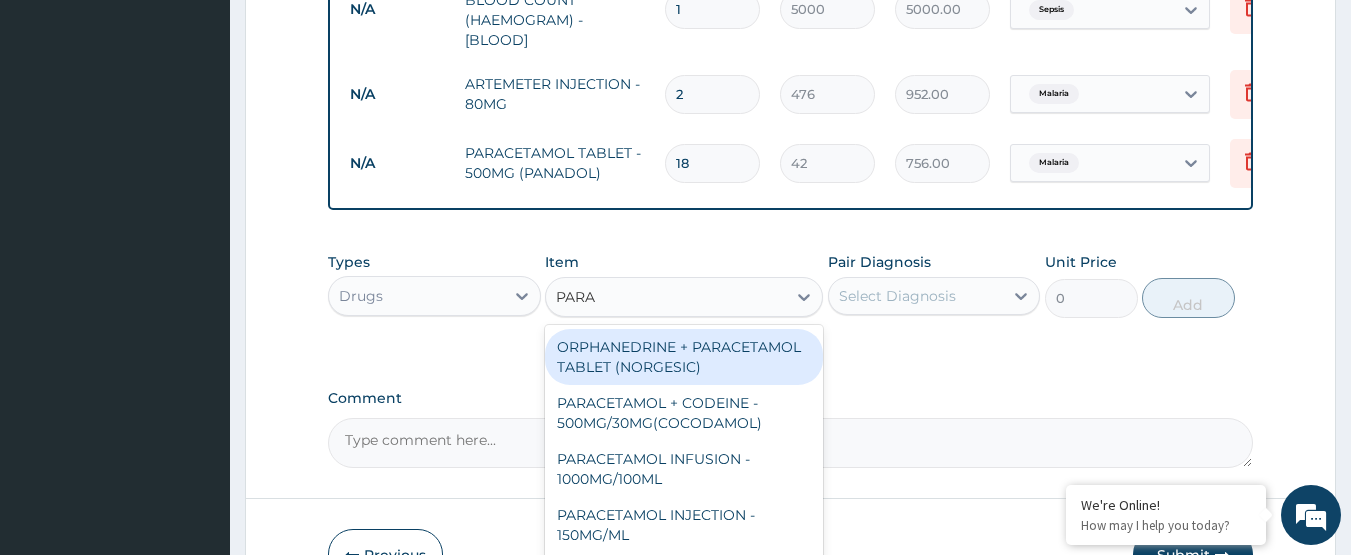 type on "PARAC" 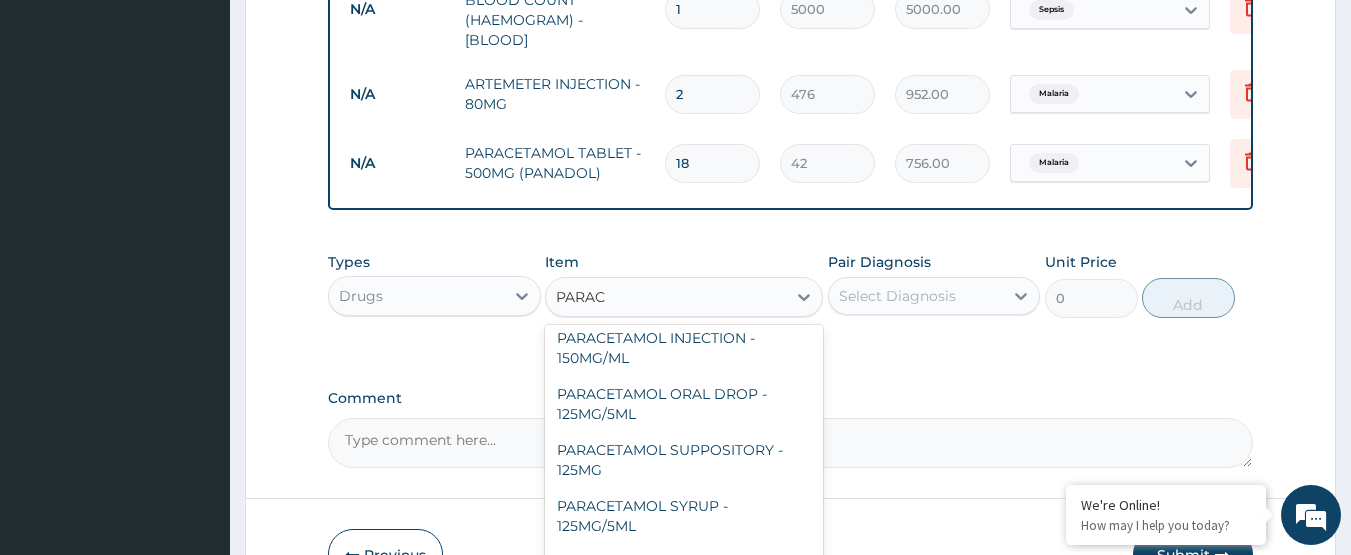 scroll, scrollTop: 200, scrollLeft: 0, axis: vertical 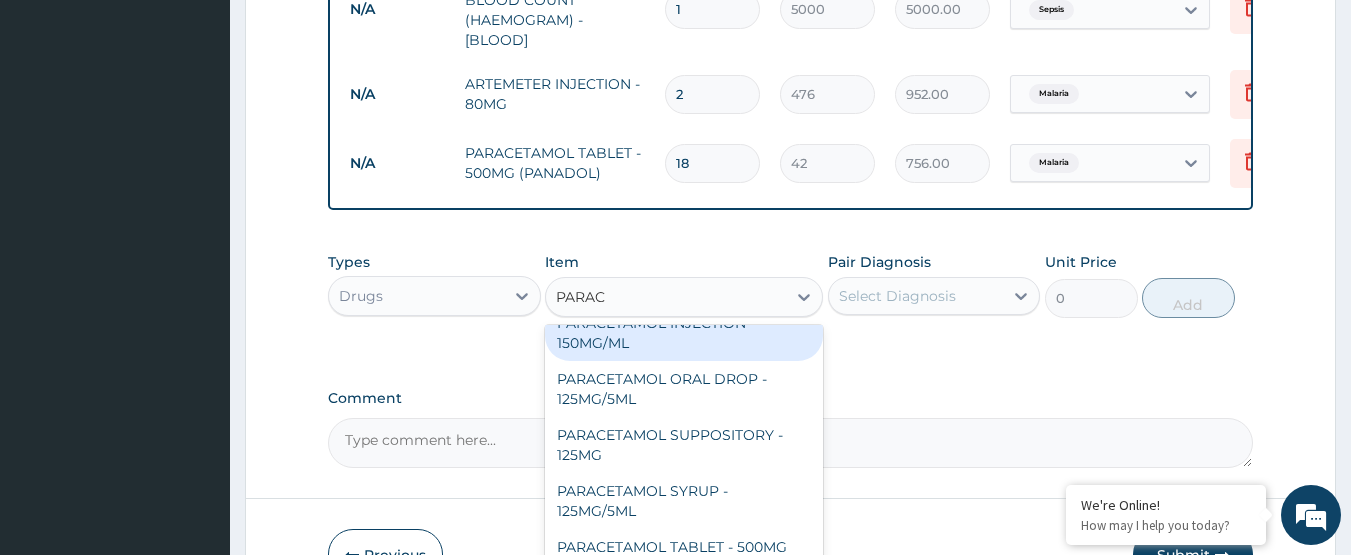 click on "PARACETAMOL INJECTION - 150MG/ML" at bounding box center (684, 333) 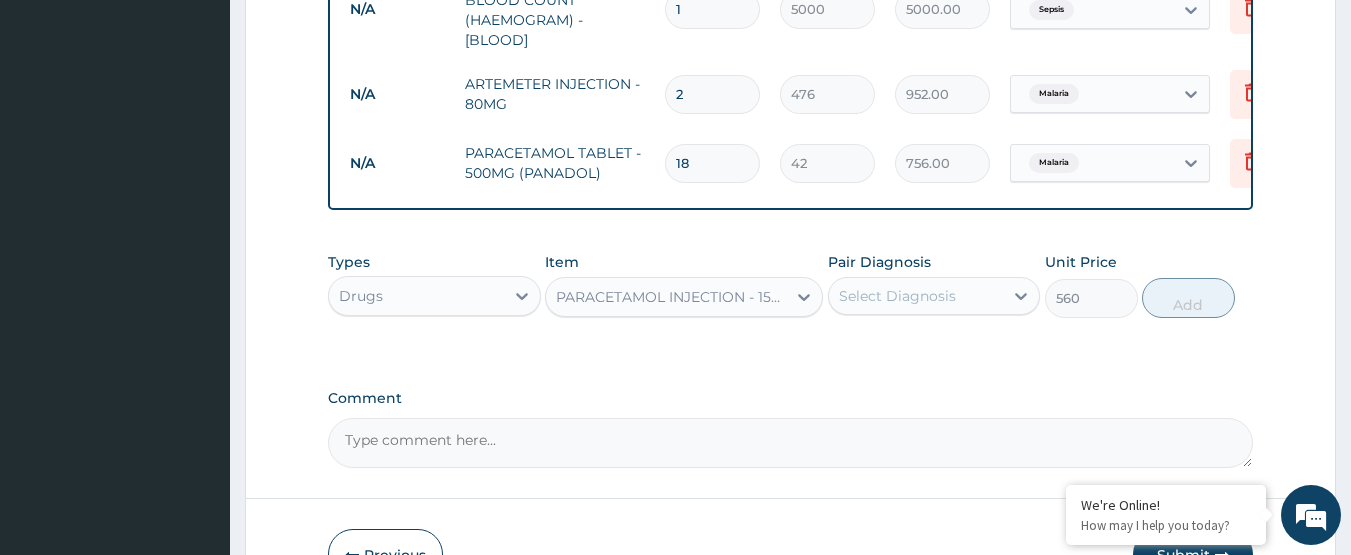 click on "Select Diagnosis" at bounding box center [916, 296] 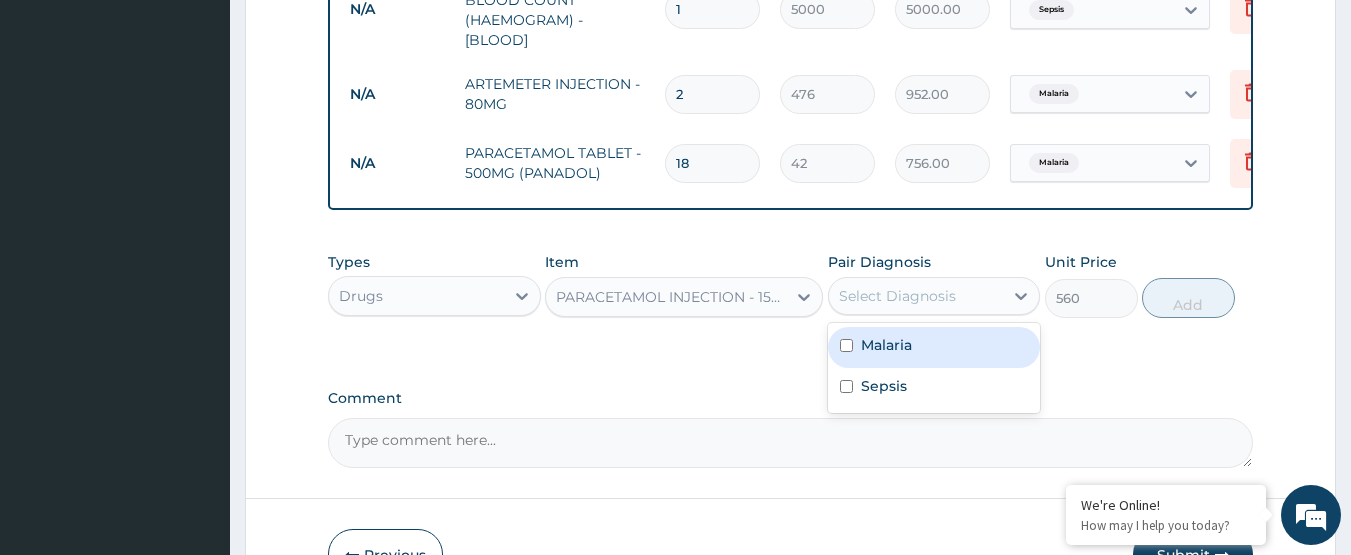 click on "Malaria" at bounding box center (934, 347) 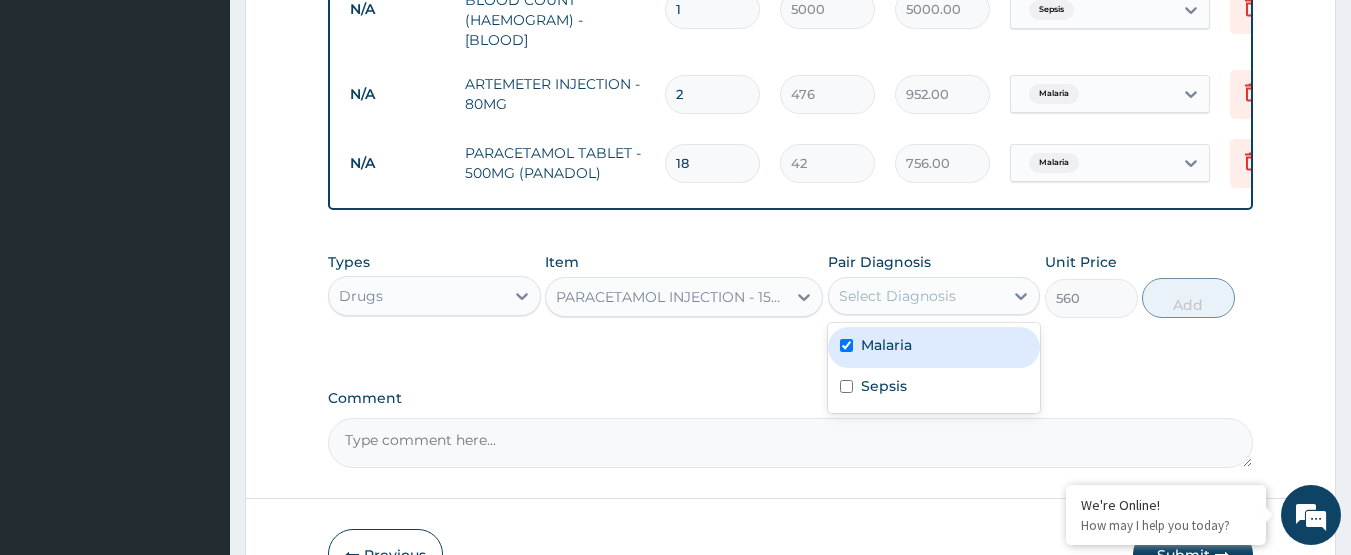 checkbox on "true" 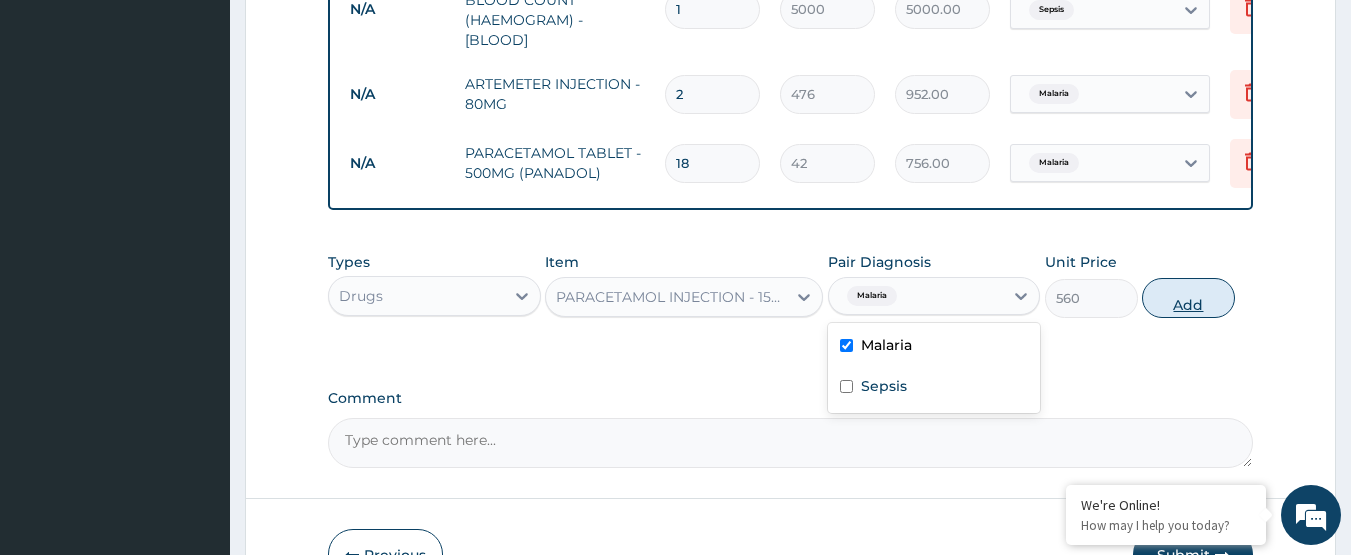 click on "Add" at bounding box center (1188, 298) 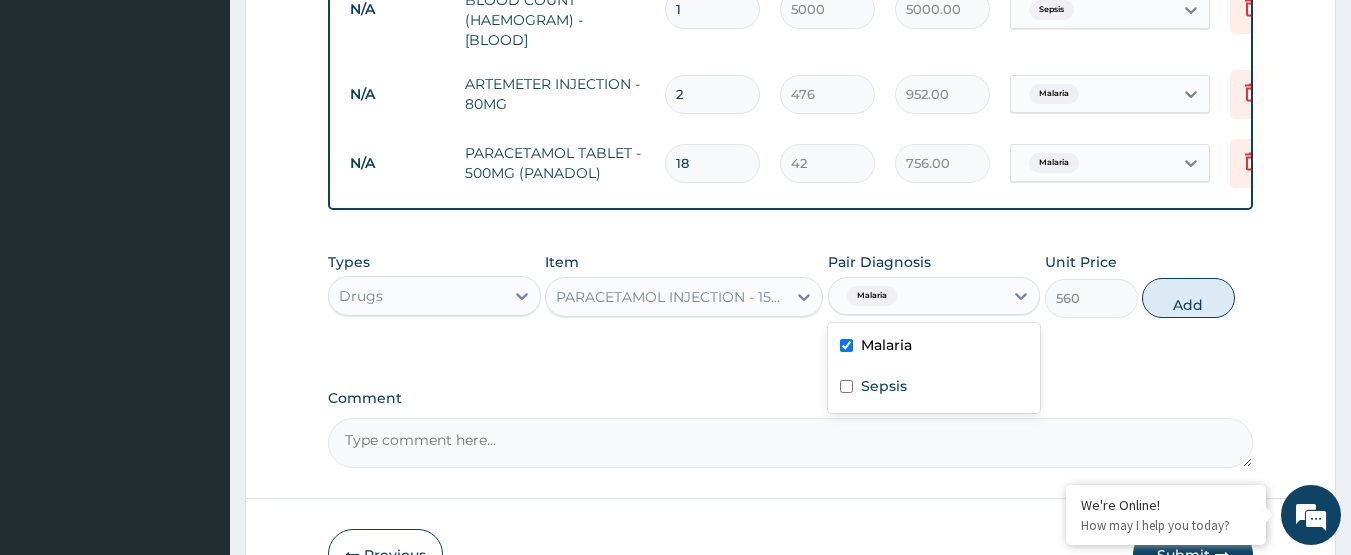 type on "0" 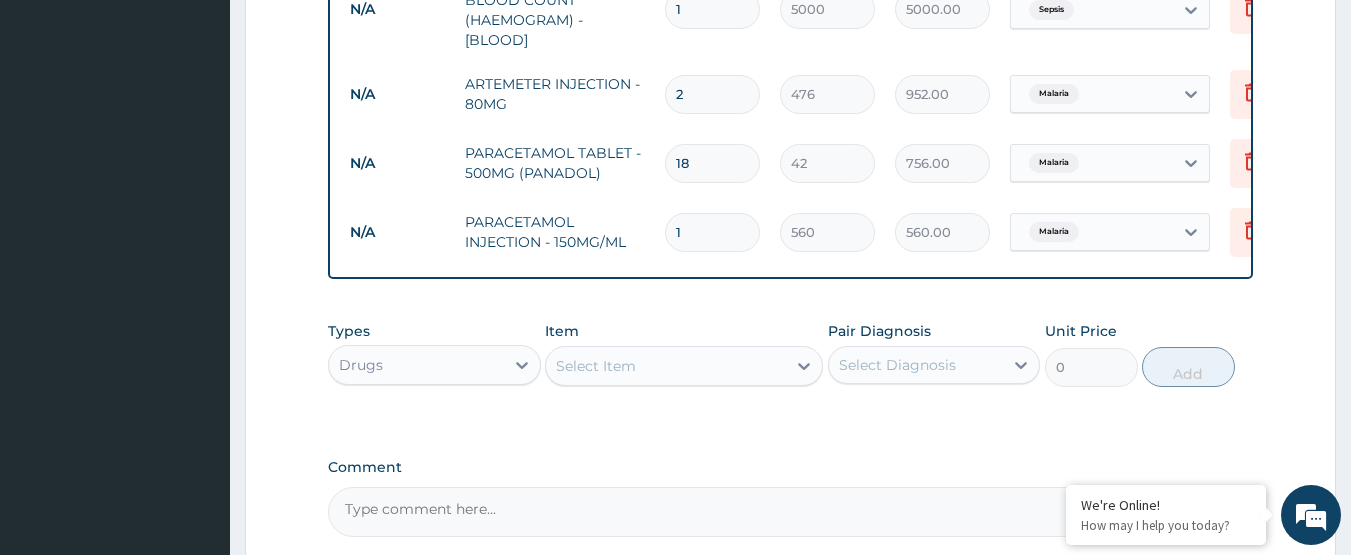 type 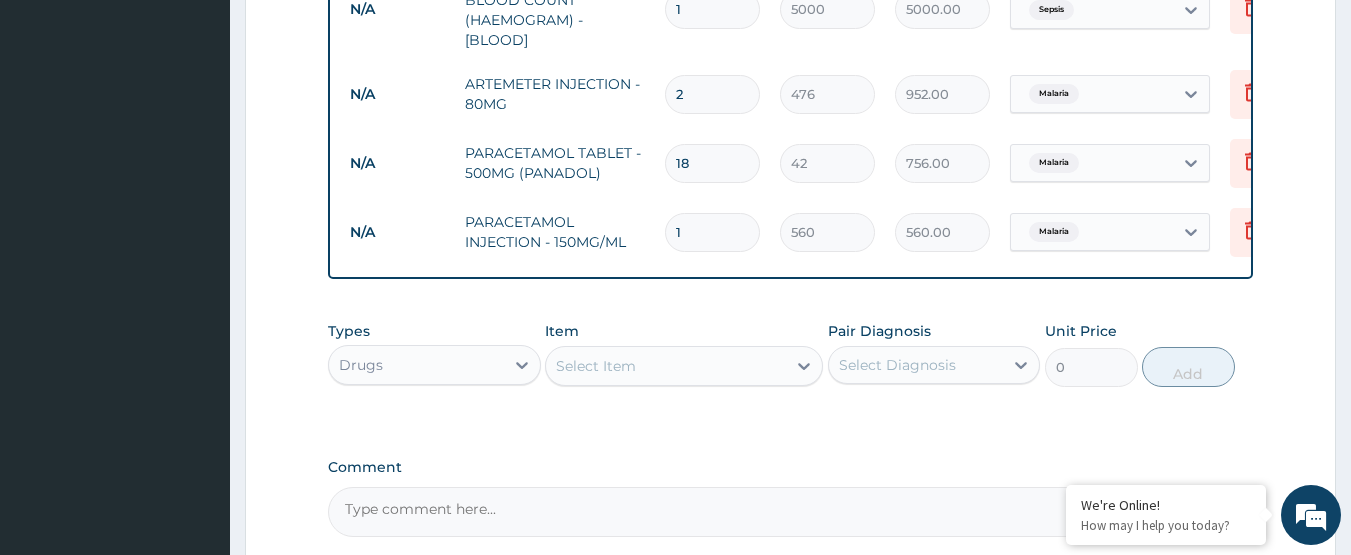 type on "0.00" 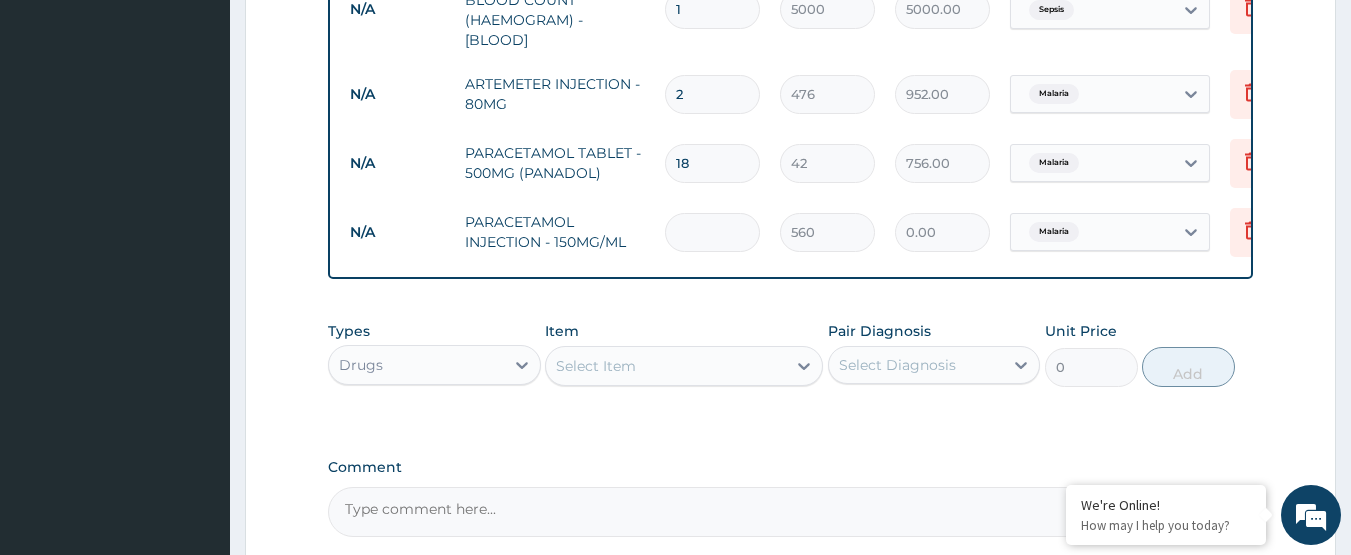 type on "4" 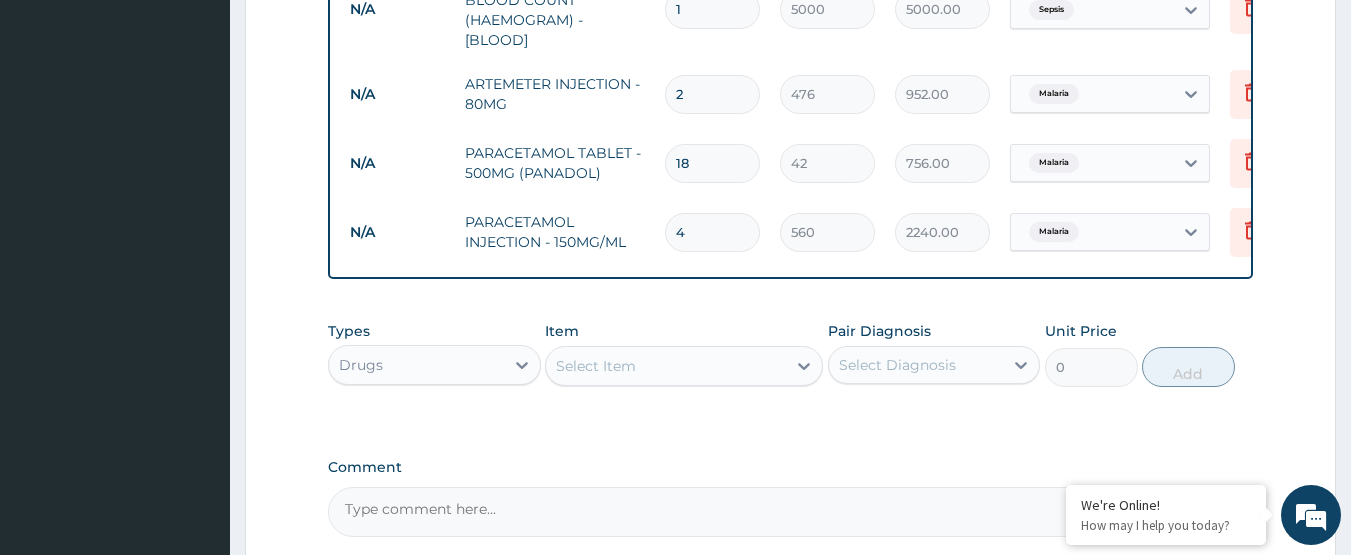 type on "4" 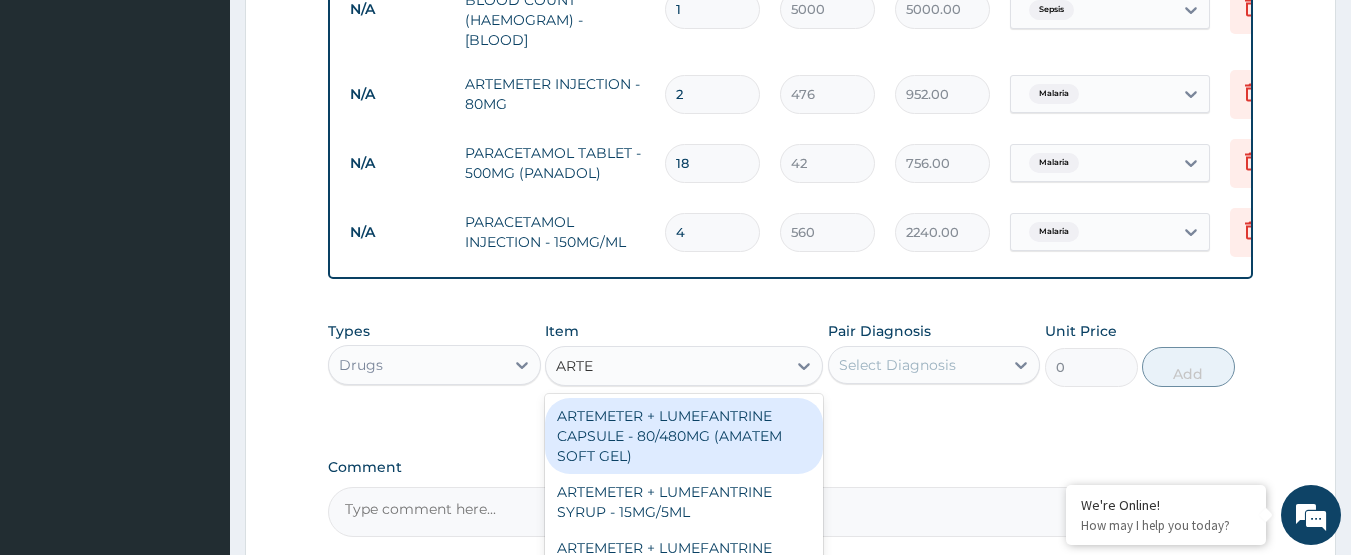 type on "ARTEM" 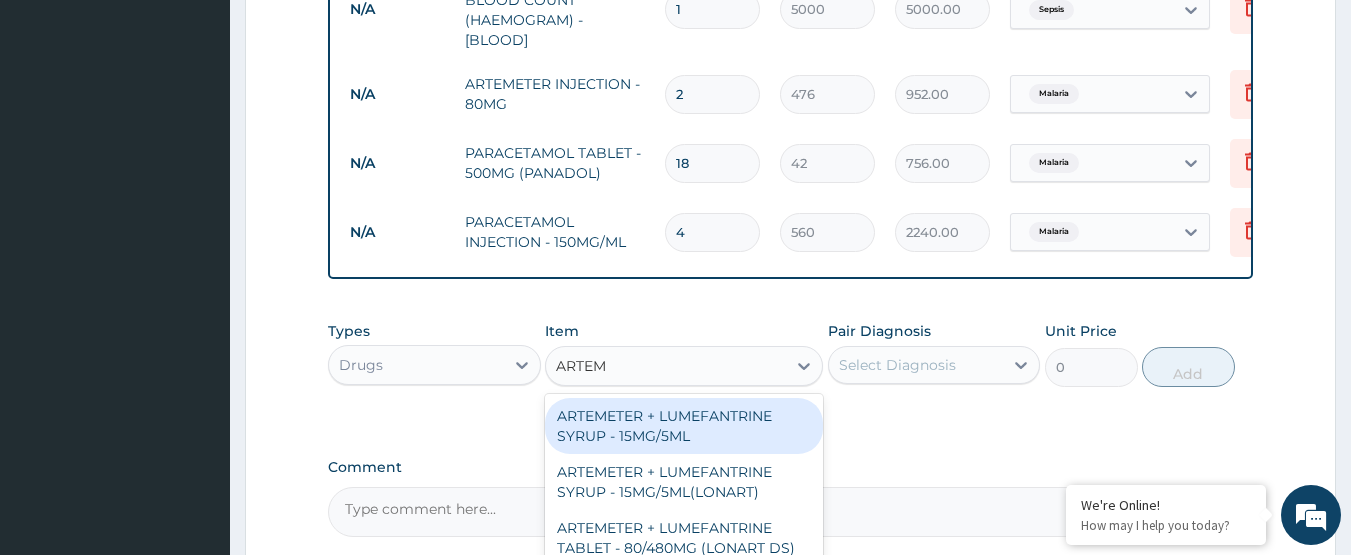 scroll, scrollTop: 100, scrollLeft: 0, axis: vertical 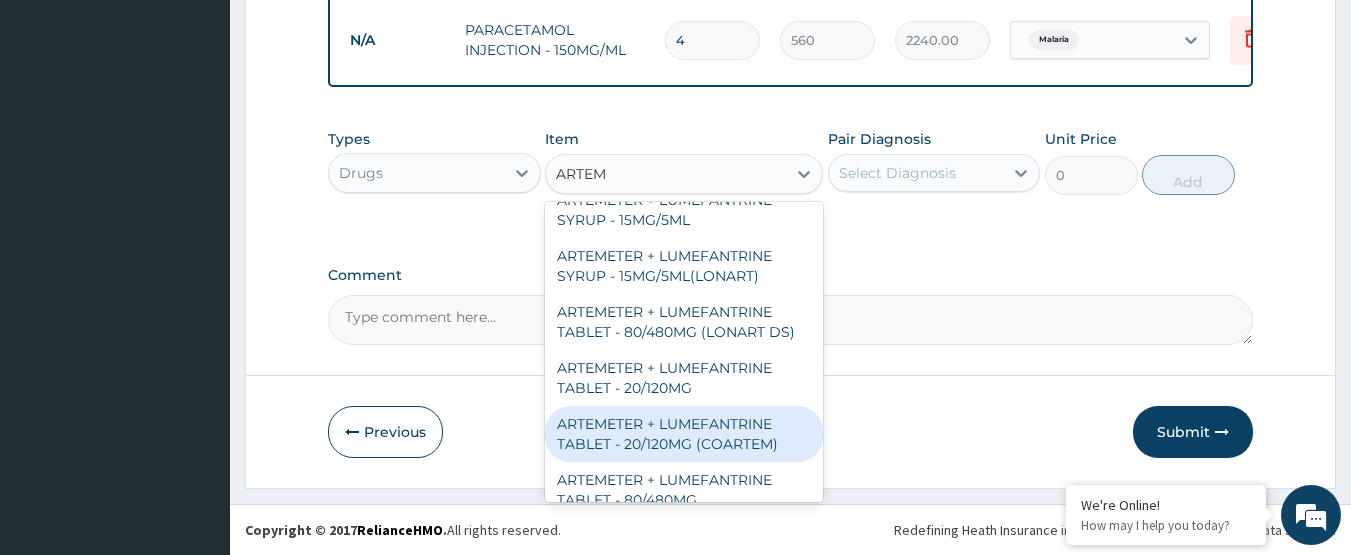 click on "ARTEMETER + LUMEFANTRINE TABLET - 20/120MG (COARTEM)" at bounding box center [684, 434] 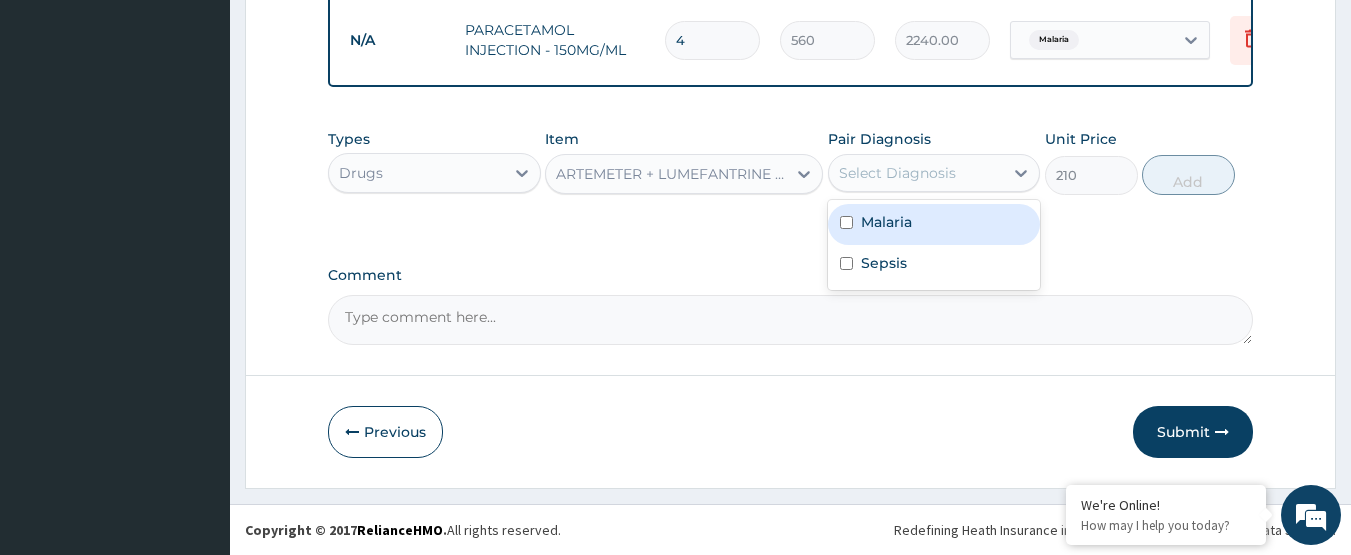 click on "Select Diagnosis" at bounding box center (916, 173) 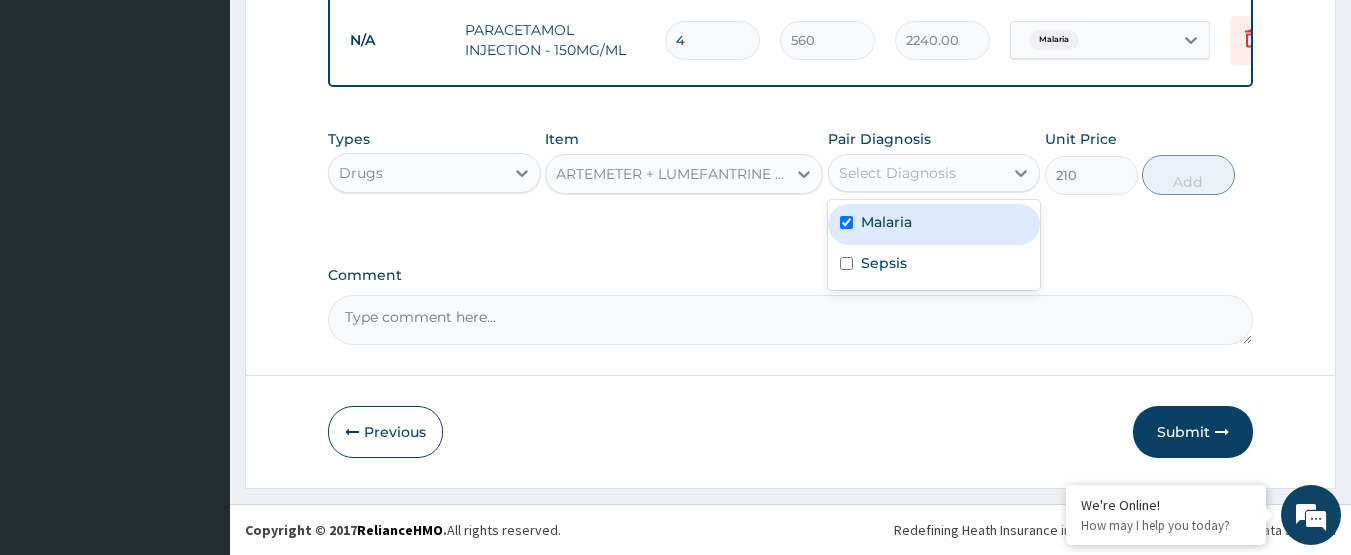 checkbox on "true" 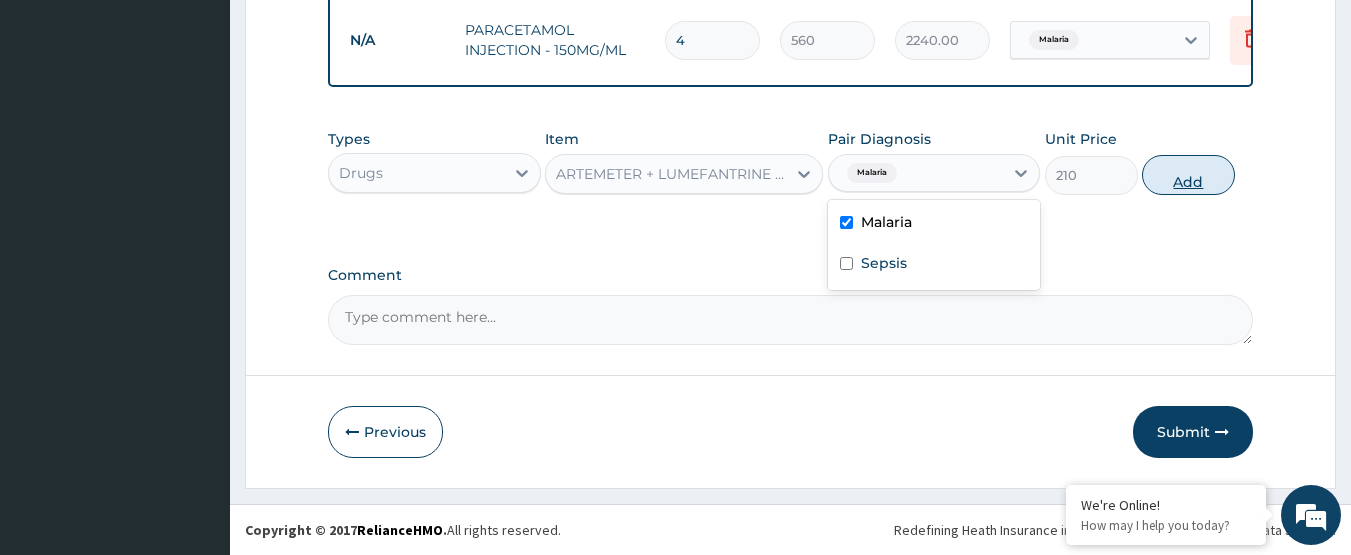 click on "Add" at bounding box center [1188, 175] 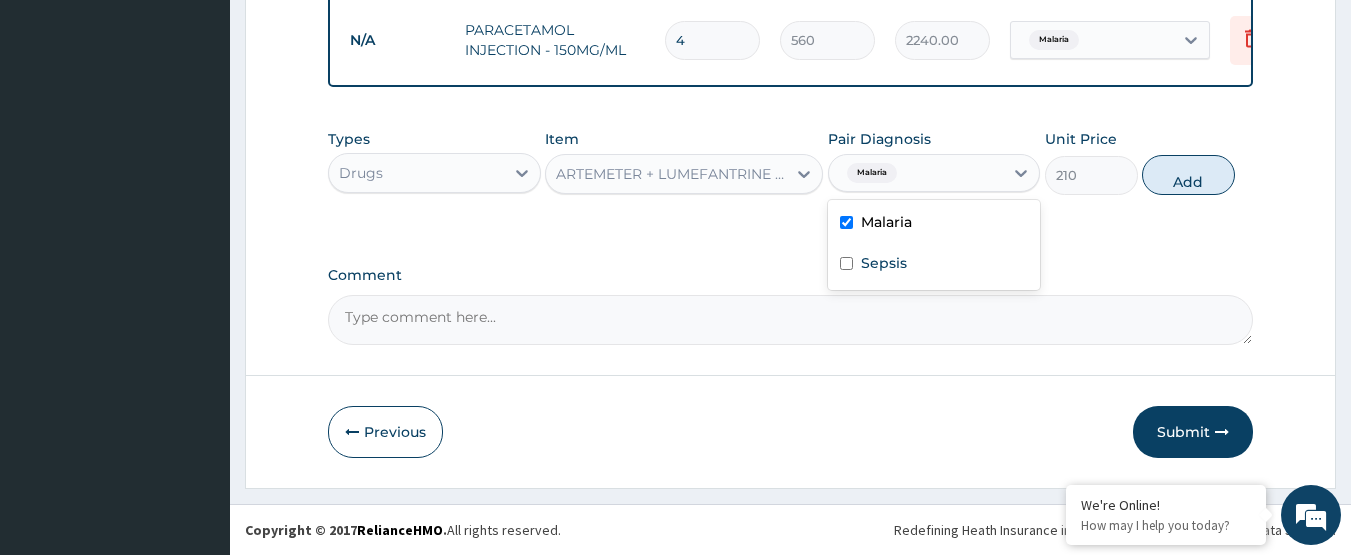 type on "0" 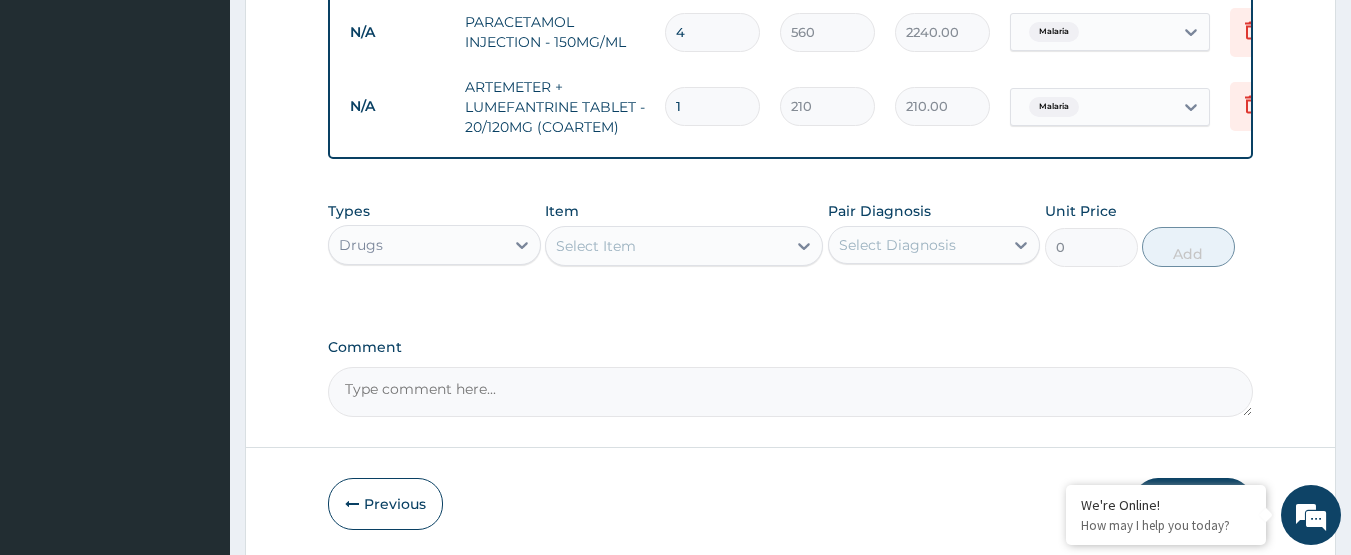 type 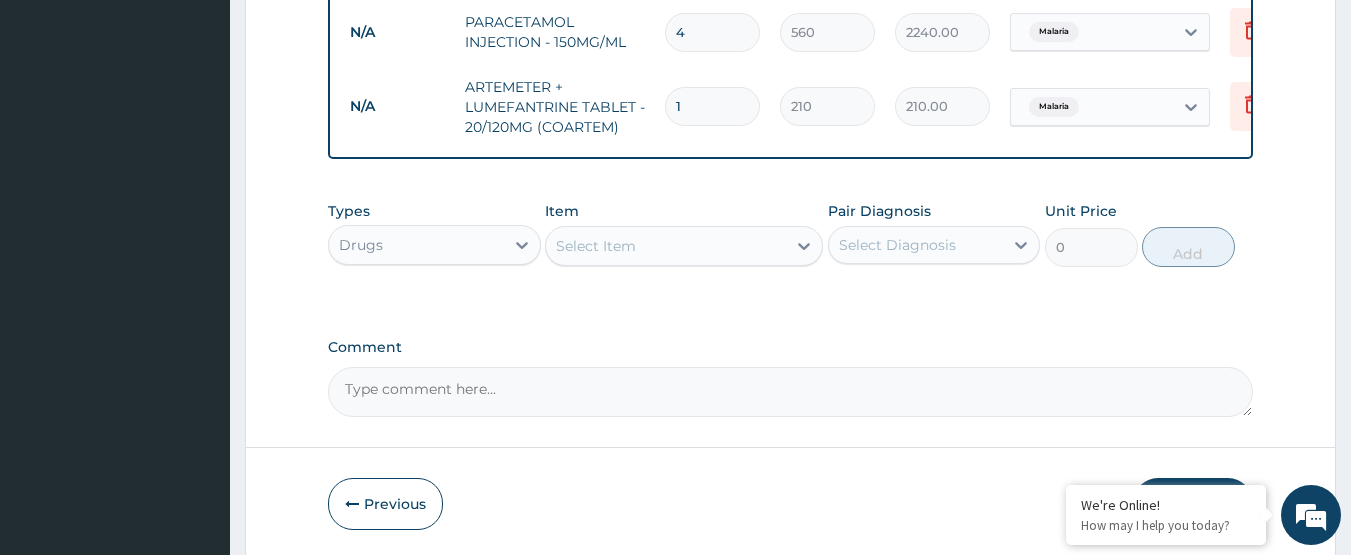 type on "0.00" 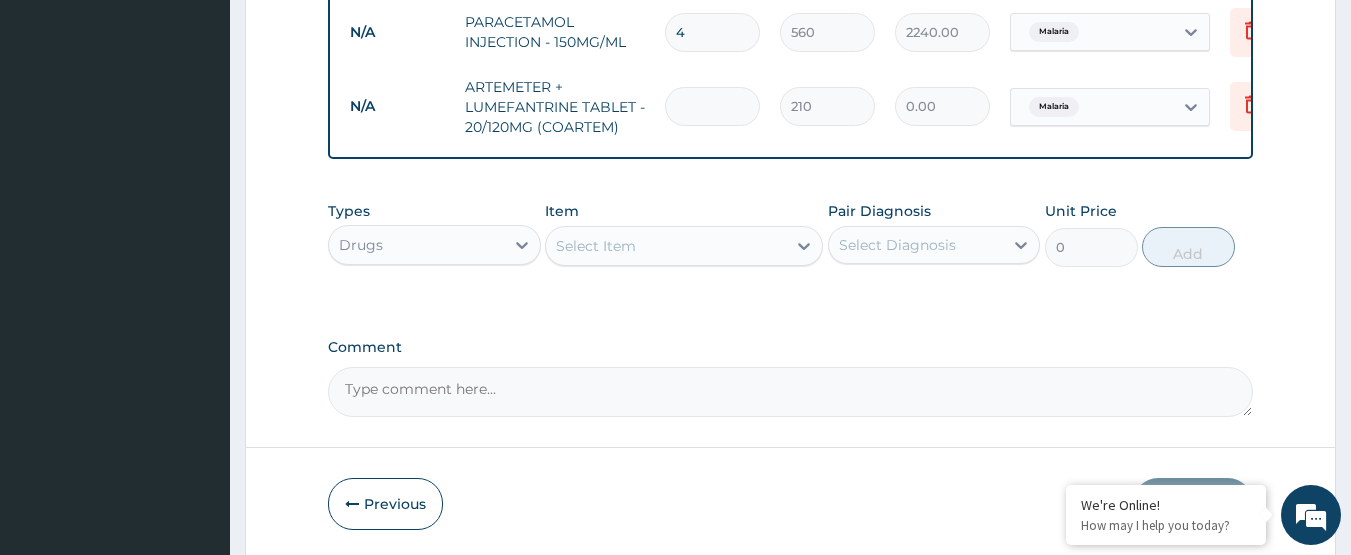 type on "2" 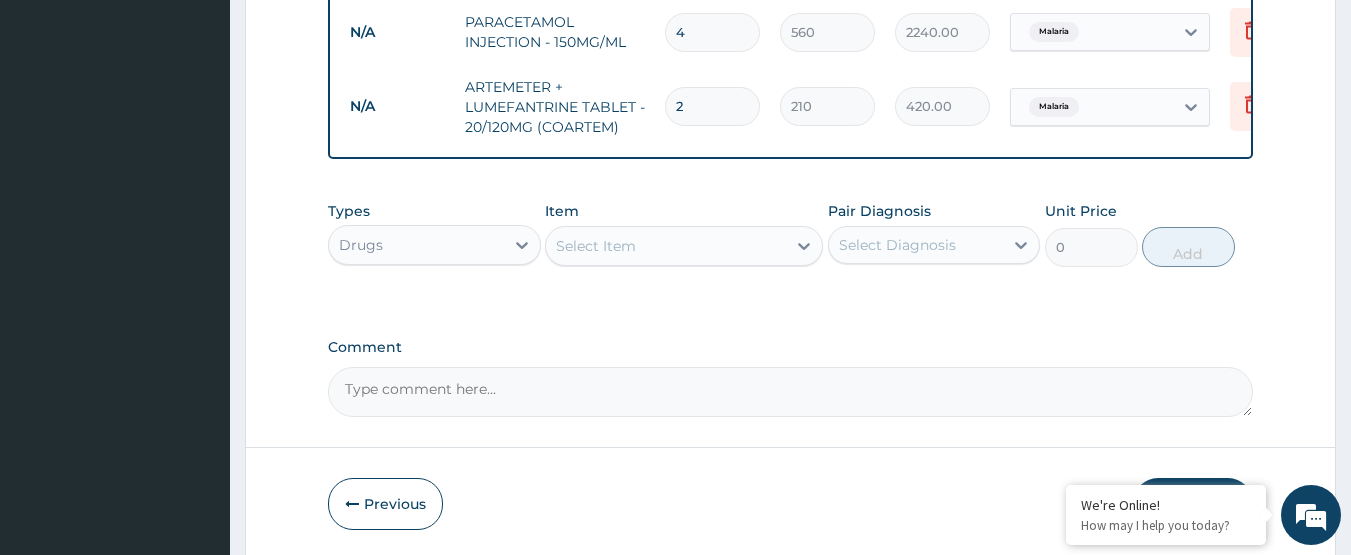 type on "24" 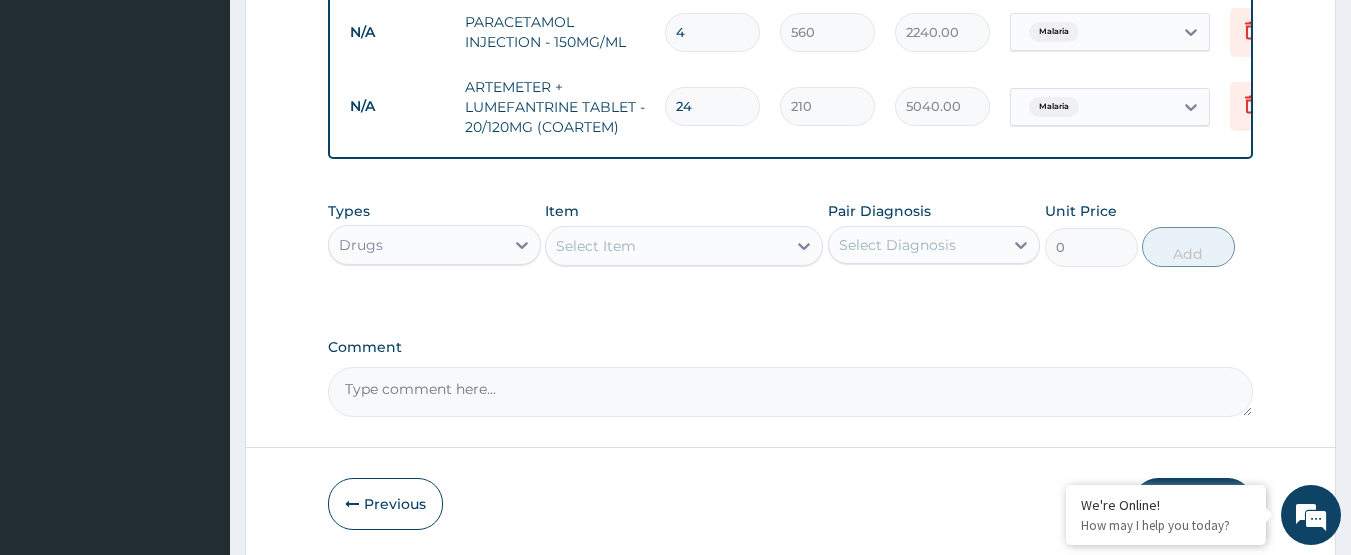 type on "24" 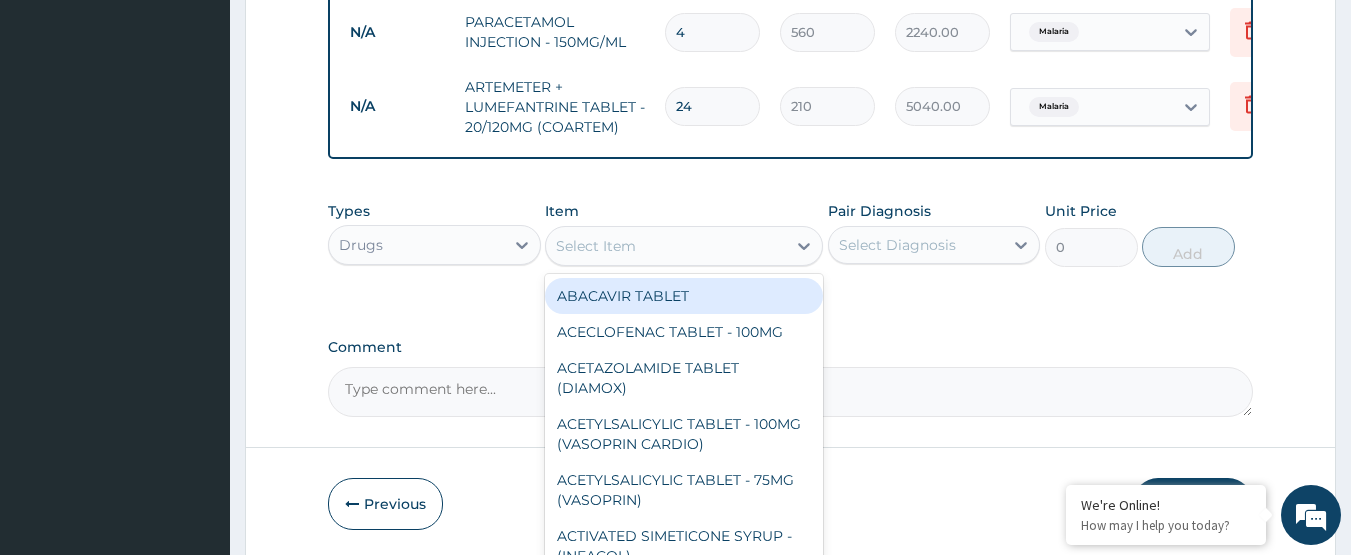 click on "Select Item" at bounding box center (666, 246) 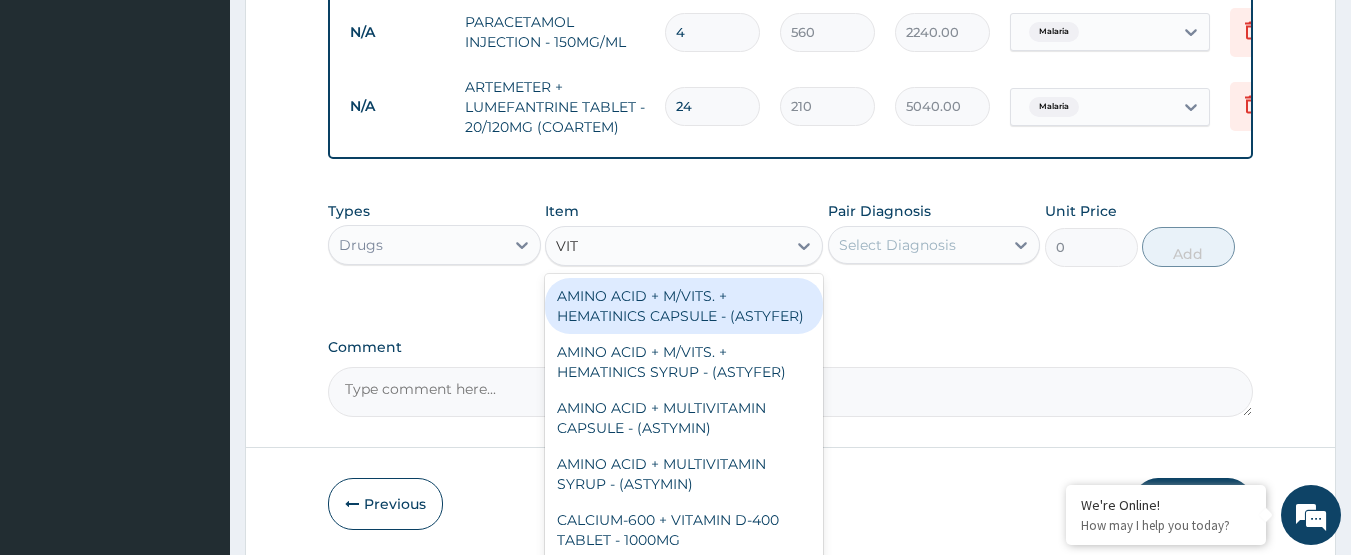 type on "VIT B" 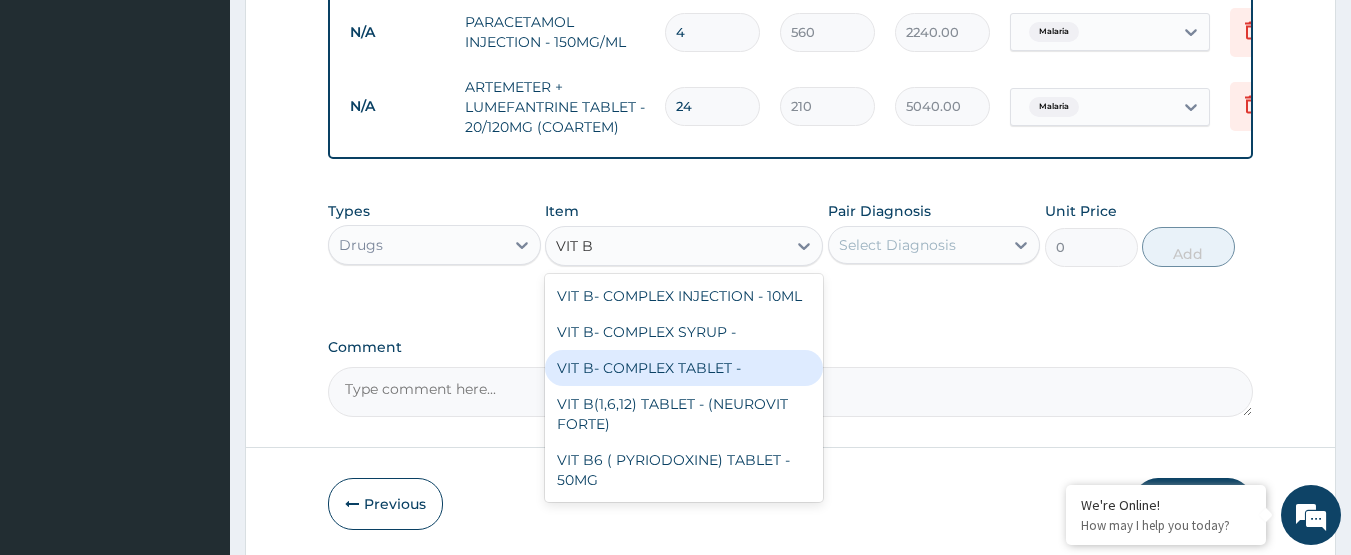 click on "VIT B- COMPLEX TABLET -" at bounding box center [684, 368] 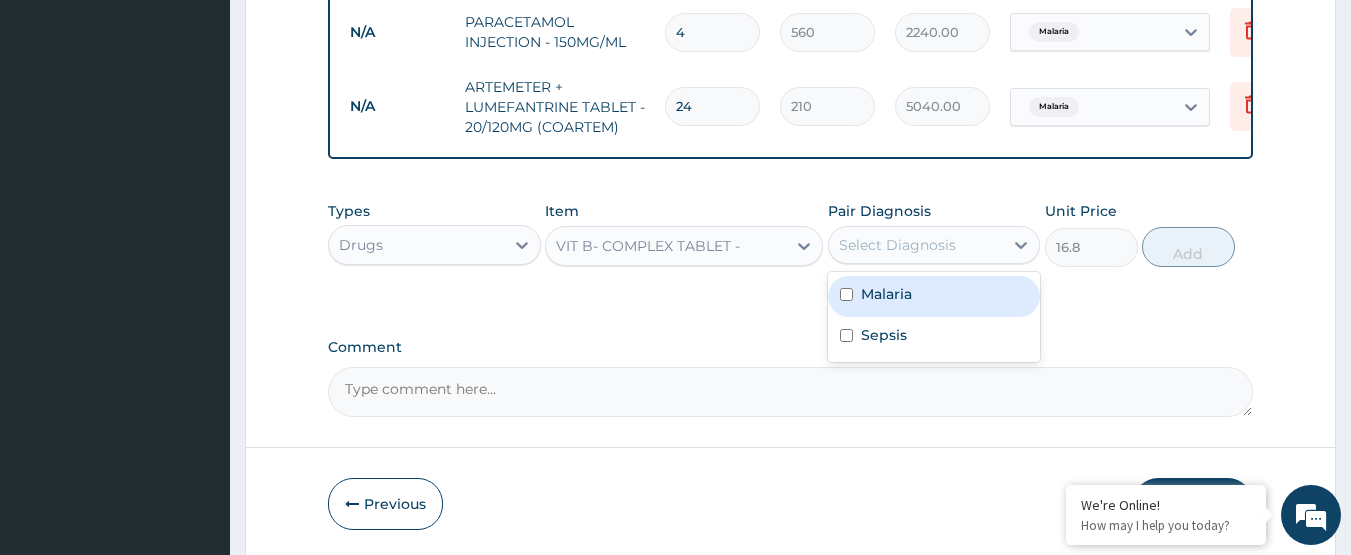 click on "Select Diagnosis" at bounding box center (897, 245) 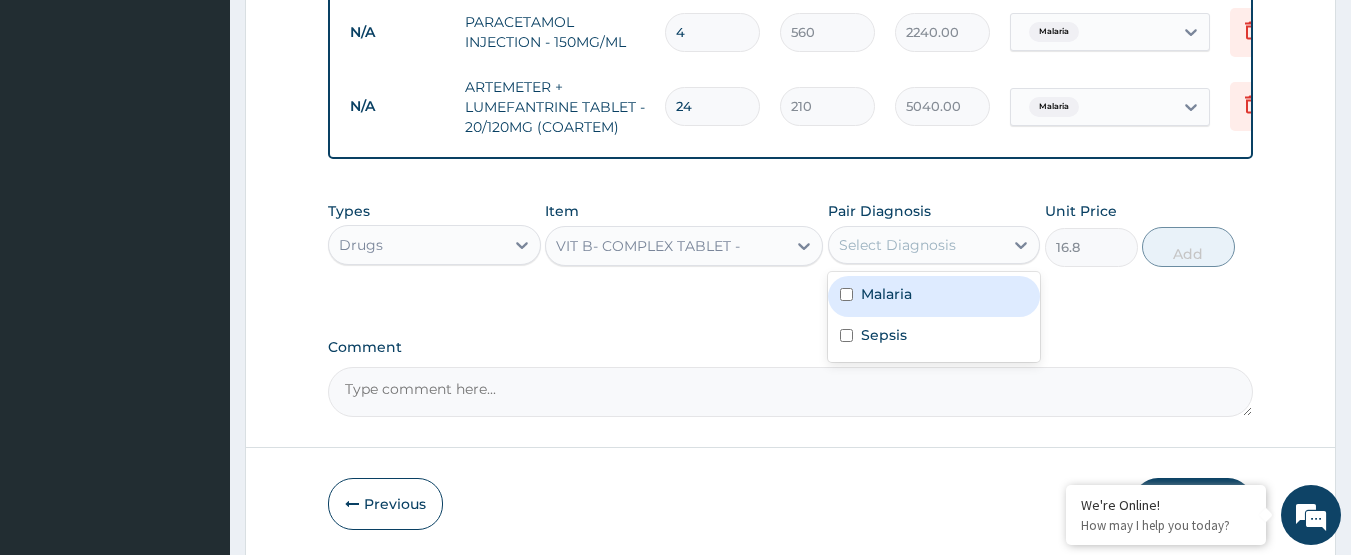 click on "Malaria" at bounding box center [934, 296] 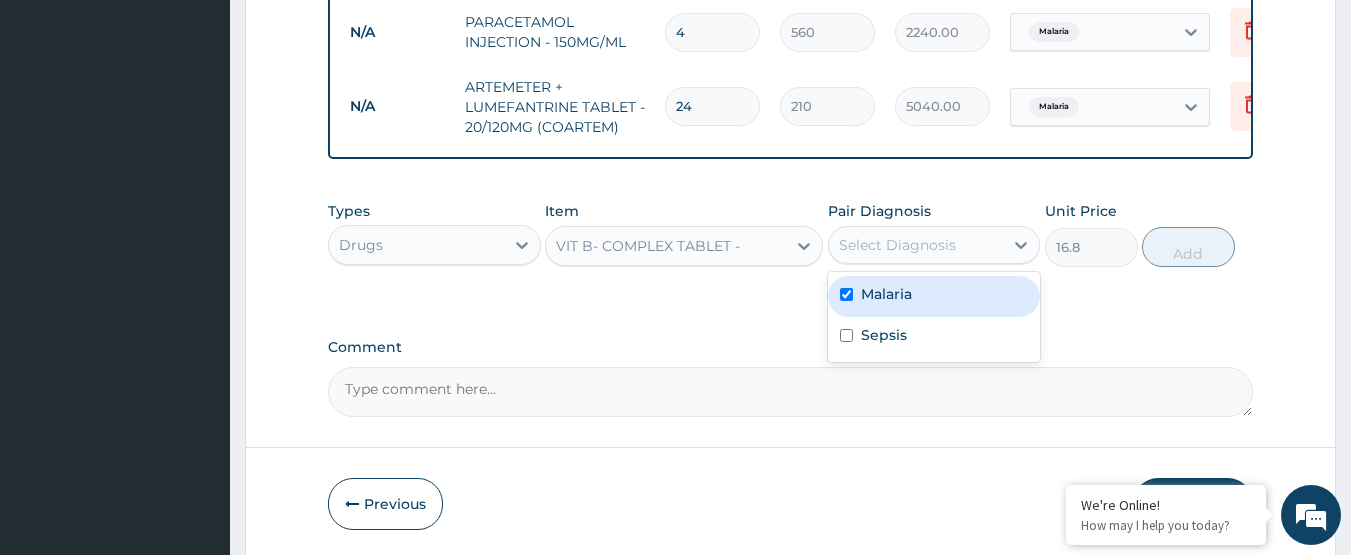 checkbox on "true" 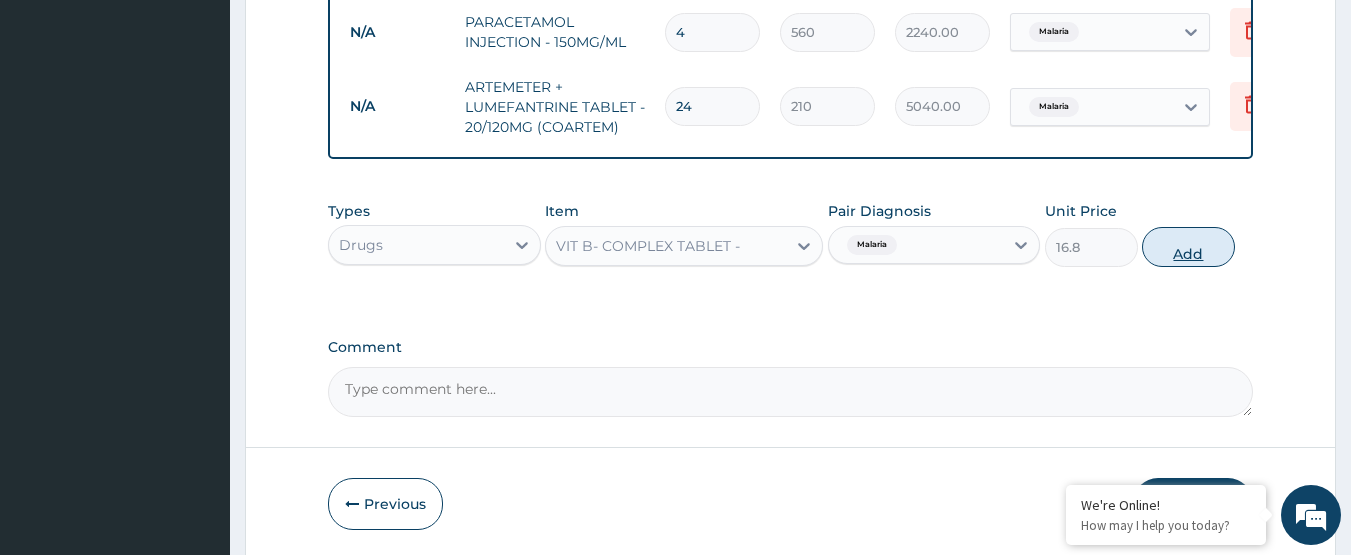 click on "Add" at bounding box center [1188, 247] 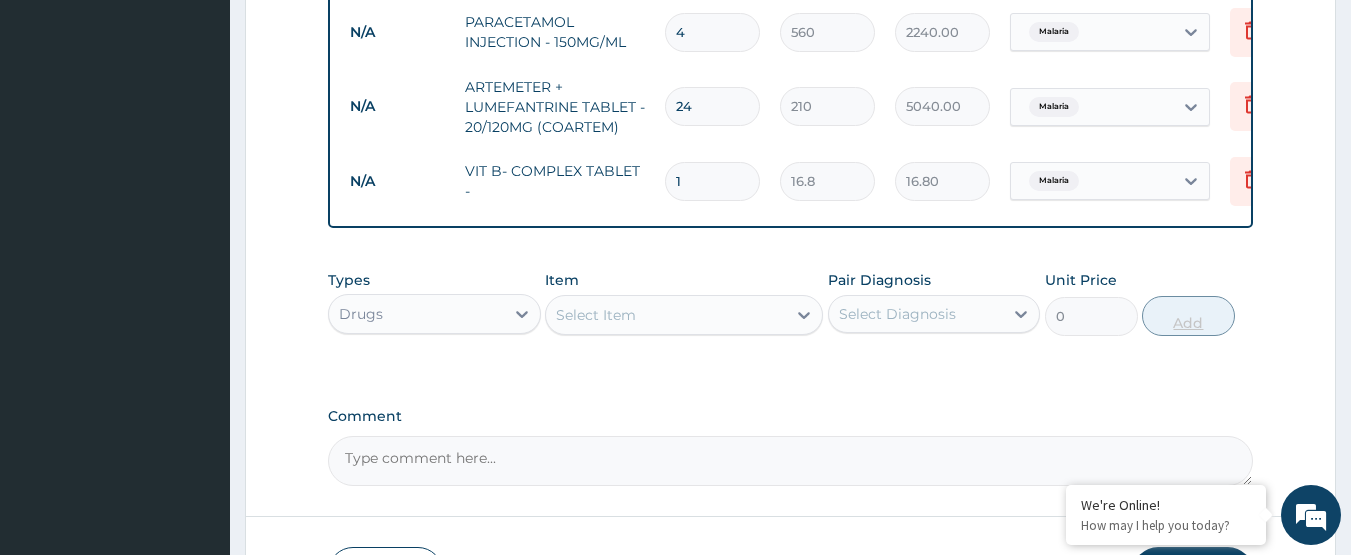 type on "10" 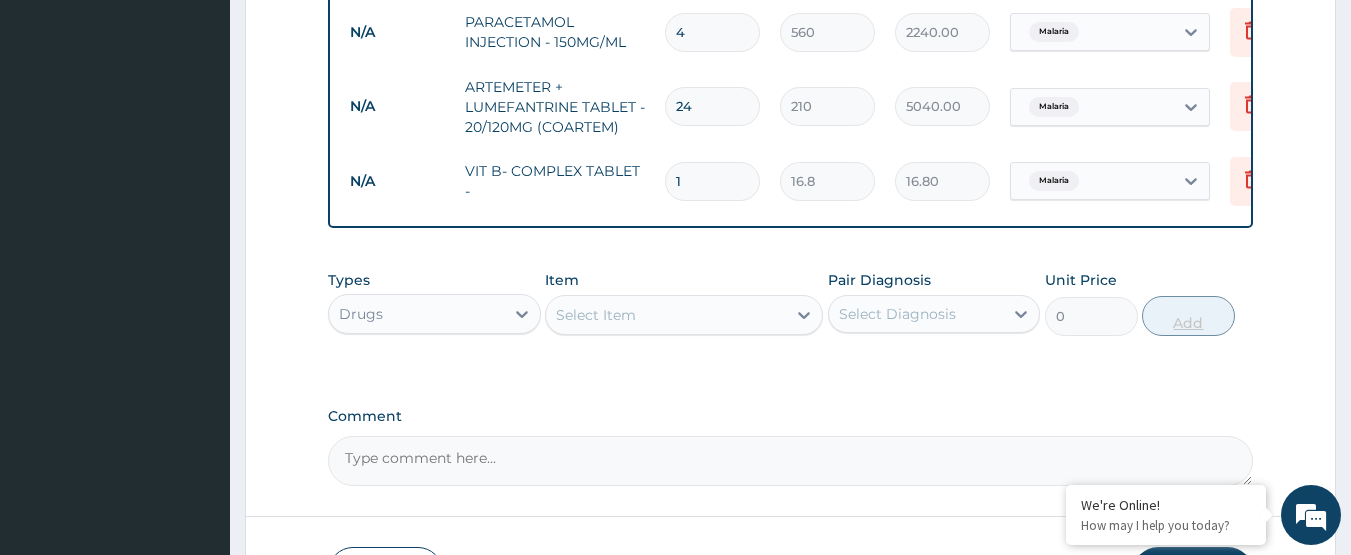 type on "168.00" 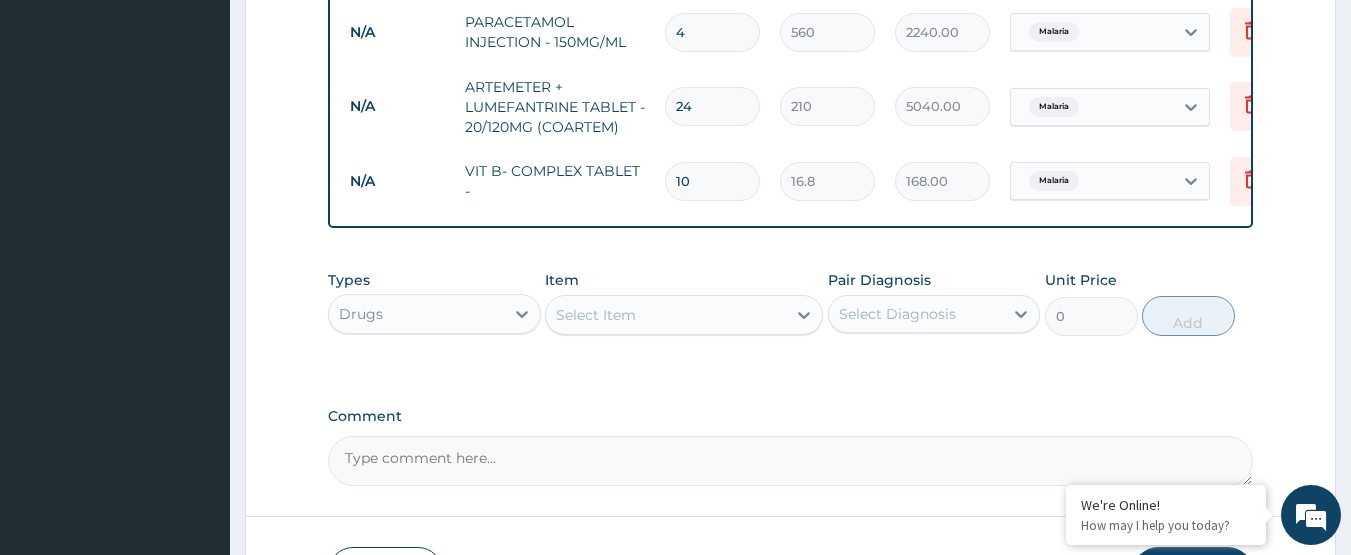 scroll, scrollTop: 713, scrollLeft: 0, axis: vertical 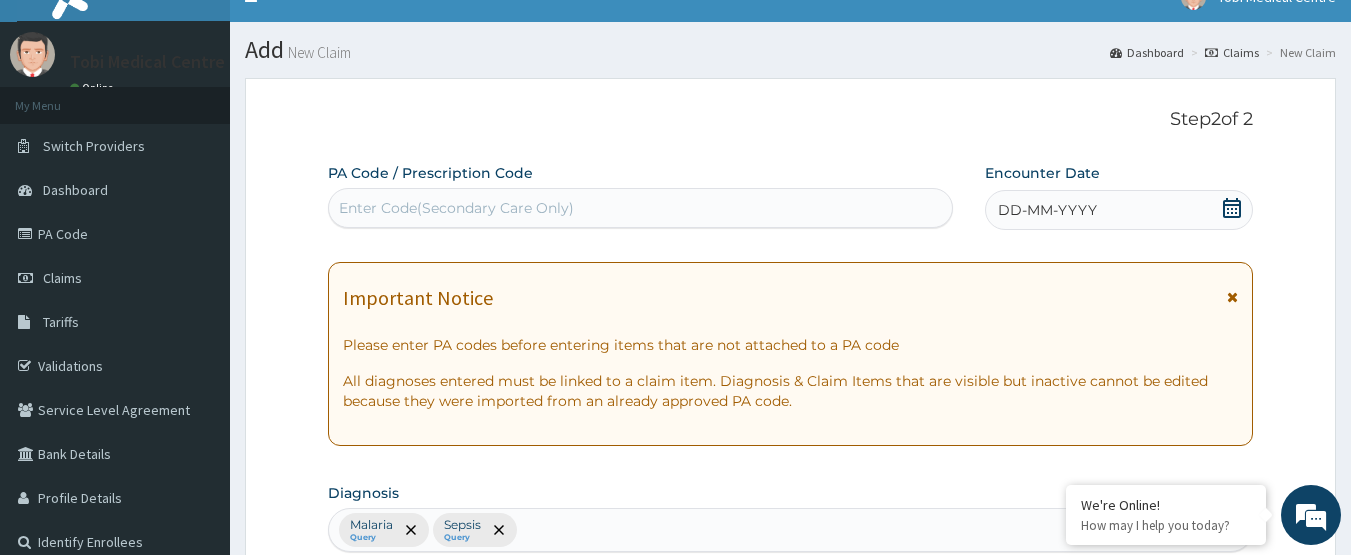 type on "10" 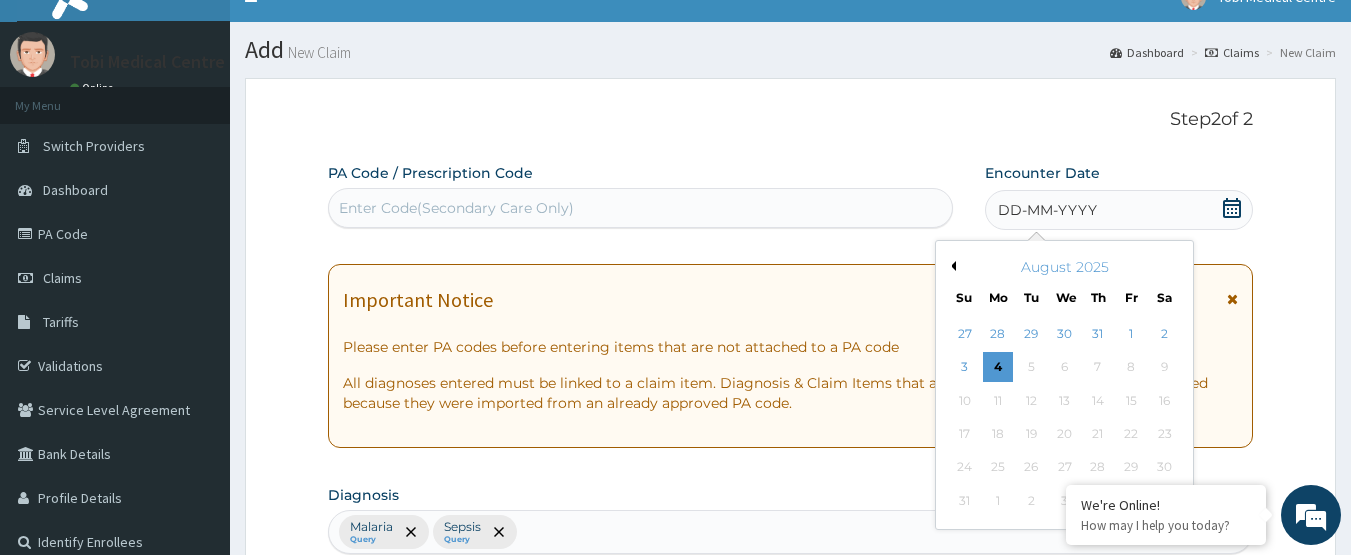 click on "Previous Month" at bounding box center (951, 266) 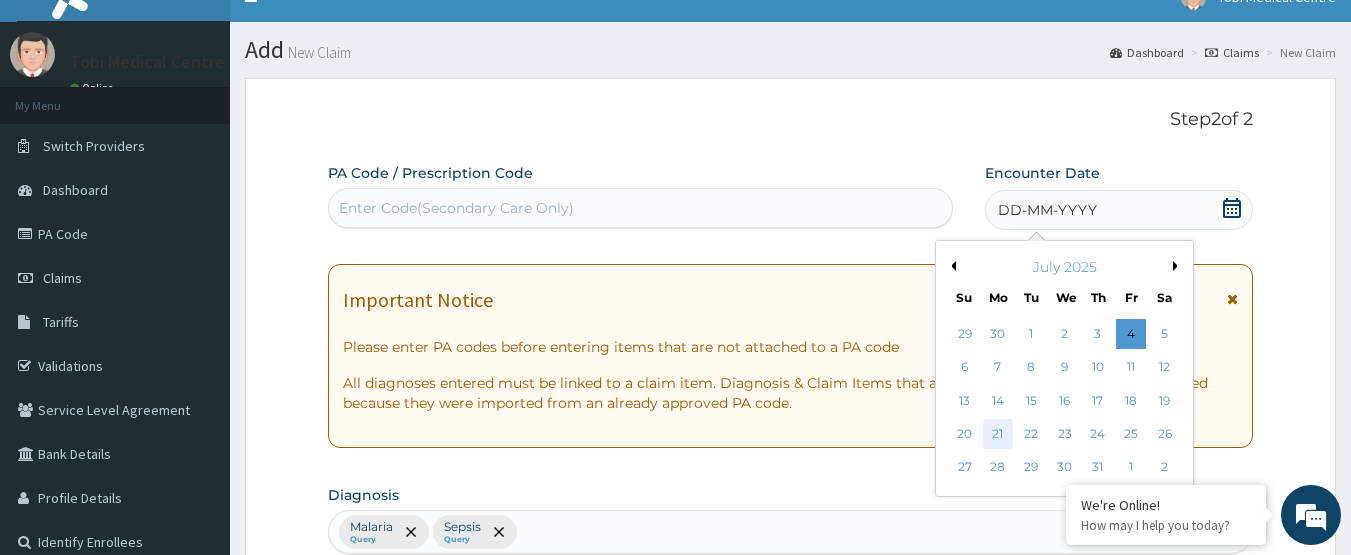 click on "21" at bounding box center [998, 434] 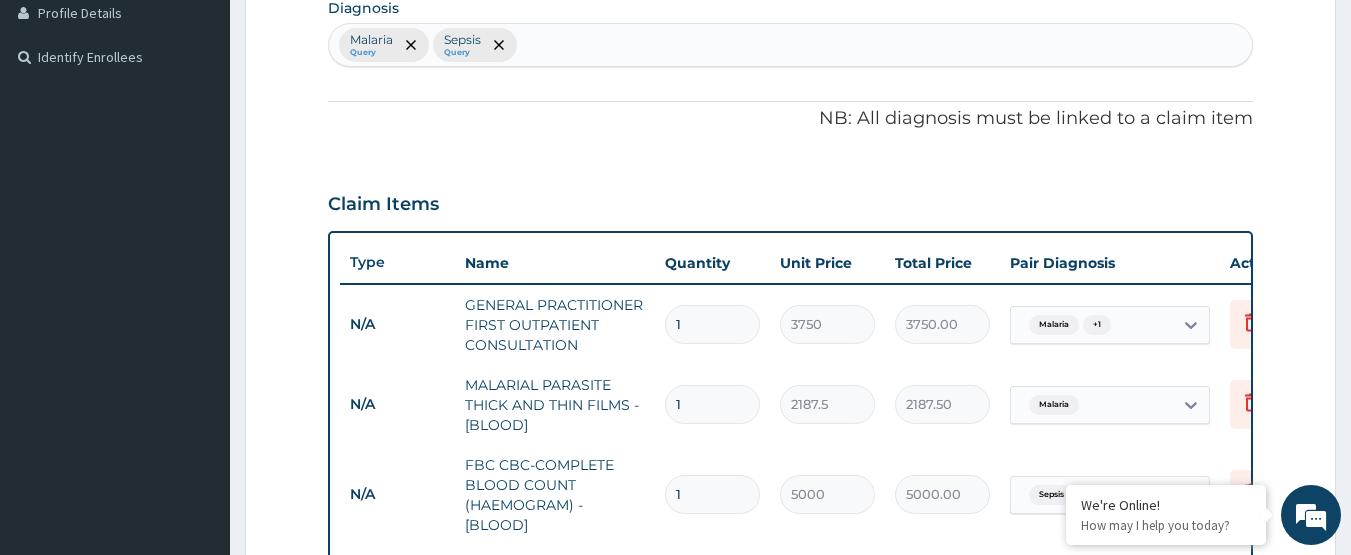 scroll, scrollTop: 998, scrollLeft: 0, axis: vertical 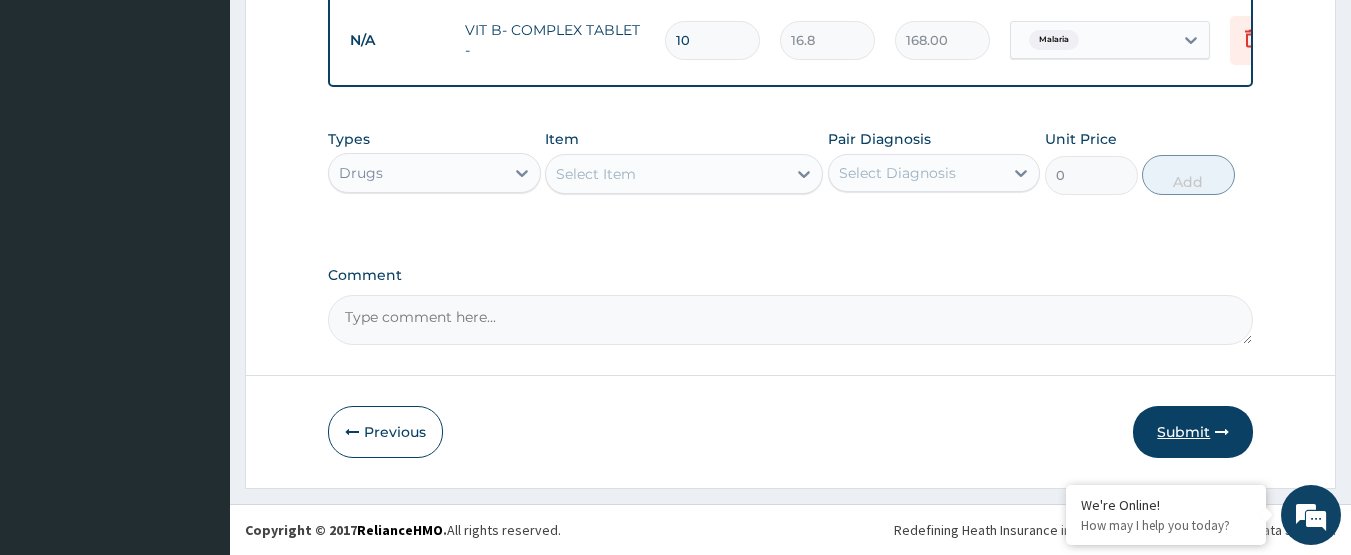 click on "Submit" at bounding box center (1193, 432) 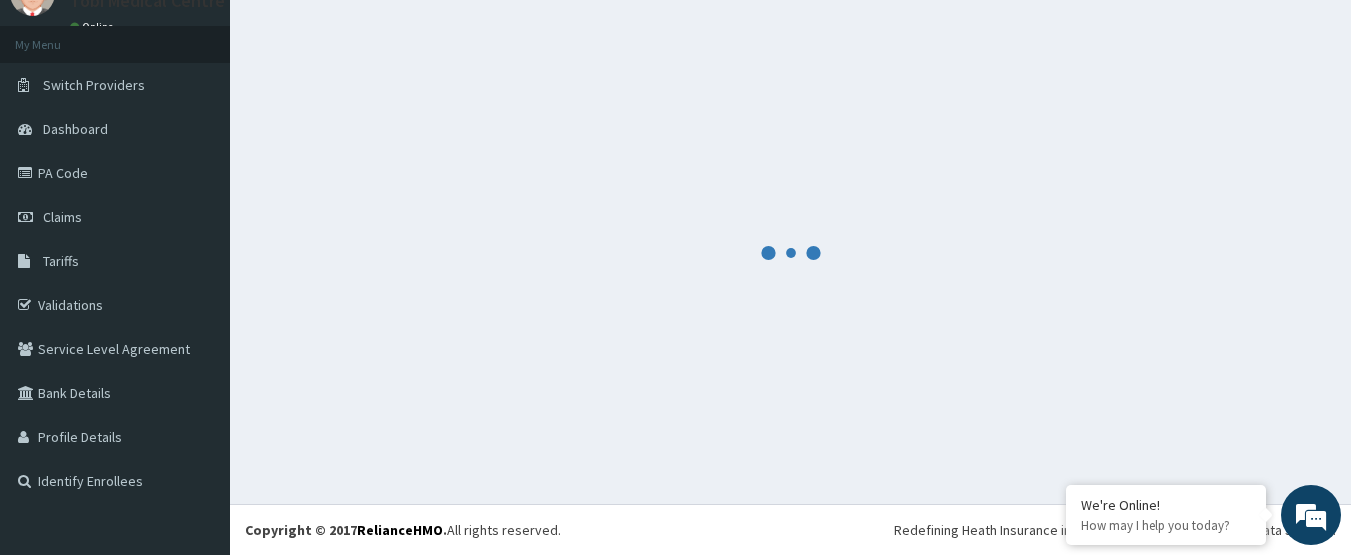 scroll, scrollTop: 89, scrollLeft: 0, axis: vertical 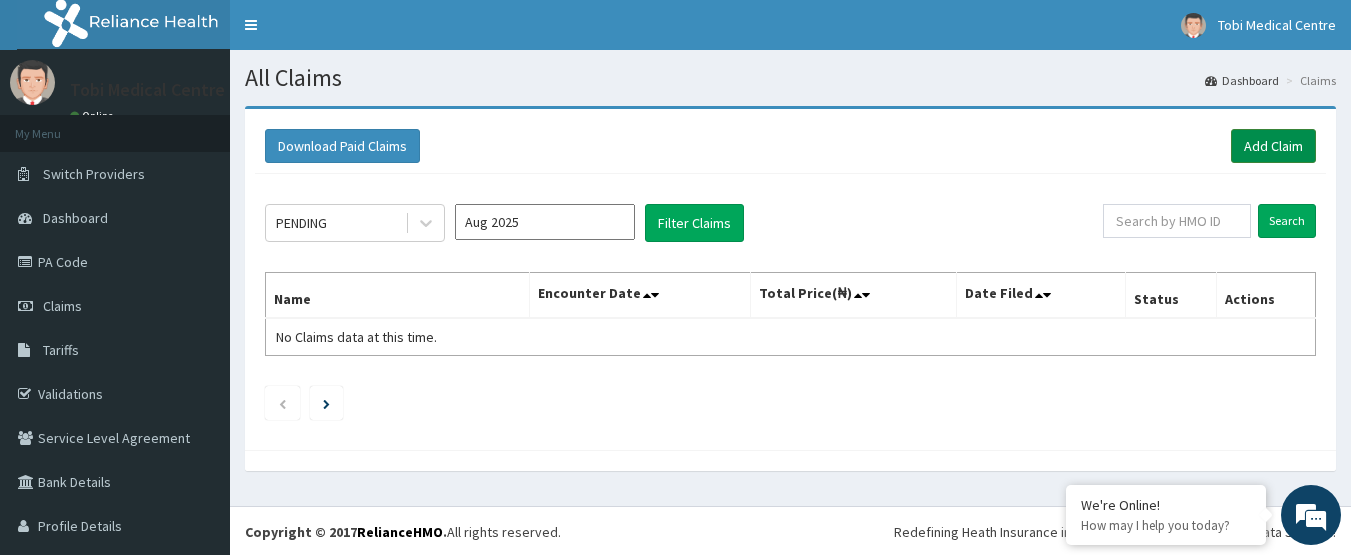 click on "Add Claim" at bounding box center (1273, 146) 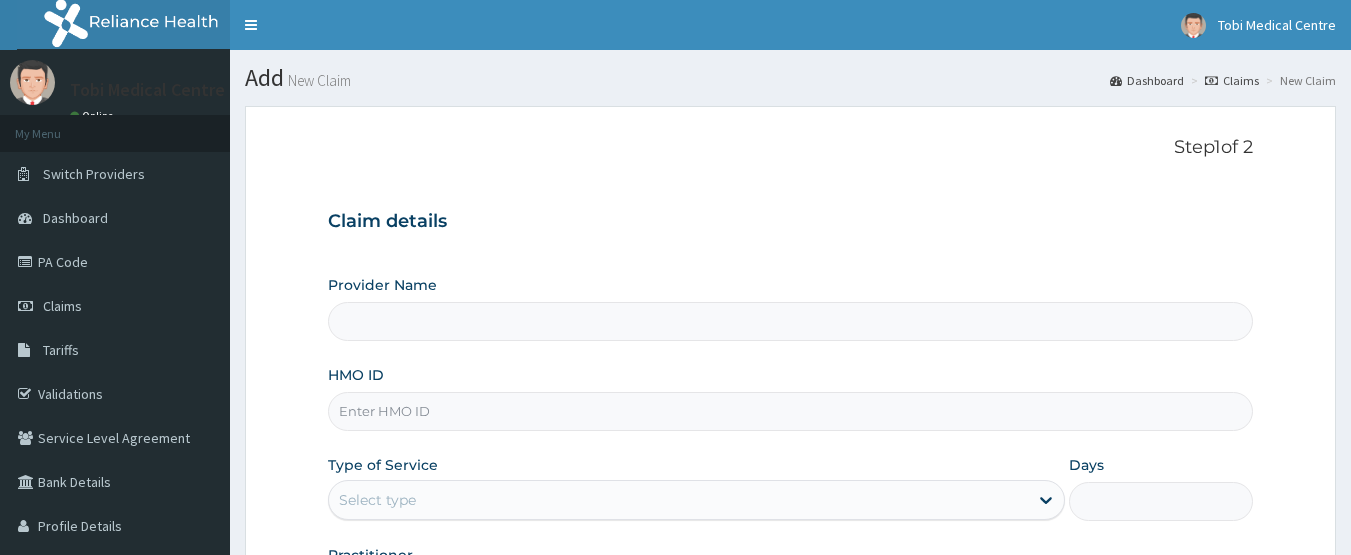 scroll, scrollTop: 0, scrollLeft: 0, axis: both 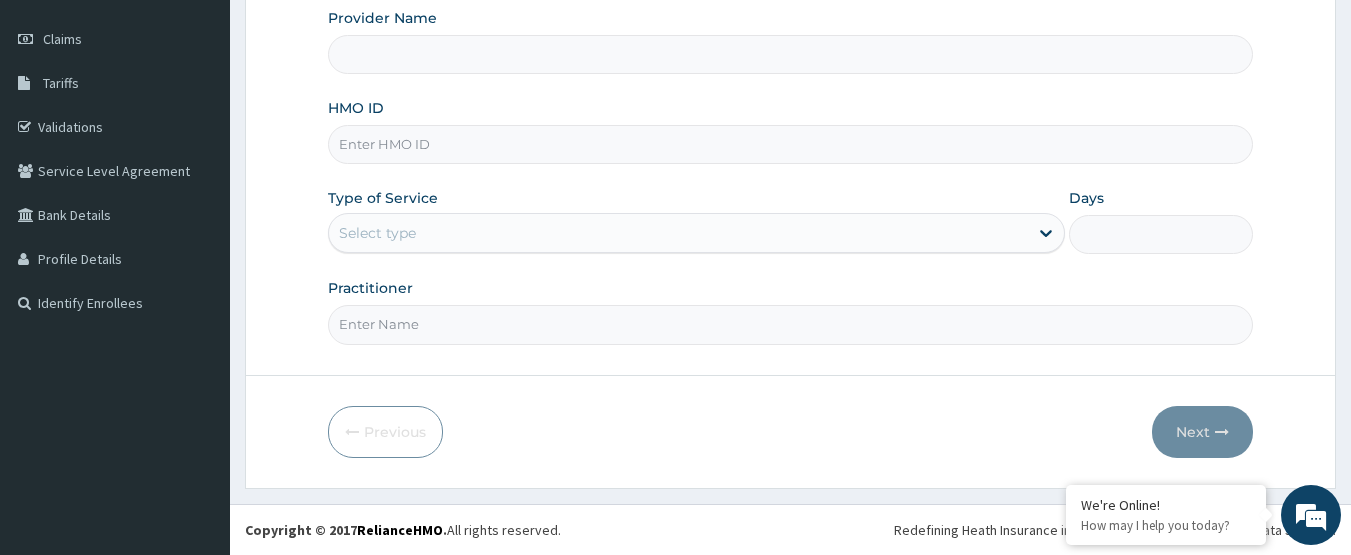 type on "Tobi Medical Centre" 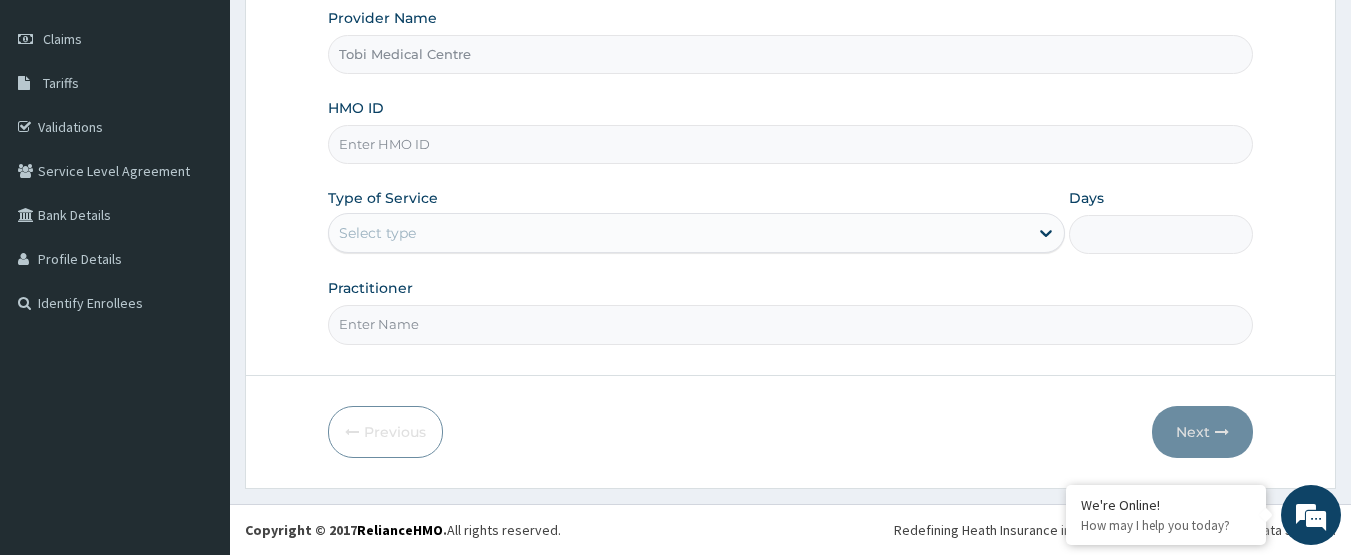 click on "HMO ID" at bounding box center (791, 144) 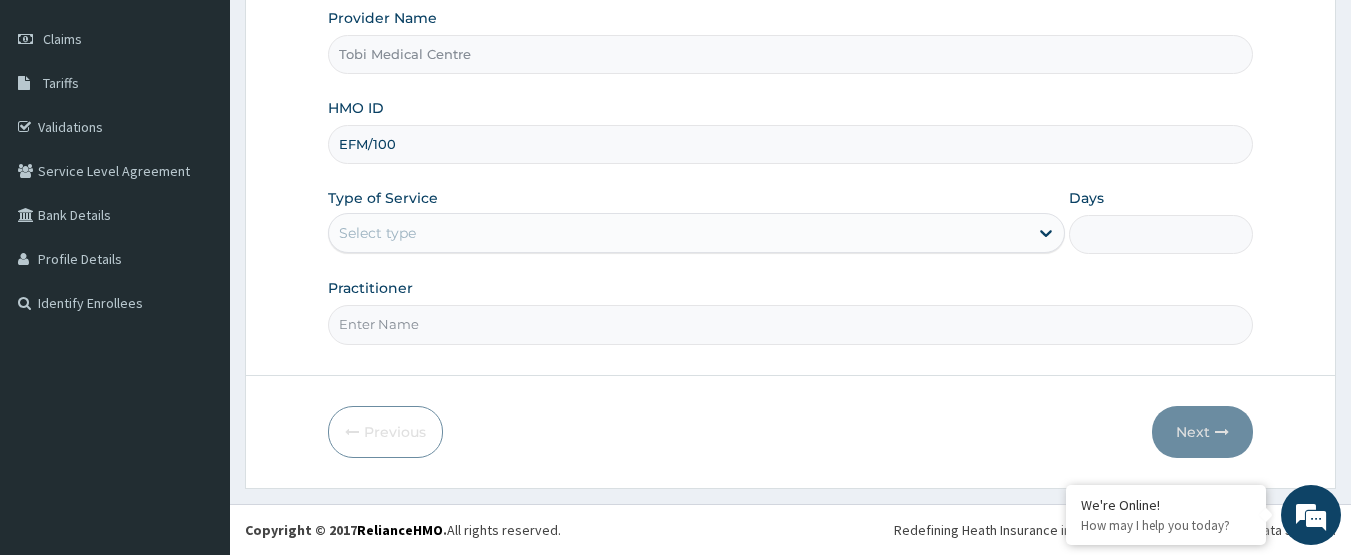 scroll, scrollTop: 0, scrollLeft: 0, axis: both 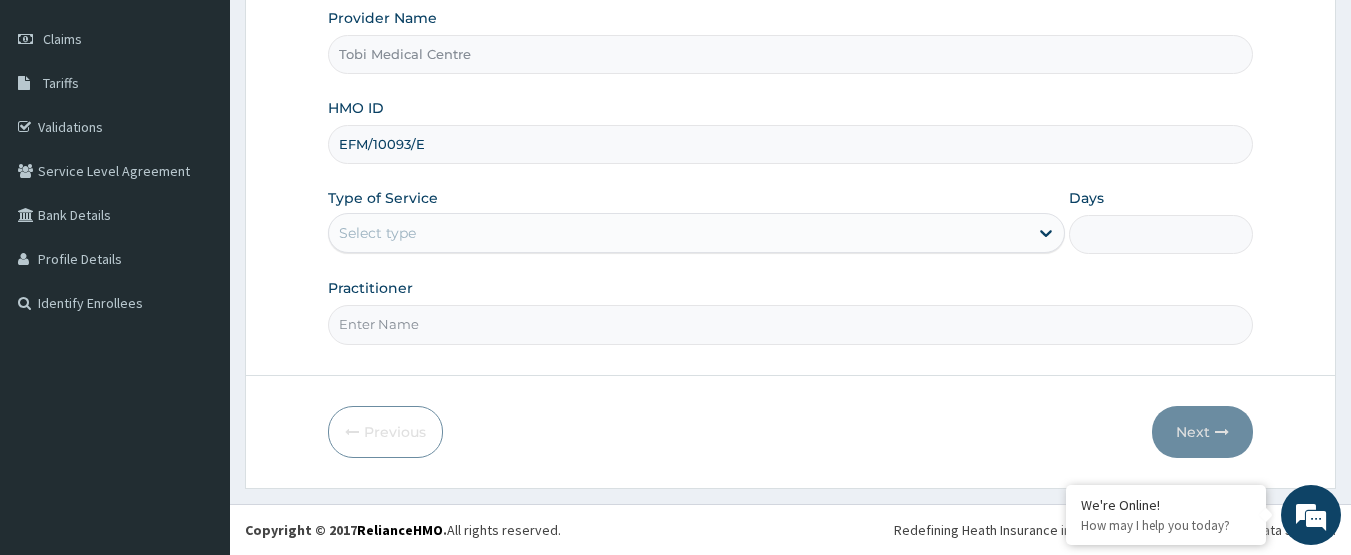 type on "EFM/10093/E" 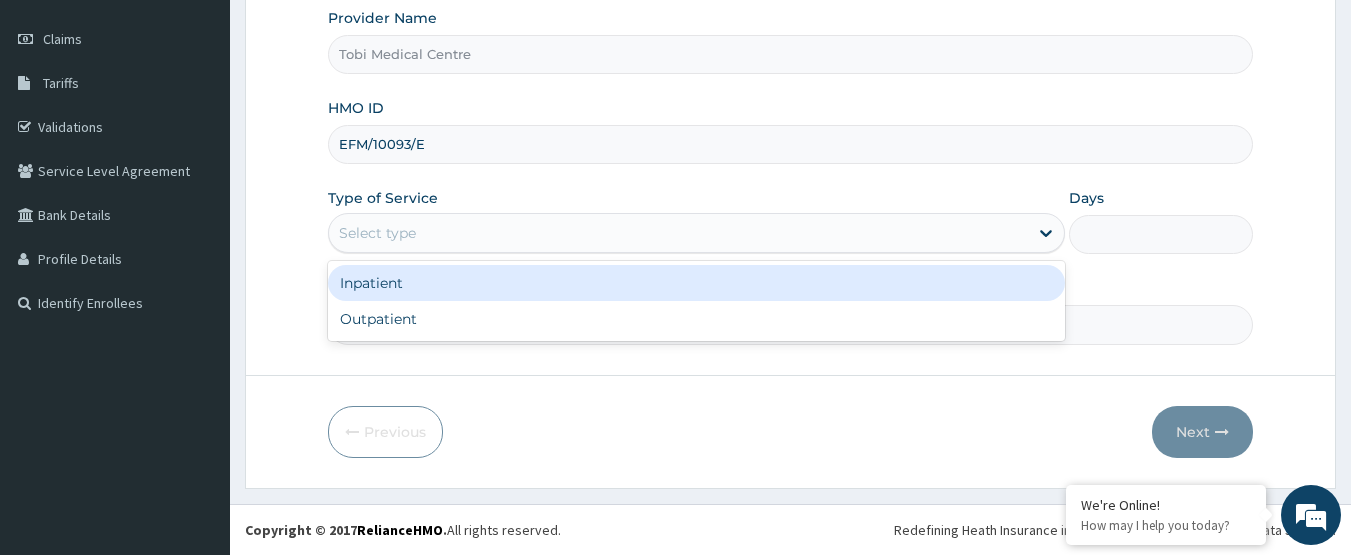 click on "Select type" at bounding box center [678, 233] 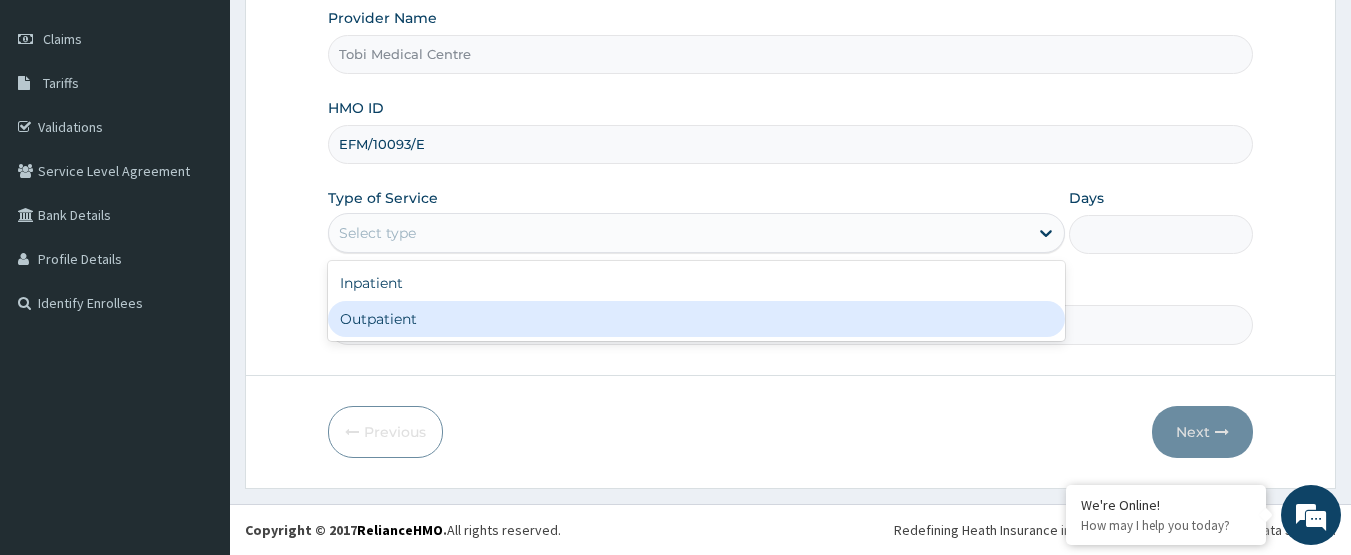 click on "Outpatient" at bounding box center [696, 319] 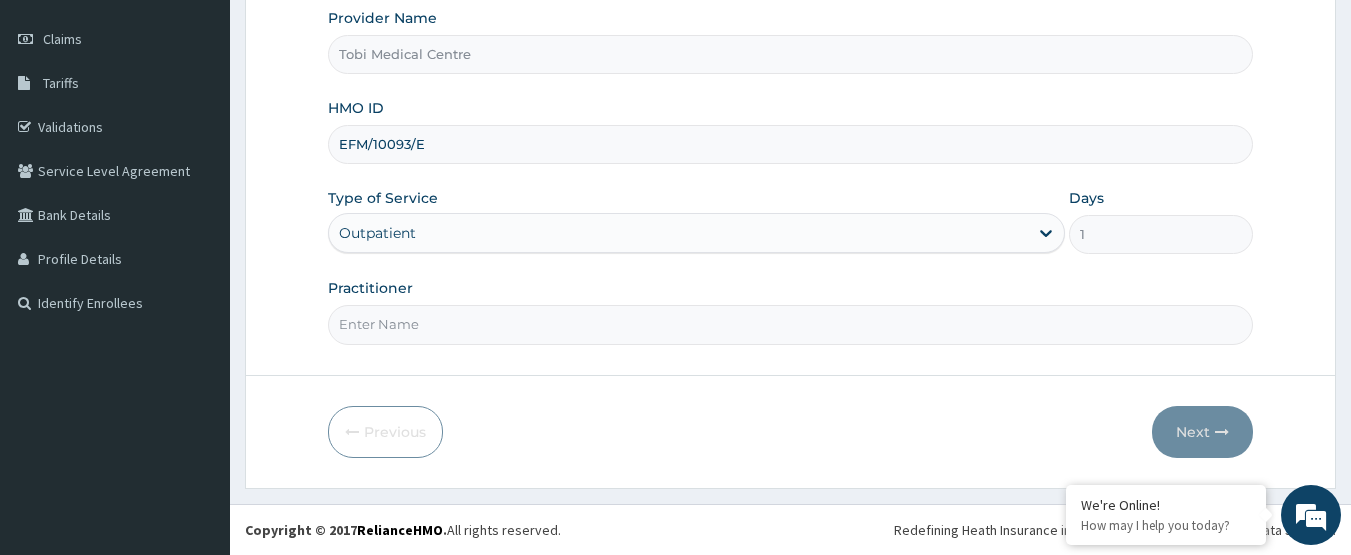 click on "Practitioner" at bounding box center (791, 324) 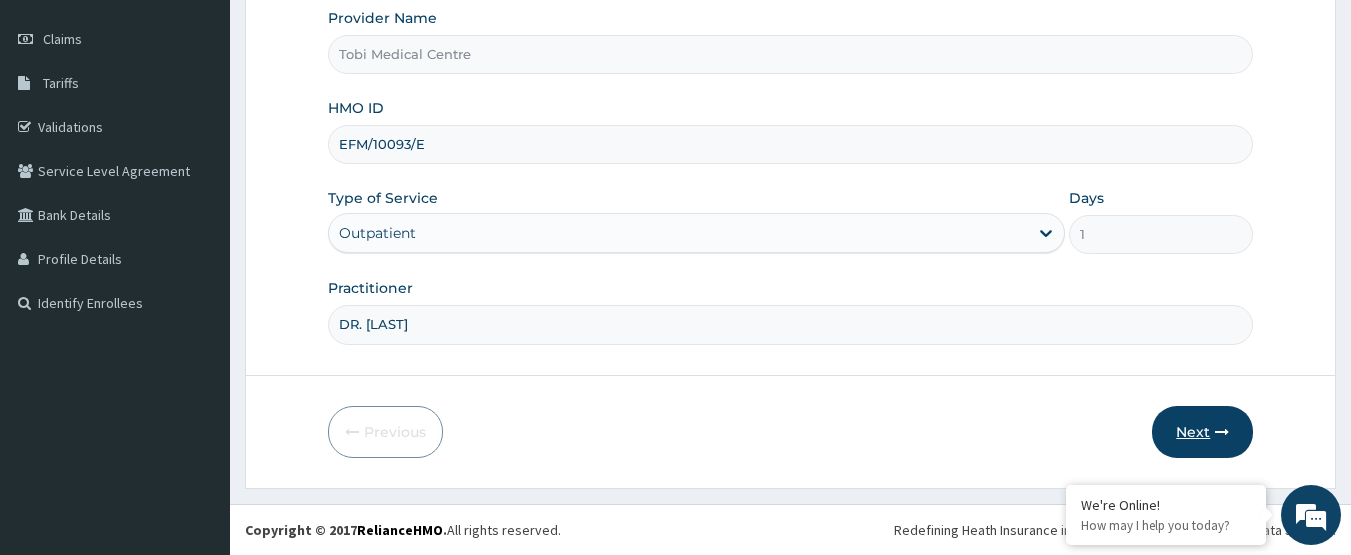 type on "DR. BUSOYE" 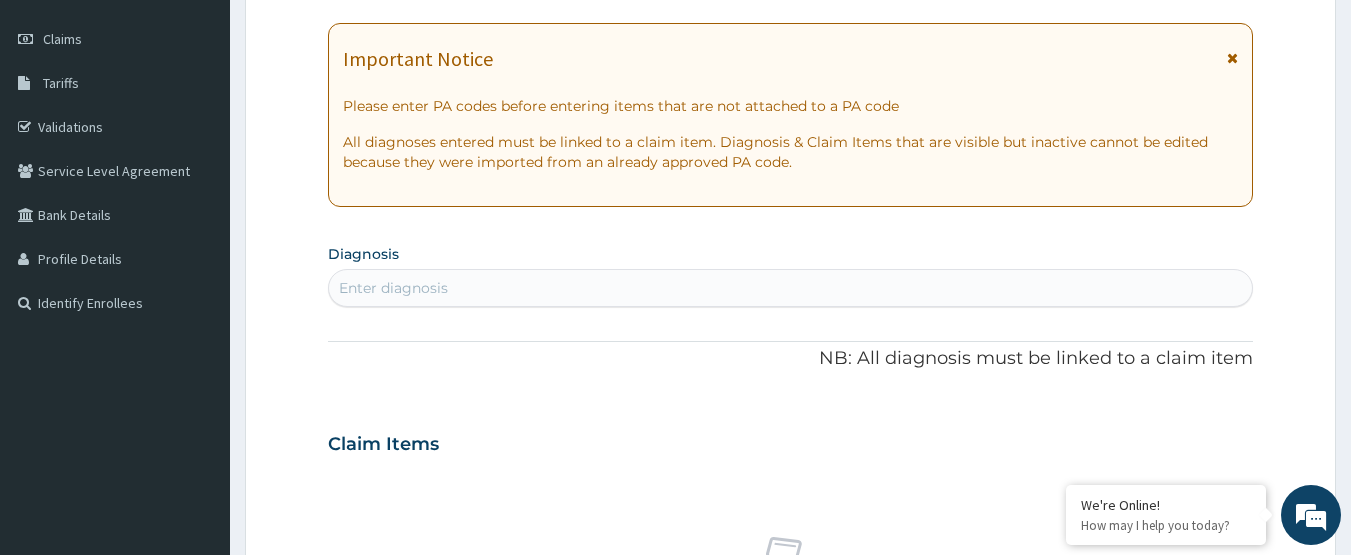click on "Step  2  of 2 PA Code / Prescription Code Enter Code(Secondary Care Only) Encounter Date DD-MM-YYYY Important Notice Please enter PA codes before entering items that are not attached to a PA code   All diagnoses entered must be linked to a claim item. Diagnosis & Claim Items that are visible but inactive cannot be edited because they were imported from an already approved PA code. Diagnosis Enter diagnosis NB: All diagnosis must be linked to a claim item Claim Items No claim item Types Select Type Item Select Item Pair Diagnosis Select Diagnosis Unit Price 0 Add Comment     Previous   Submit" at bounding box center (790, 471) 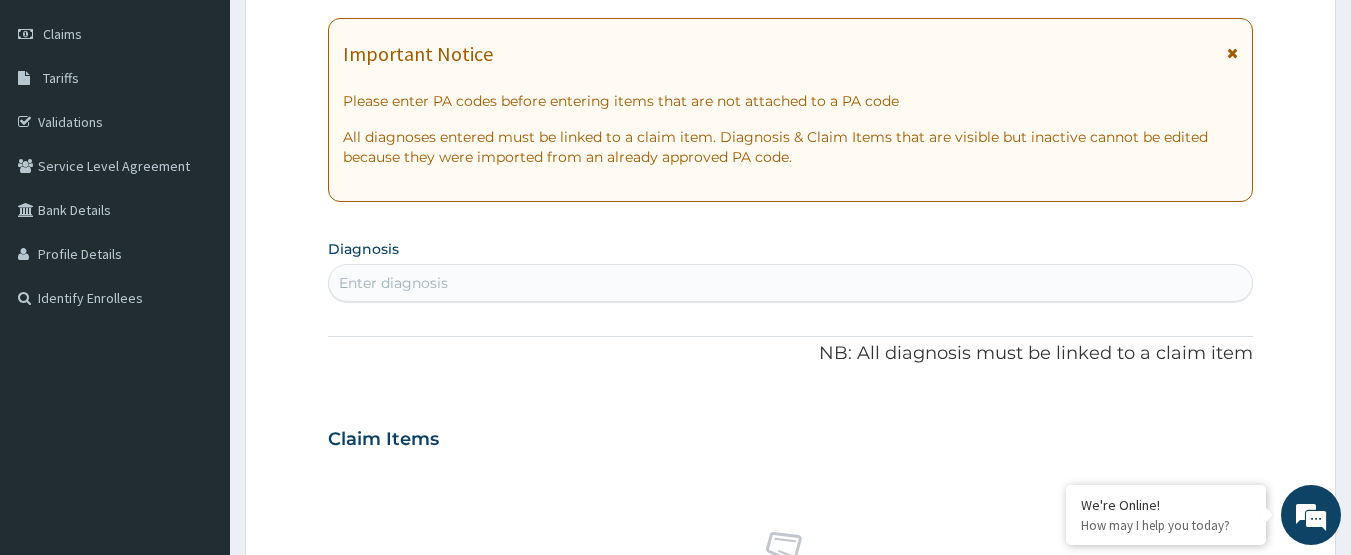 scroll, scrollTop: 267, scrollLeft: 0, axis: vertical 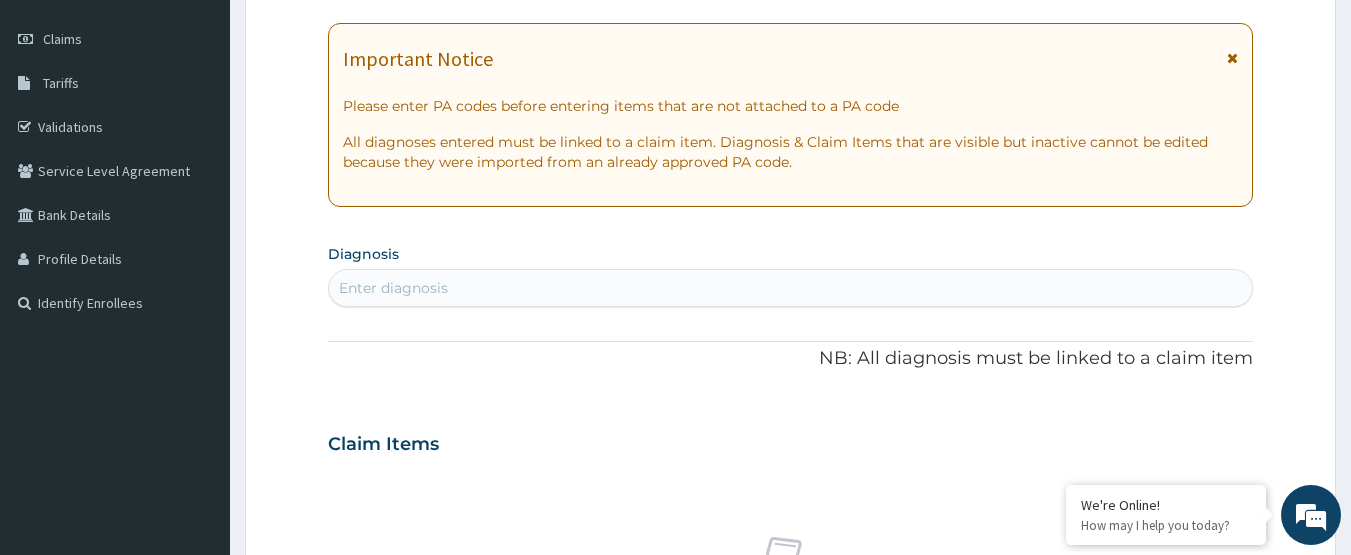 click on "Enter diagnosis" at bounding box center (791, 288) 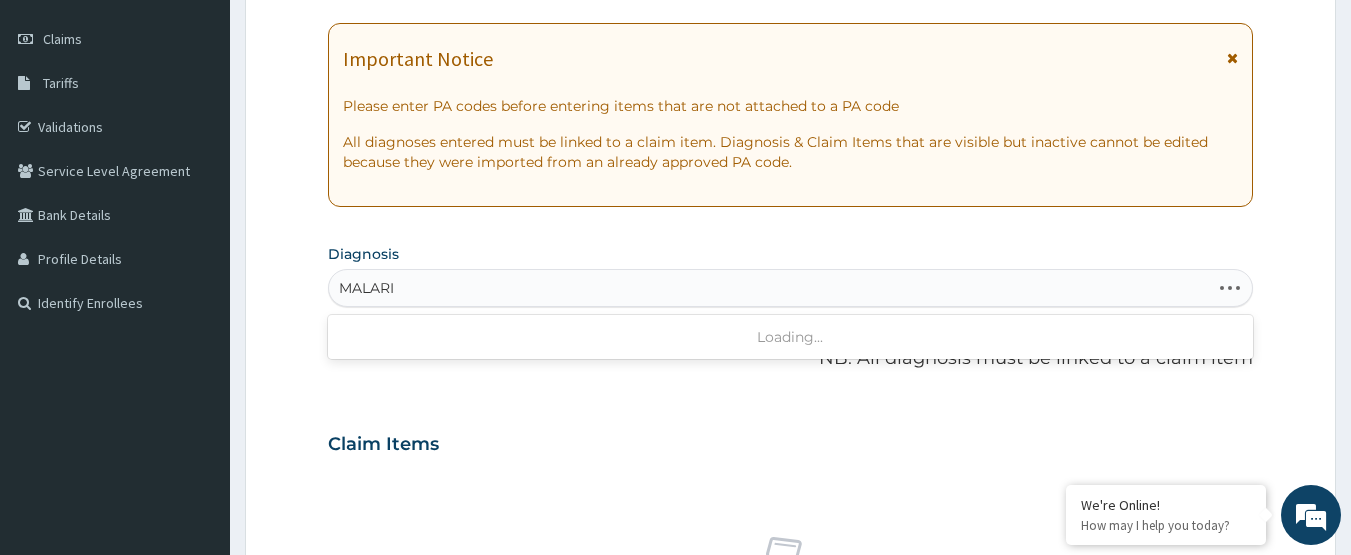 type on "MALARIA" 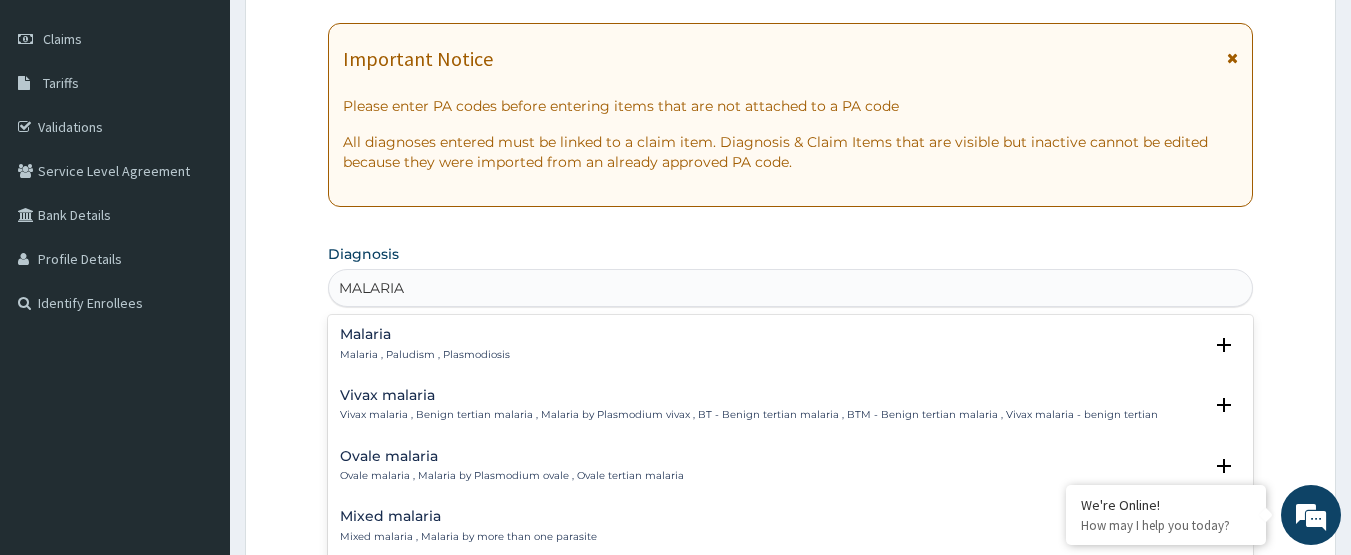 click on "Malaria Malaria , Paludism , Plasmodiosis" at bounding box center (791, 344) 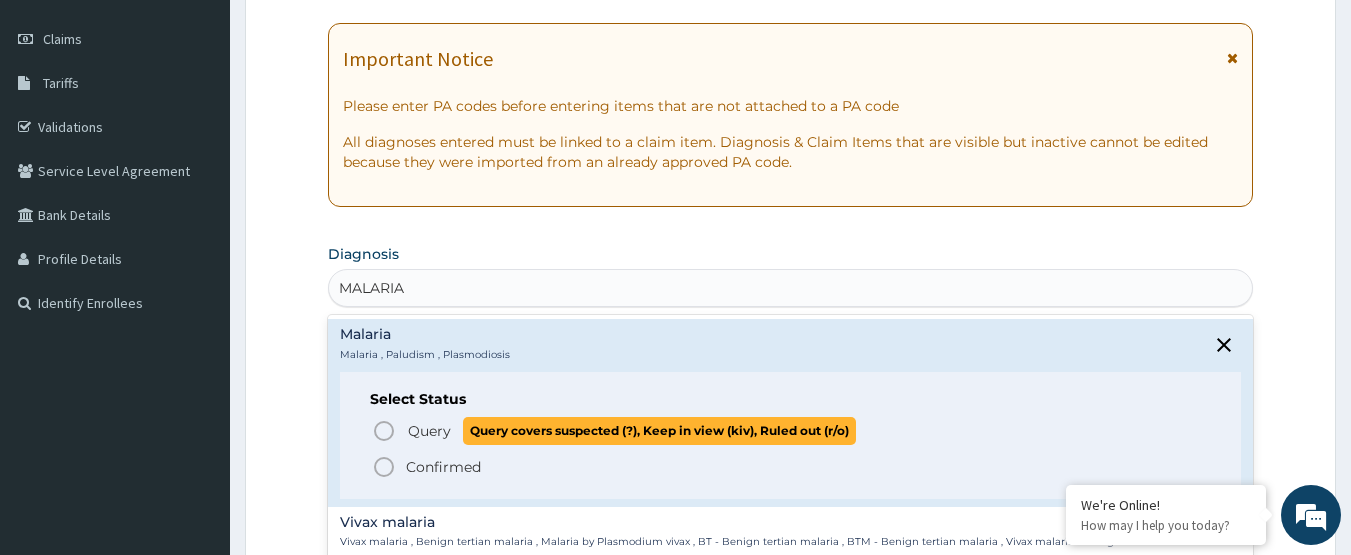 click on "Query" at bounding box center [429, 431] 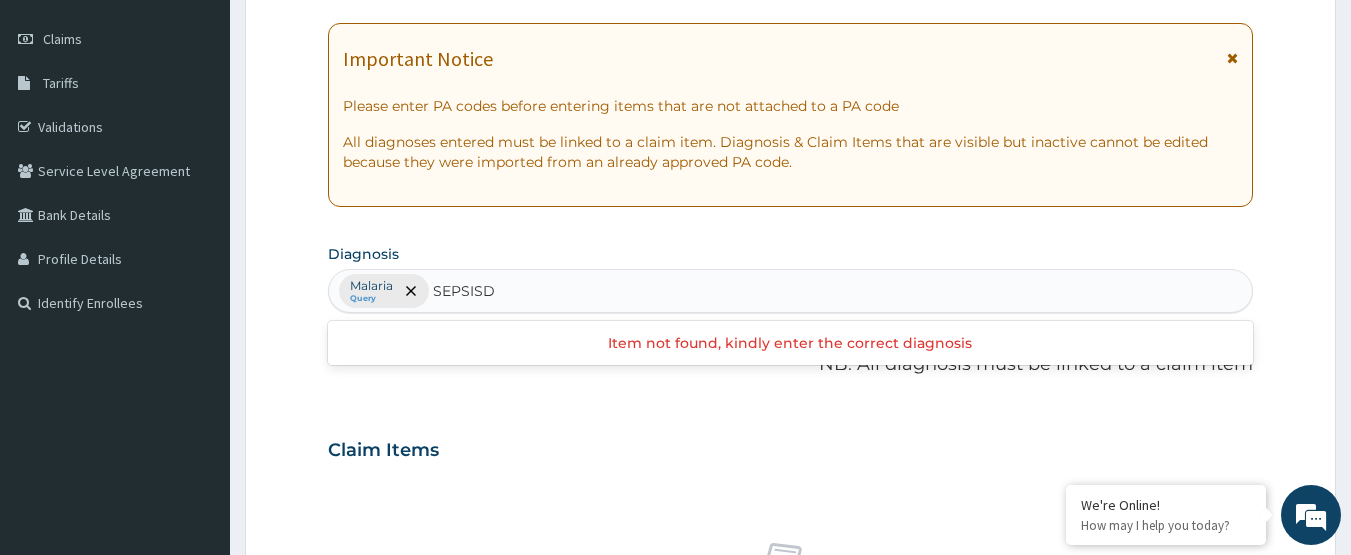 type on "SEPSIS" 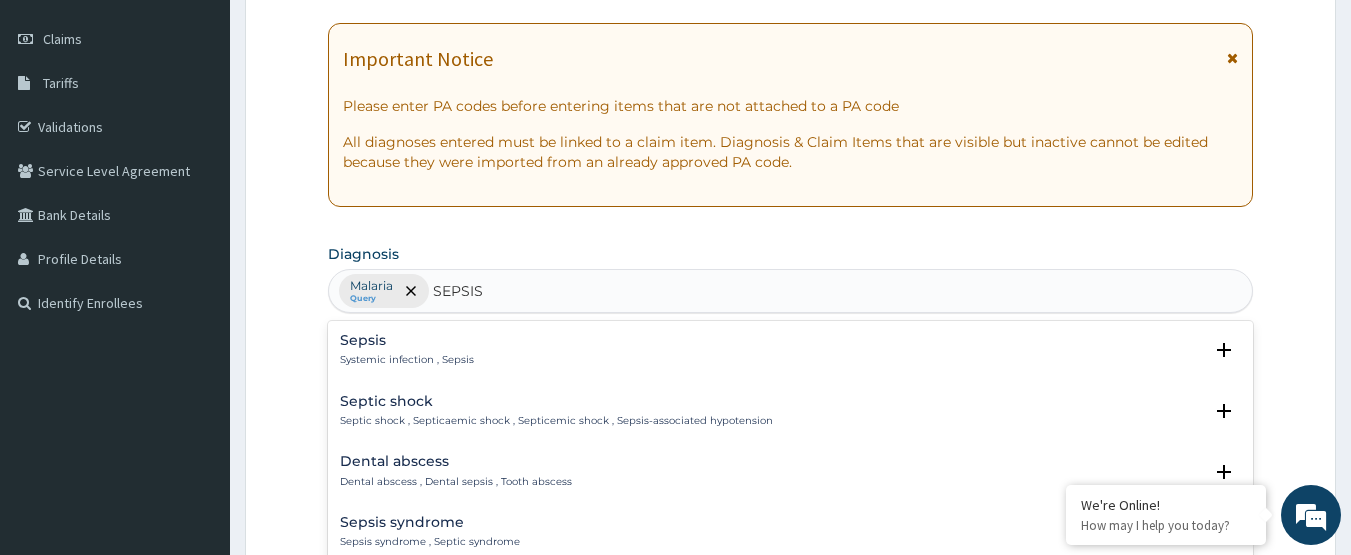 click on "Systemic infection , Sepsis" at bounding box center (407, 360) 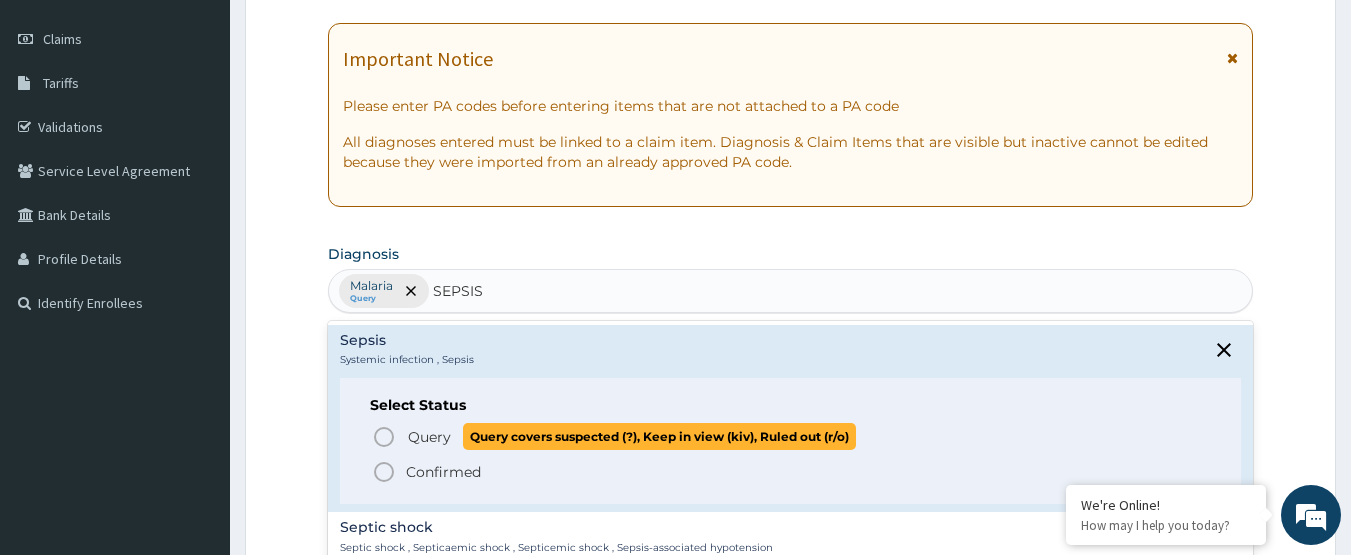 click 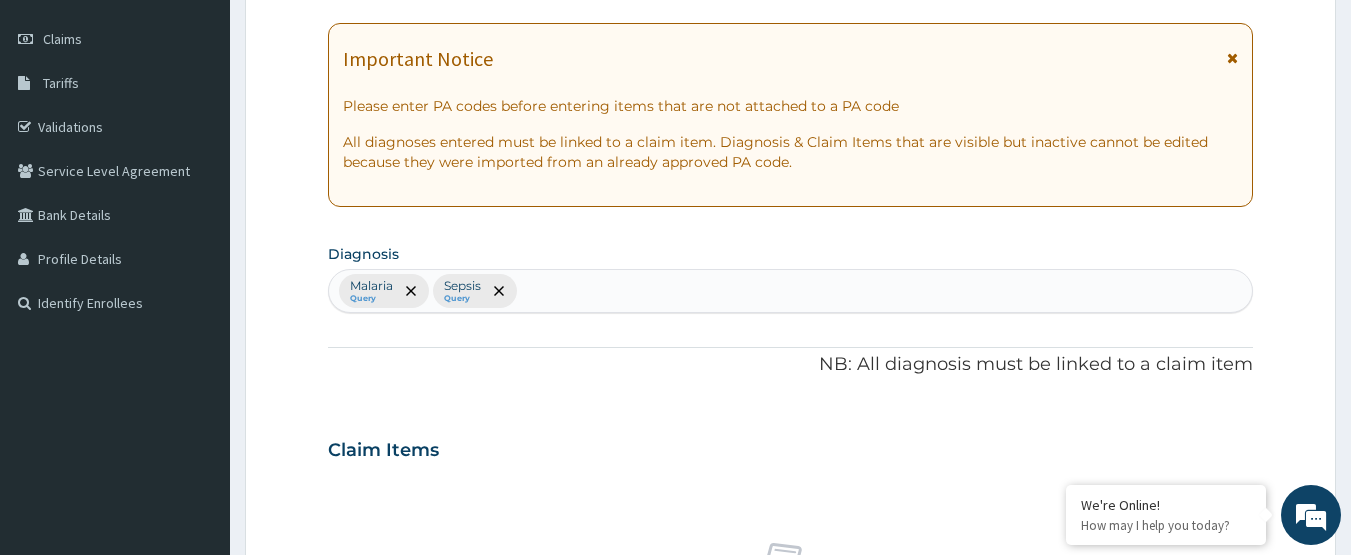 click on "PA Code / Prescription Code Enter Code(Secondary Care Only) Encounter Date DD-MM-YYYY Important Notice Please enter PA codes before entering items that are not attached to a PA code   All diagnoses entered must be linked to a claim item. Diagnosis & Claim Items that are visible but inactive cannot be edited because they were imported from an already approved PA code. Diagnosis Malaria Query Sepsis Query NB: All diagnosis must be linked to a claim item Claim Items No claim item Types Select Type Item Select Item Pair Diagnosis Select Diagnosis Unit Price 0 Add Comment" at bounding box center [791, 444] 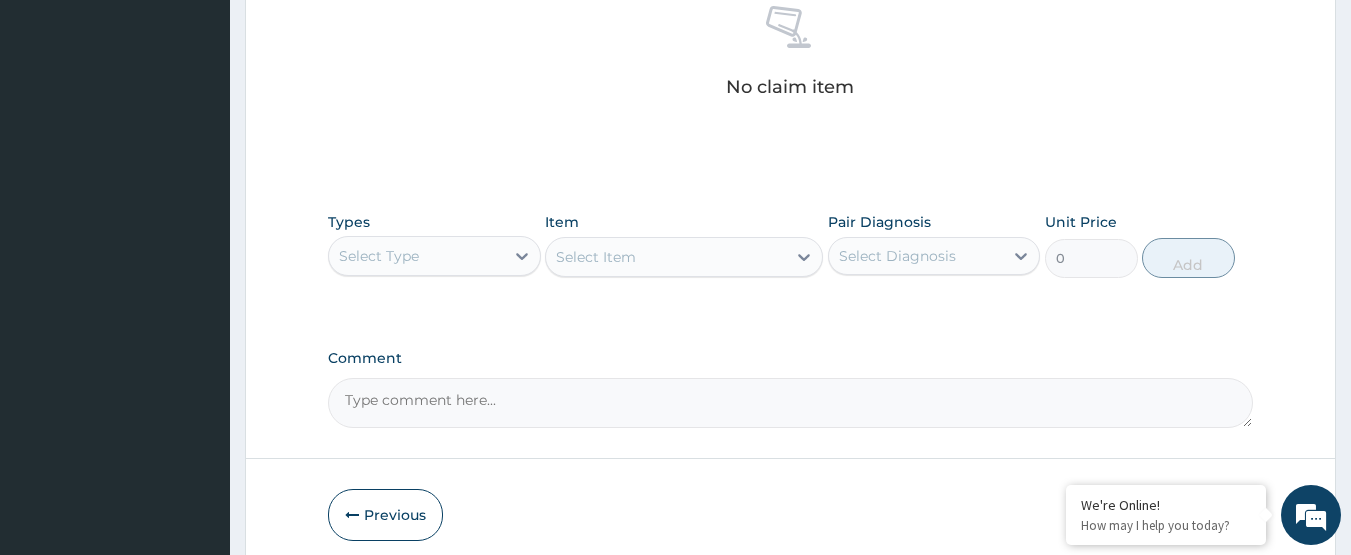 scroll, scrollTop: 867, scrollLeft: 0, axis: vertical 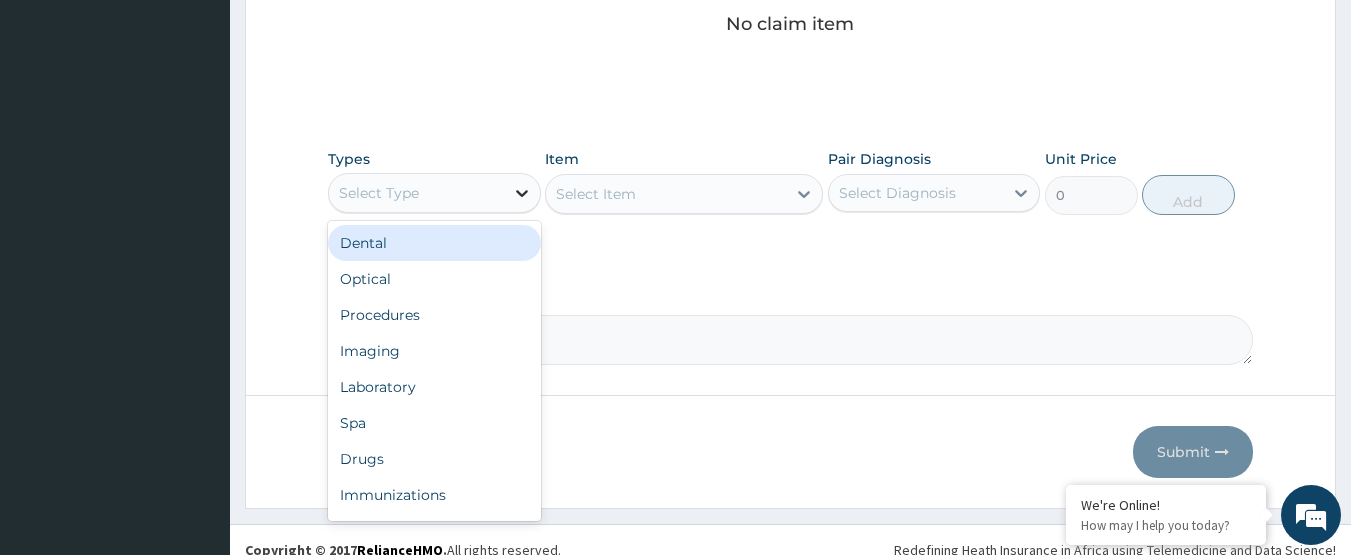 click at bounding box center (522, 193) 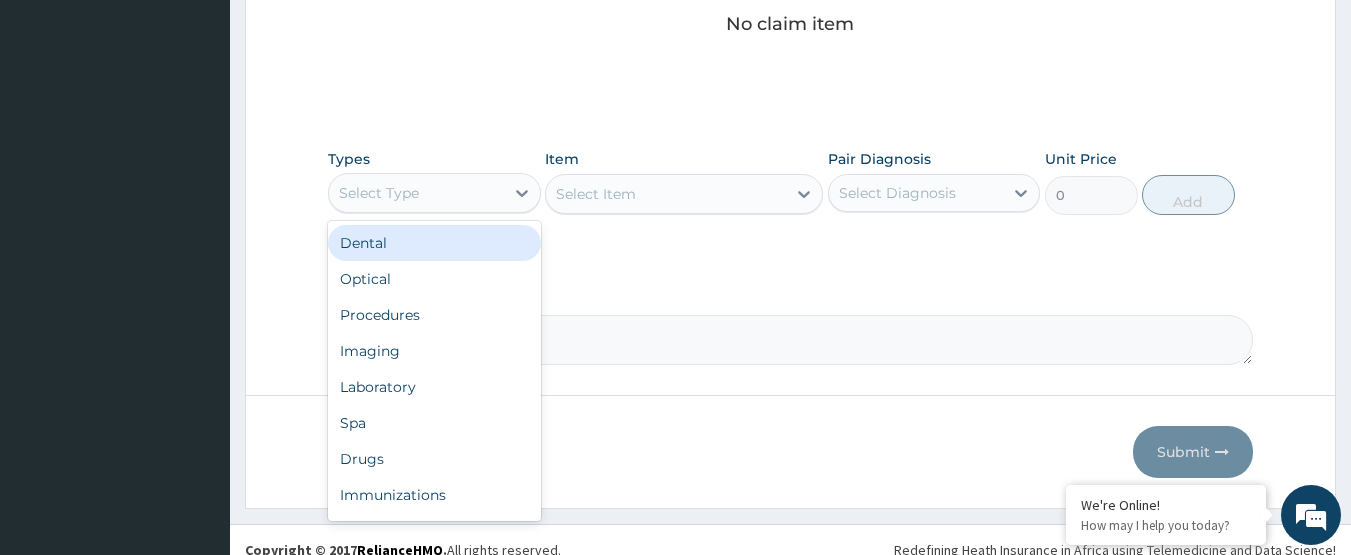 click on "Select Type" at bounding box center (416, 193) 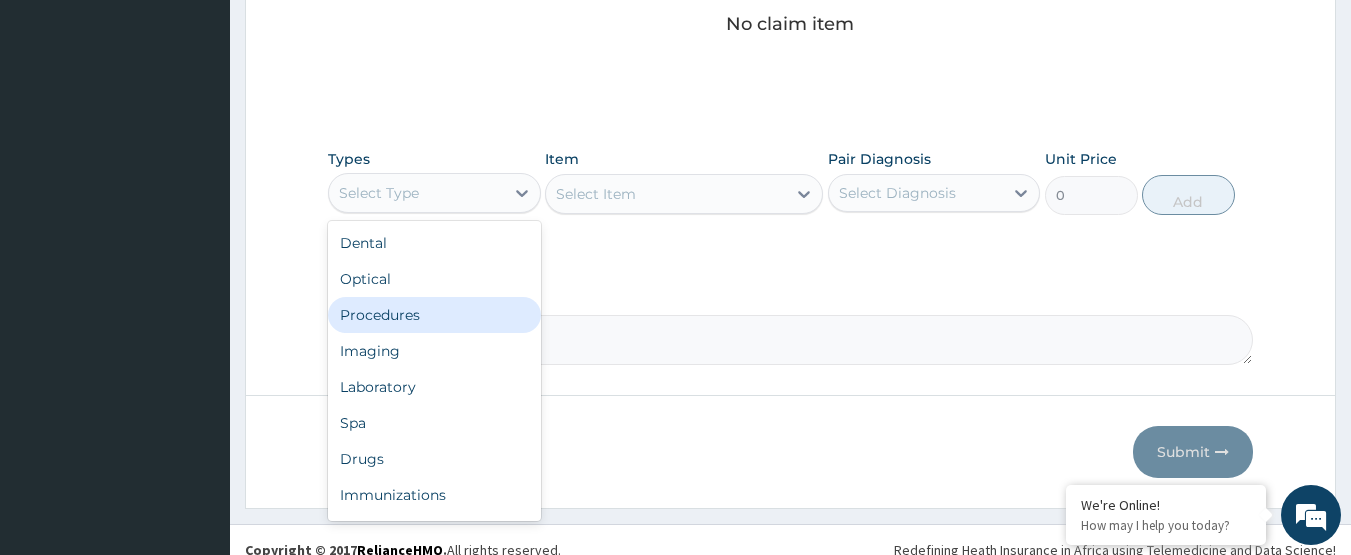 click on "Procedures" at bounding box center (434, 315) 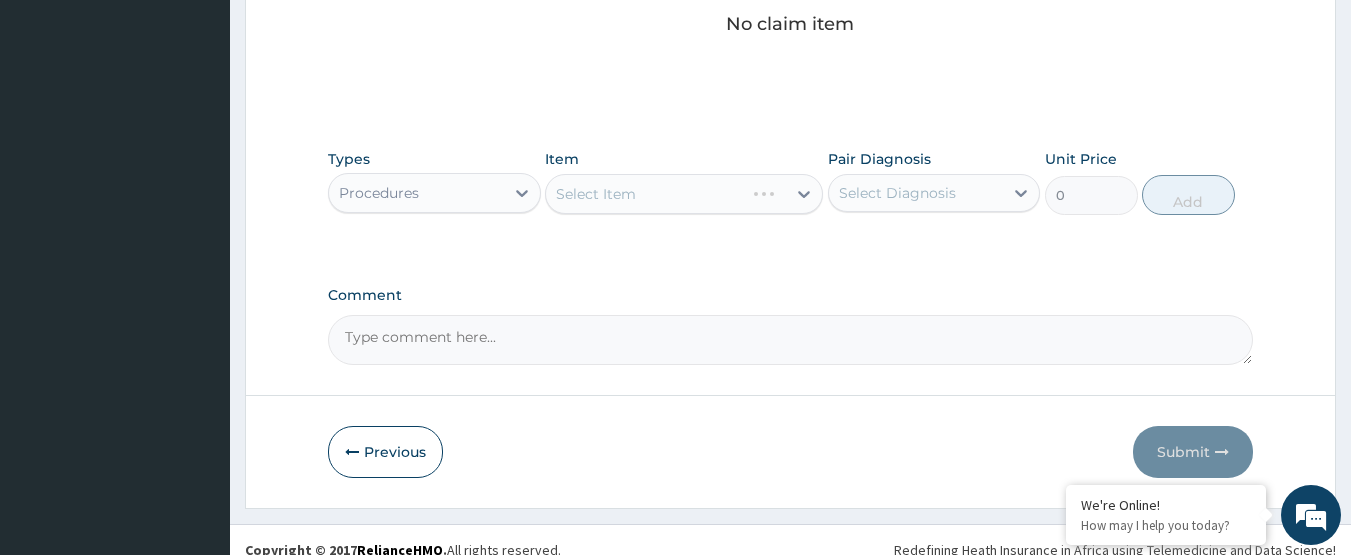 click on "Select Item" at bounding box center [684, 194] 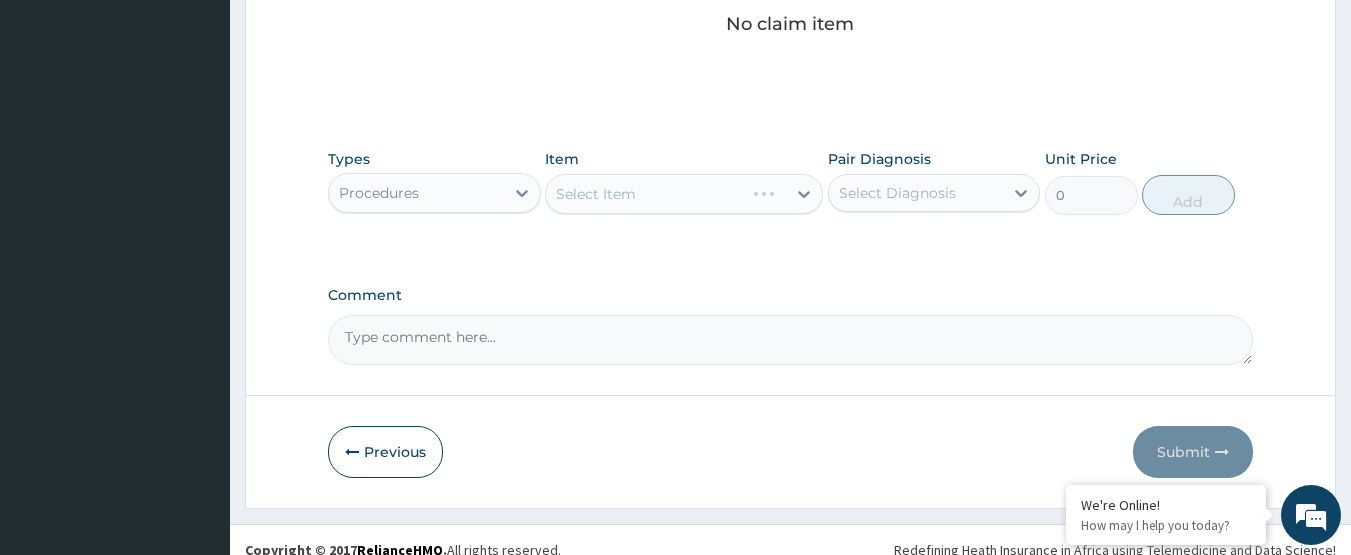 click on "Select Item" at bounding box center [684, 194] 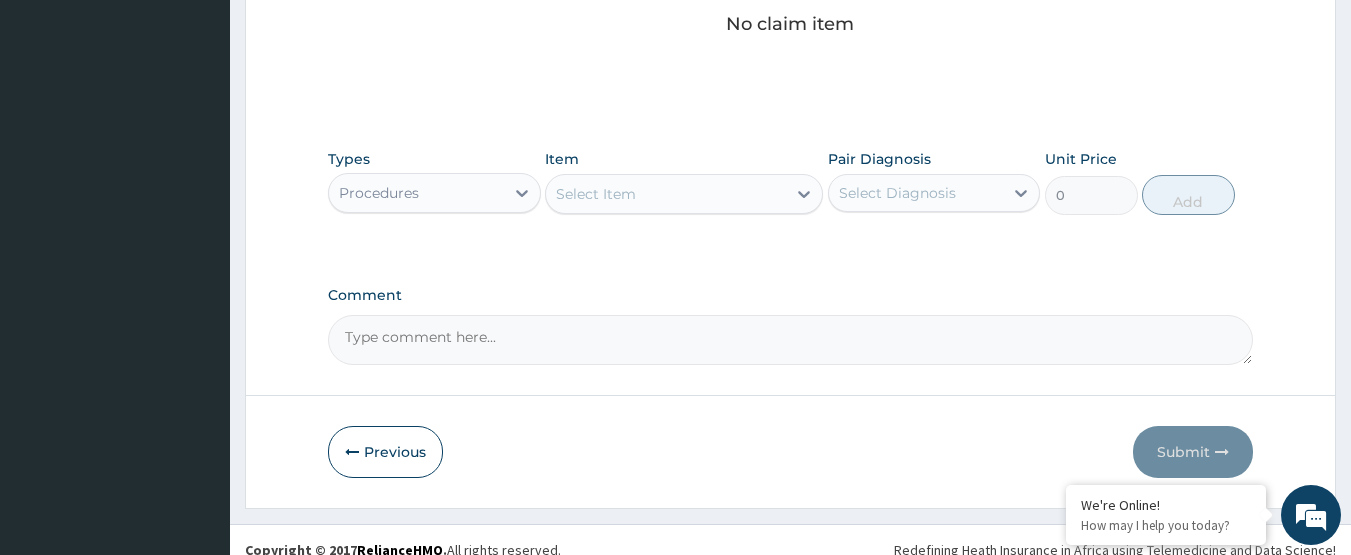 click on "Select Item" at bounding box center (666, 194) 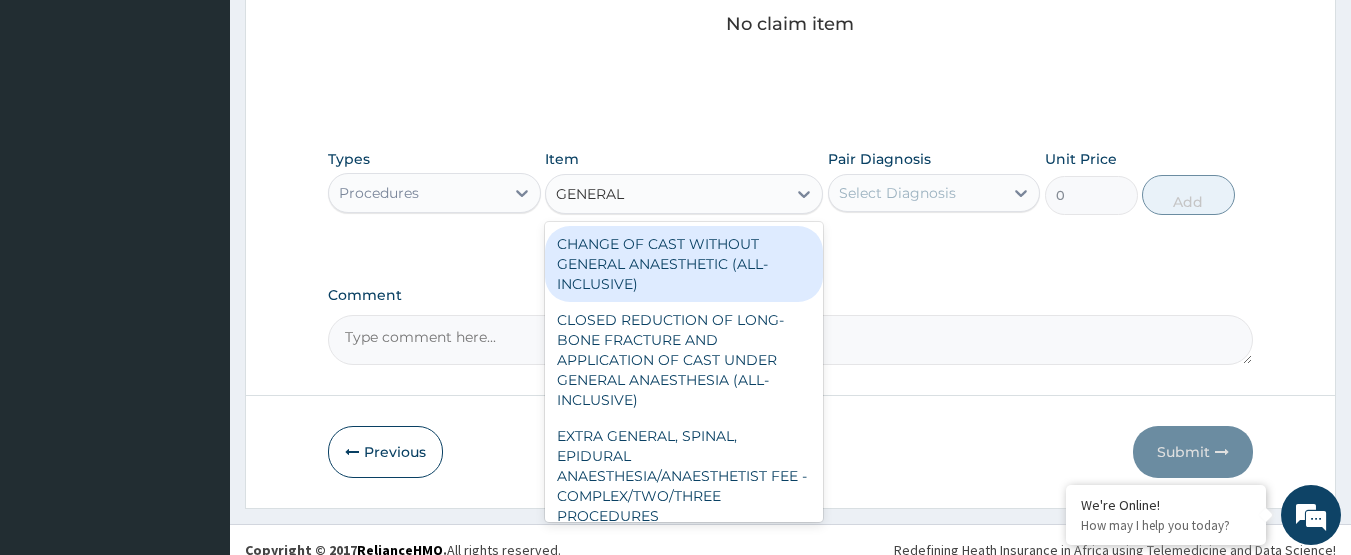 type on "GENERAL P" 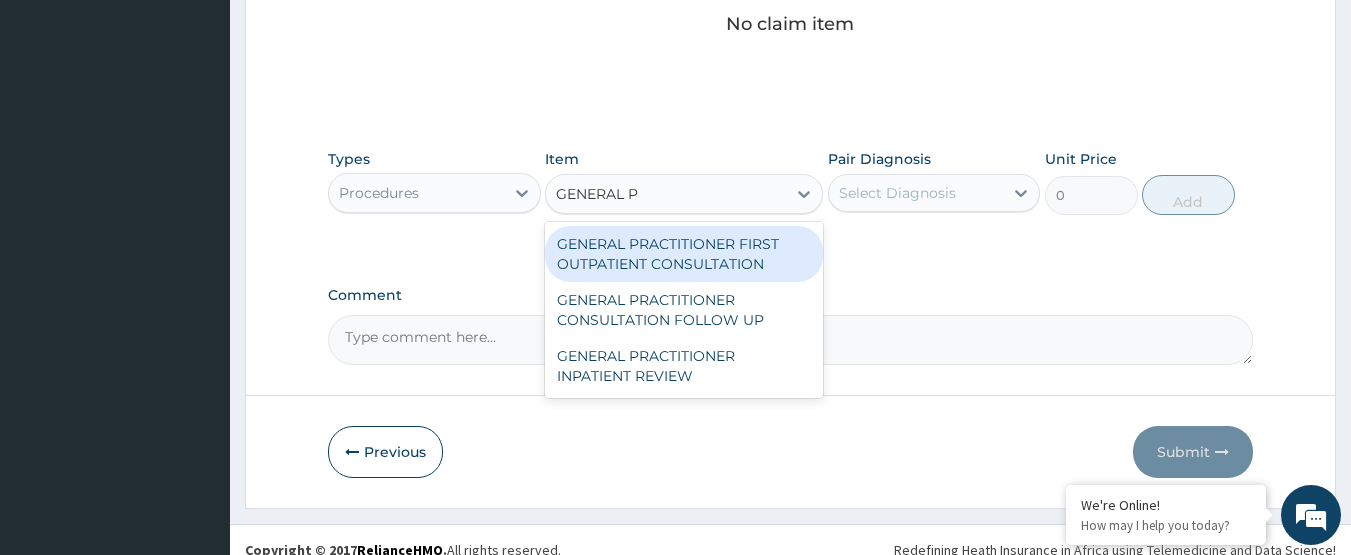 click on "GENERAL PRACTITIONER FIRST OUTPATIENT CONSULTATION" at bounding box center [684, 254] 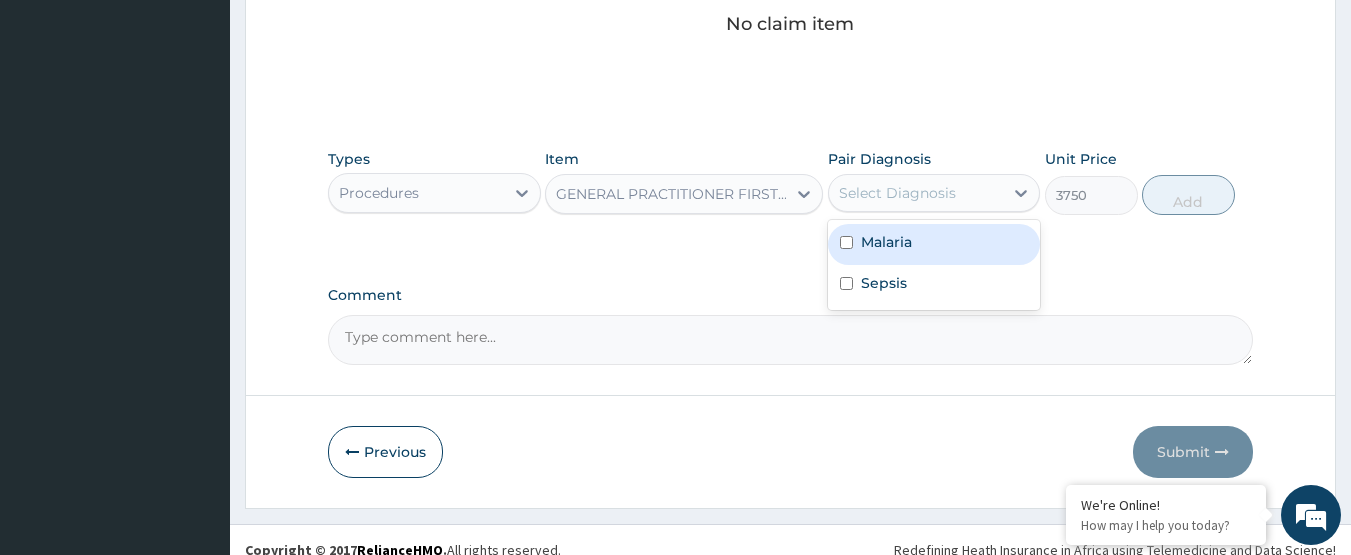 click on "Select Diagnosis" at bounding box center (897, 193) 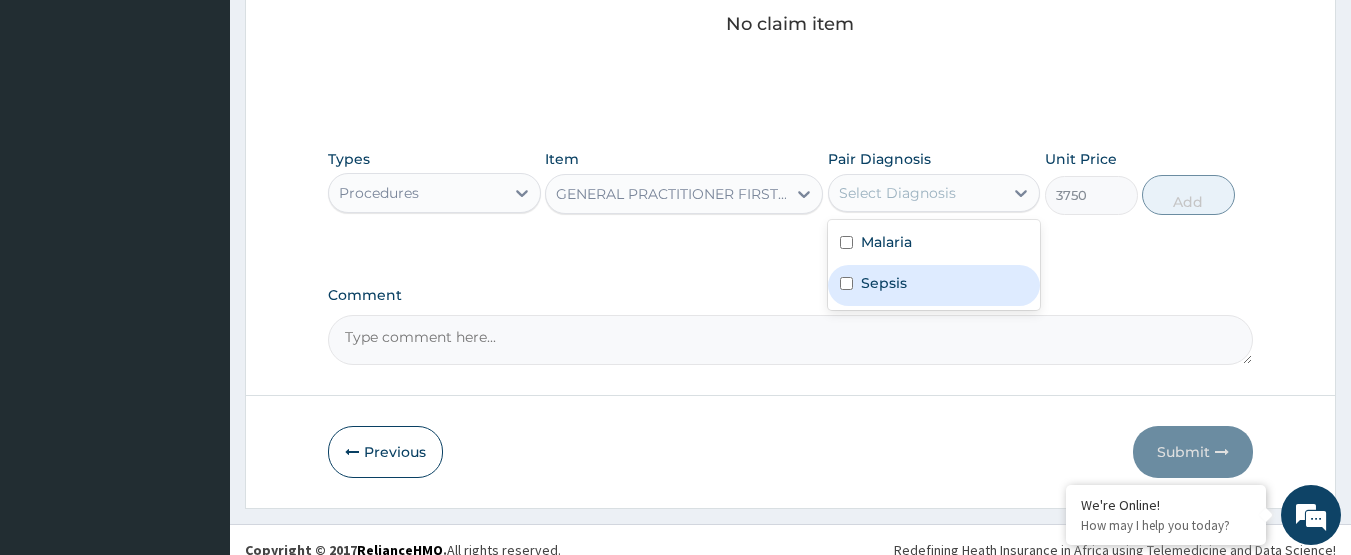 drag, startPoint x: 933, startPoint y: 240, endPoint x: 912, endPoint y: 302, distance: 65.459915 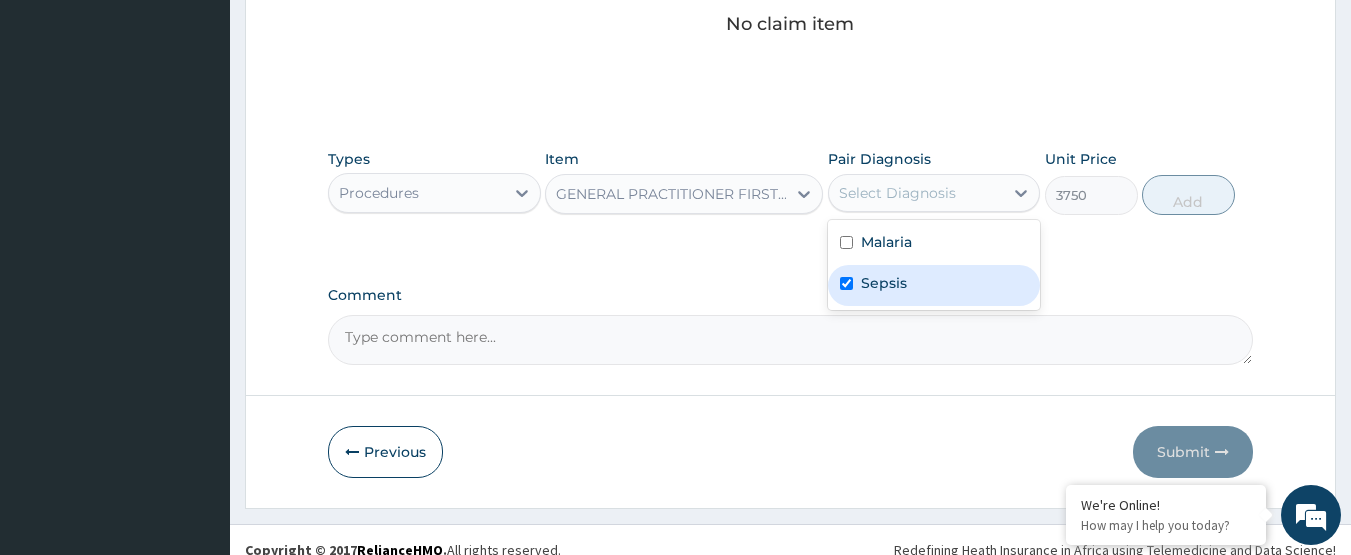 checkbox on "true" 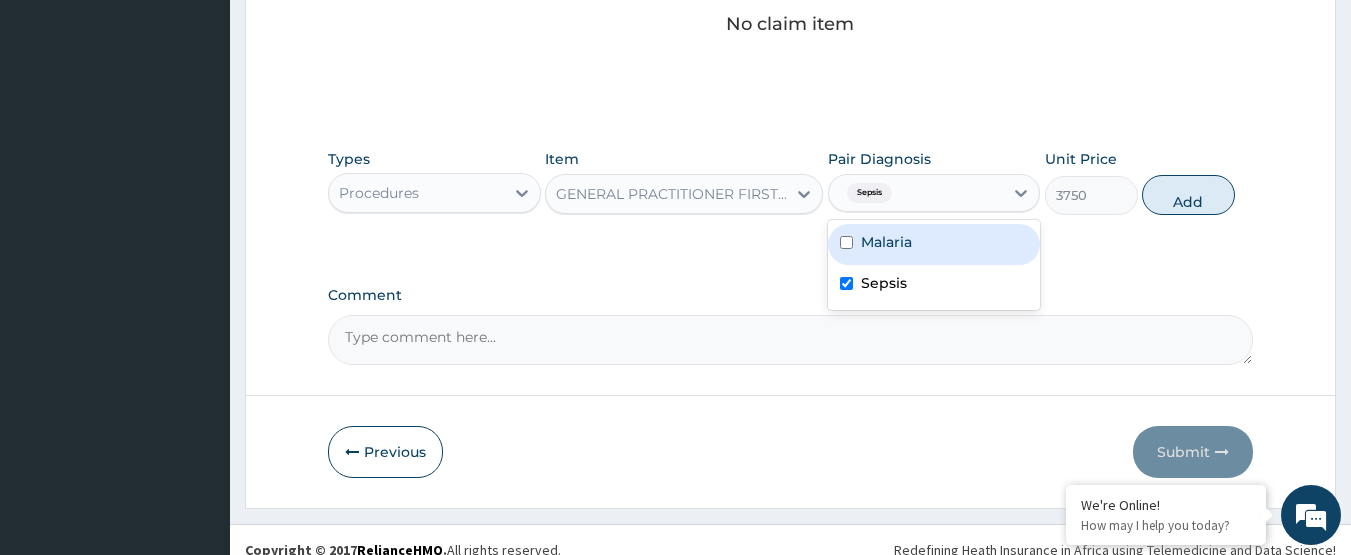 click at bounding box center (846, 242) 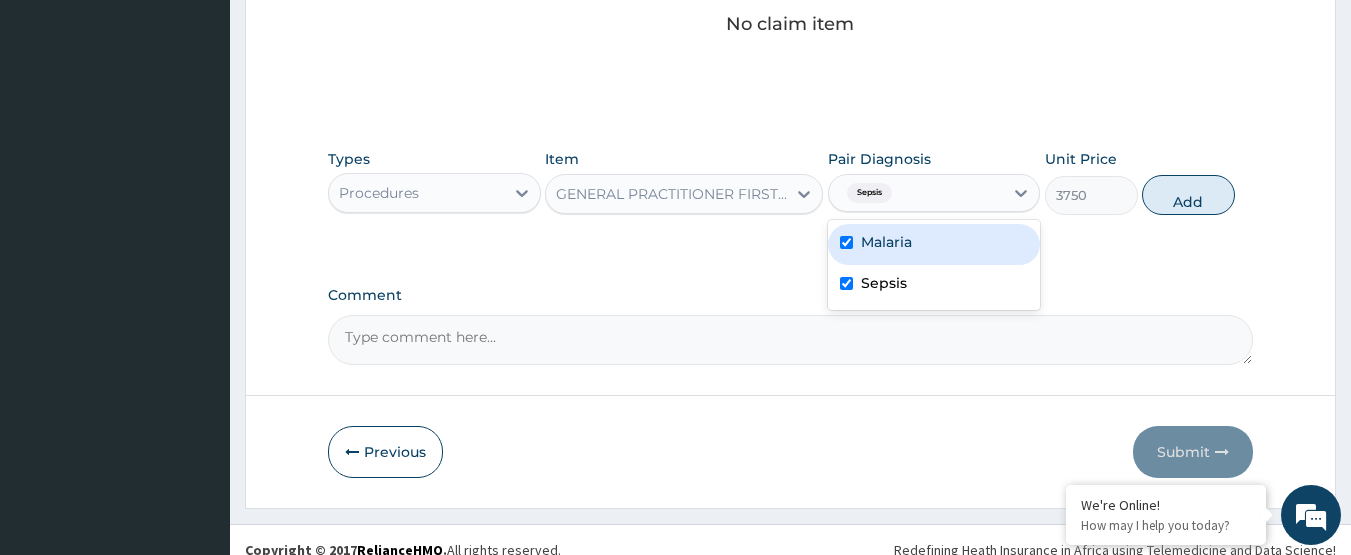 checkbox on "true" 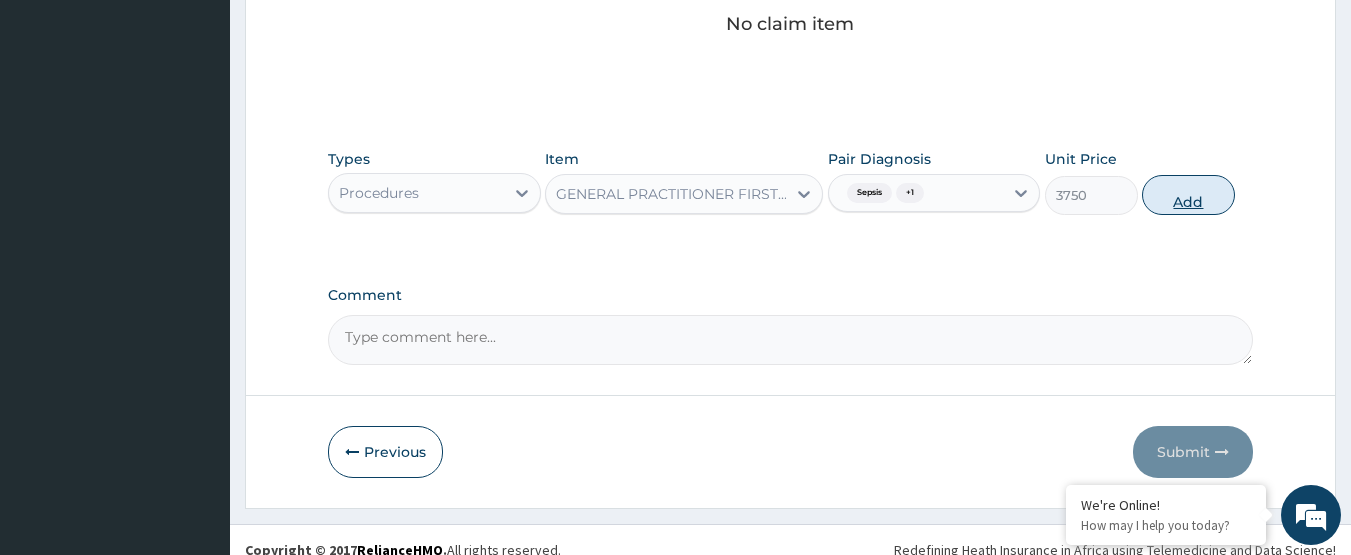 click on "Add" at bounding box center (1188, 195) 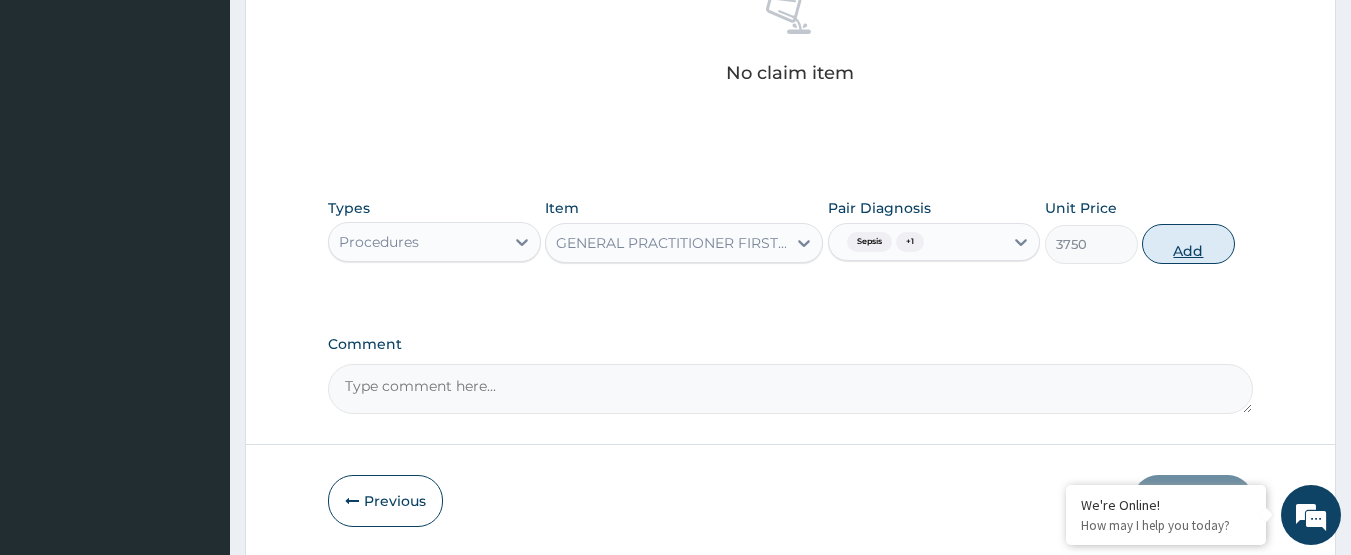 type on "0" 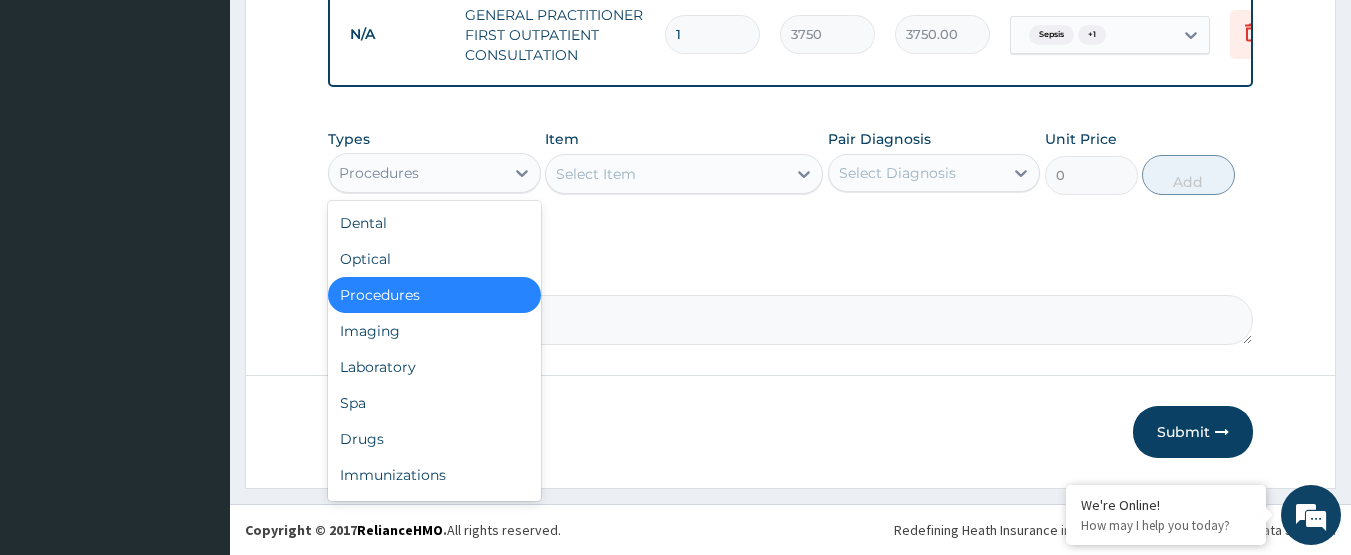 click on "Procedures" at bounding box center (416, 173) 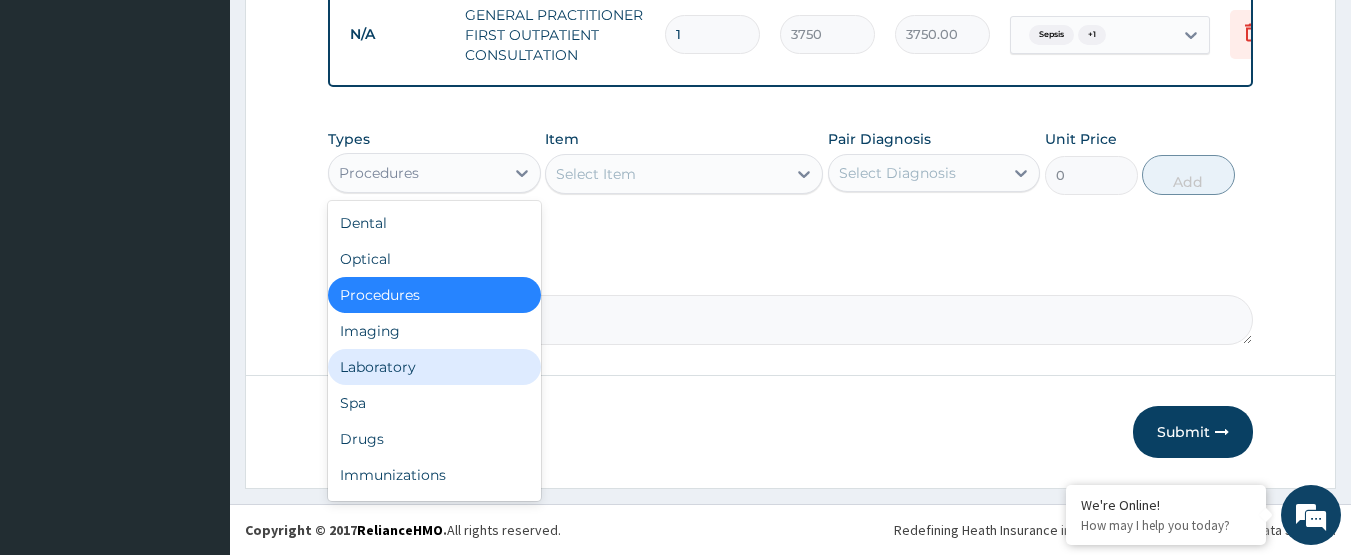 click on "Laboratory" at bounding box center (434, 367) 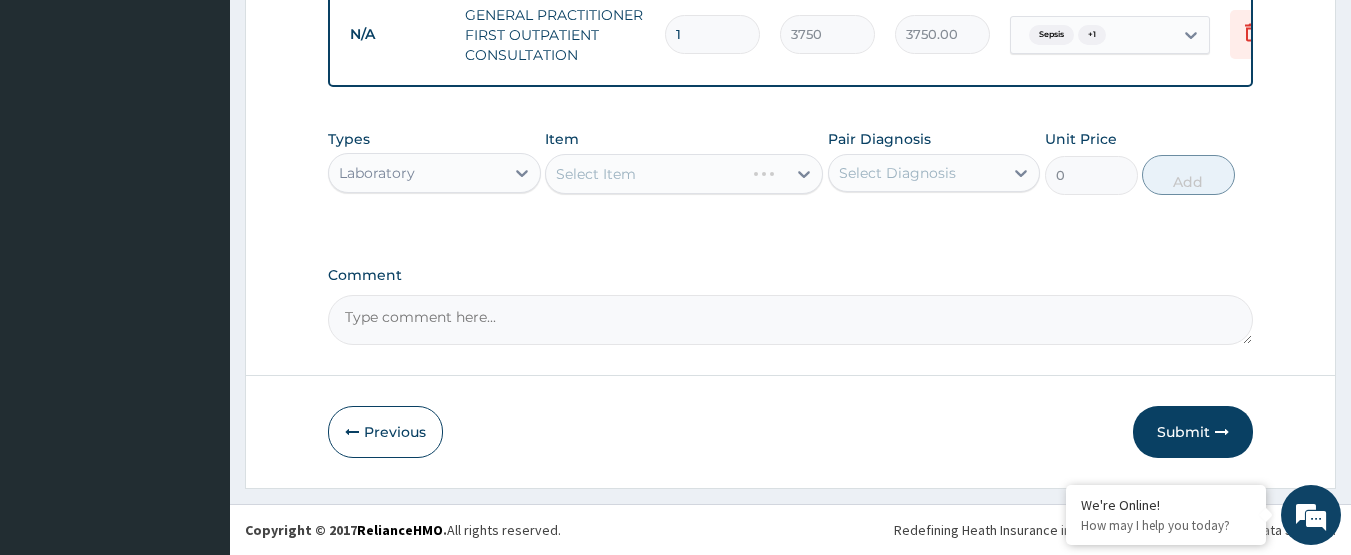 click on "Select Item" at bounding box center (684, 174) 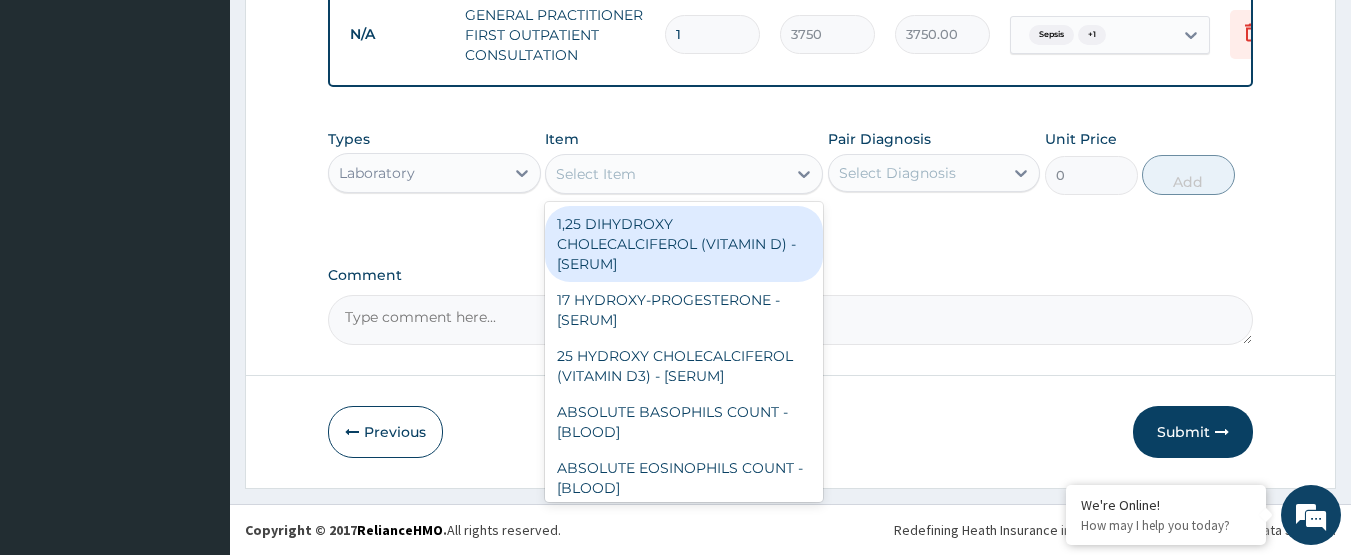 click on "Select Item" at bounding box center (666, 174) 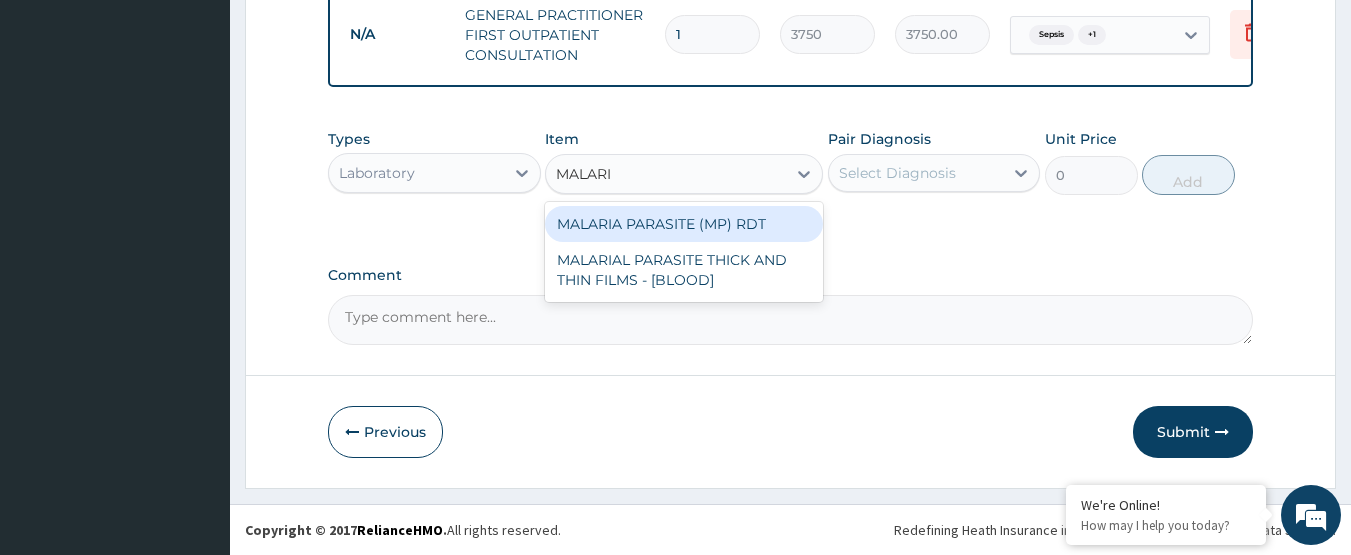 type on "MALARIA" 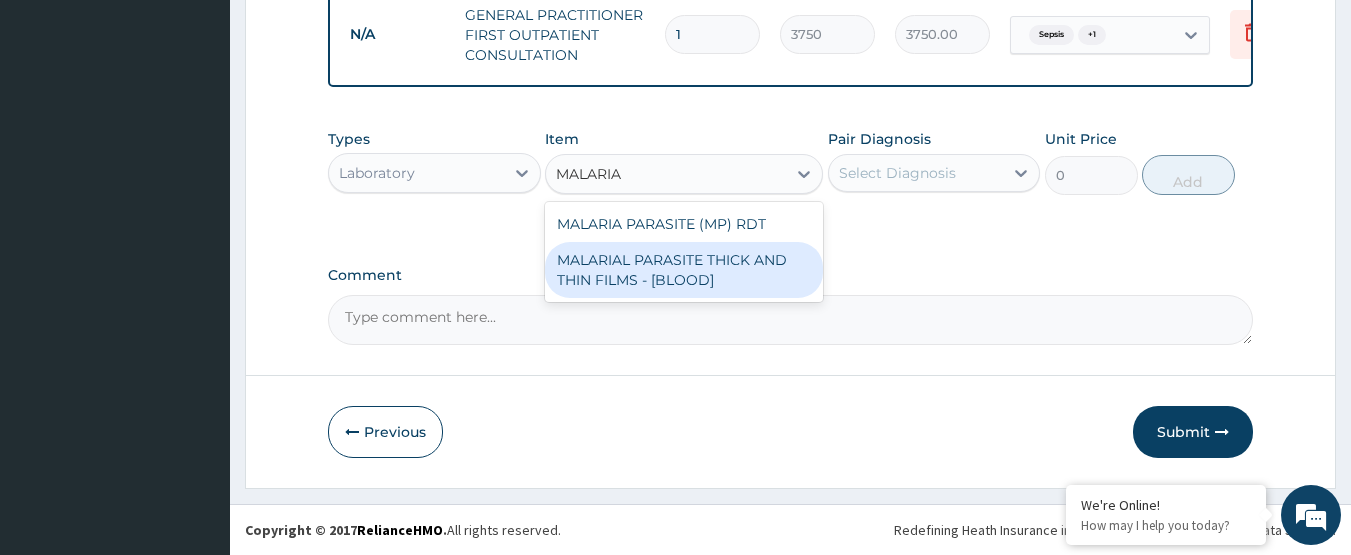 click on "MALARIAL PARASITE THICK AND THIN FILMS - [BLOOD]" at bounding box center (684, 270) 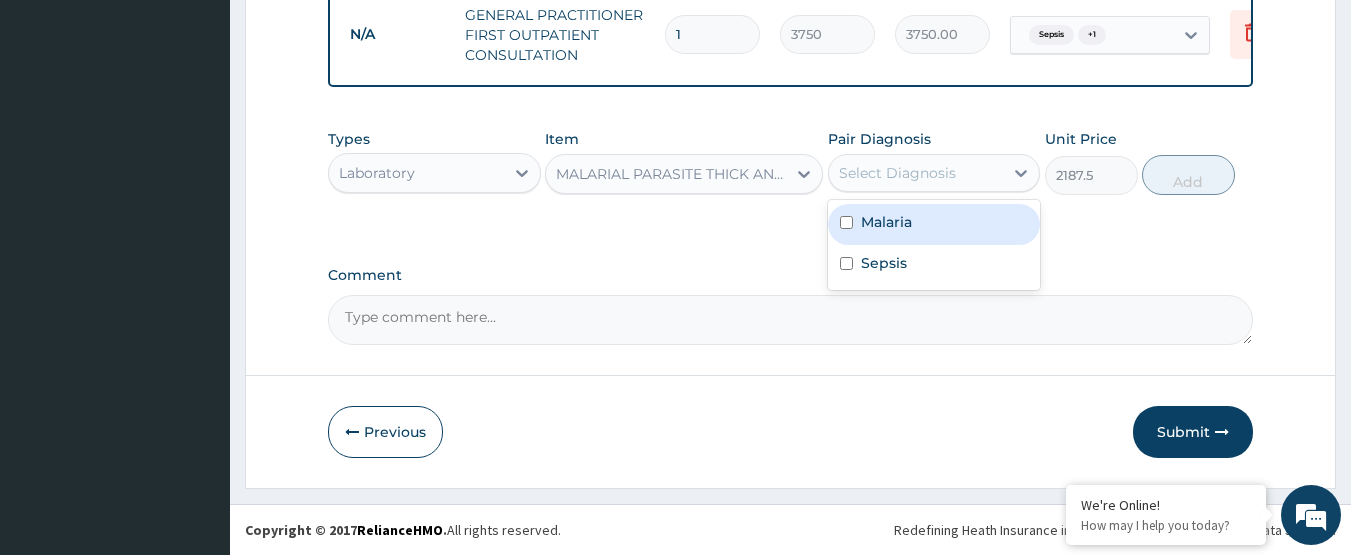 click on "Select Diagnosis" at bounding box center [897, 173] 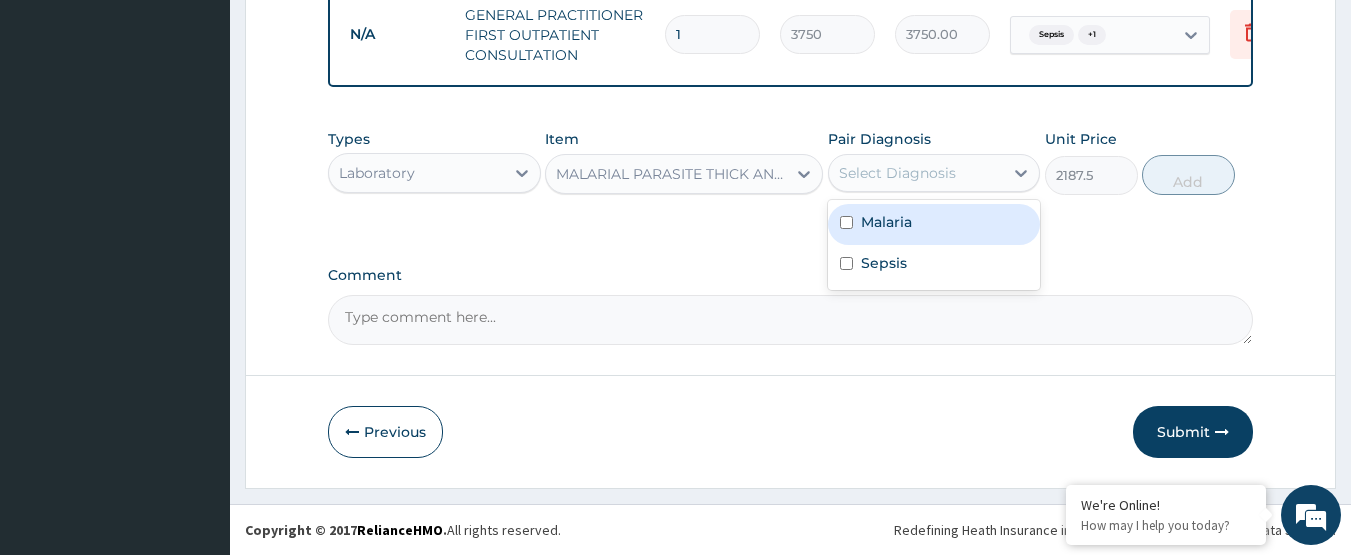 click on "Malaria" at bounding box center [886, 222] 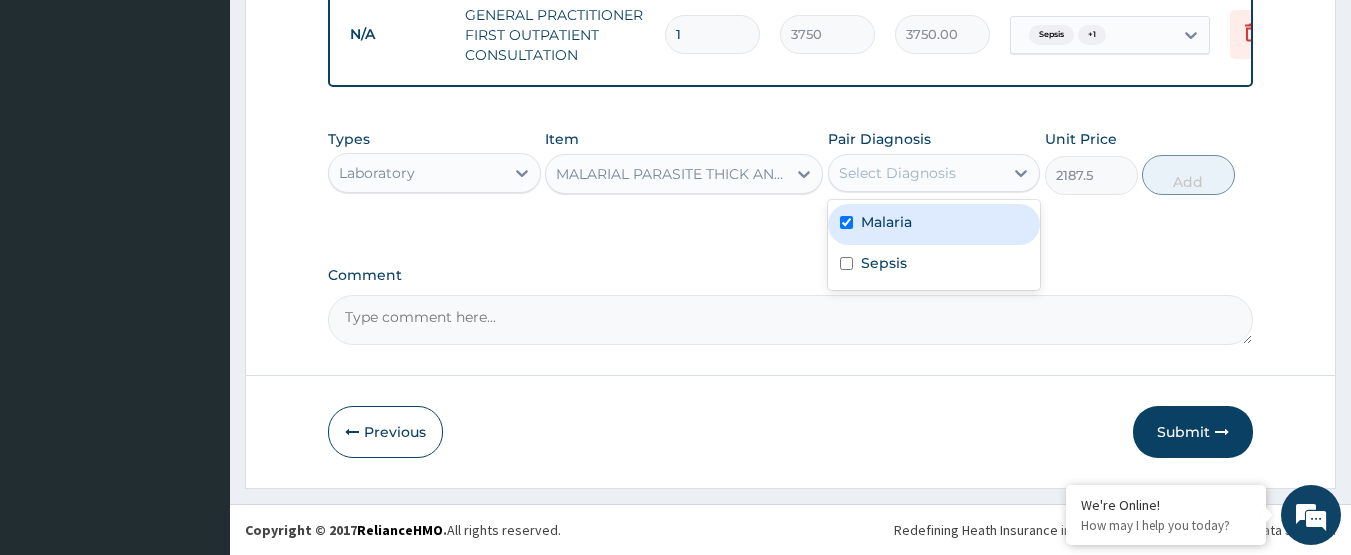 checkbox on "true" 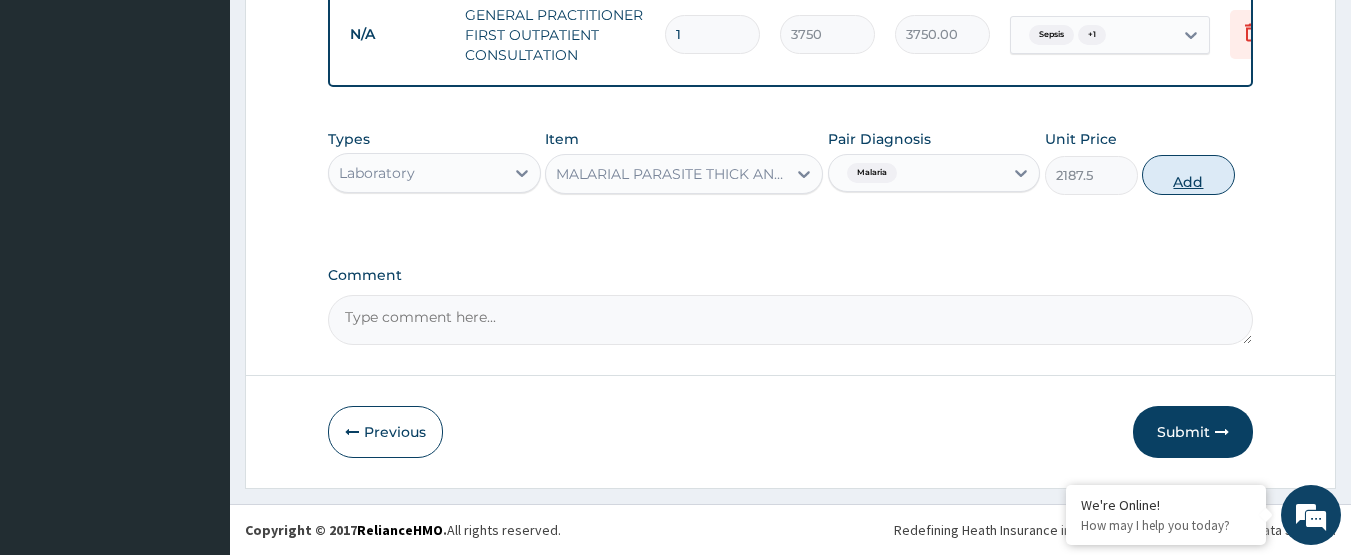 click on "Add" at bounding box center [1188, 175] 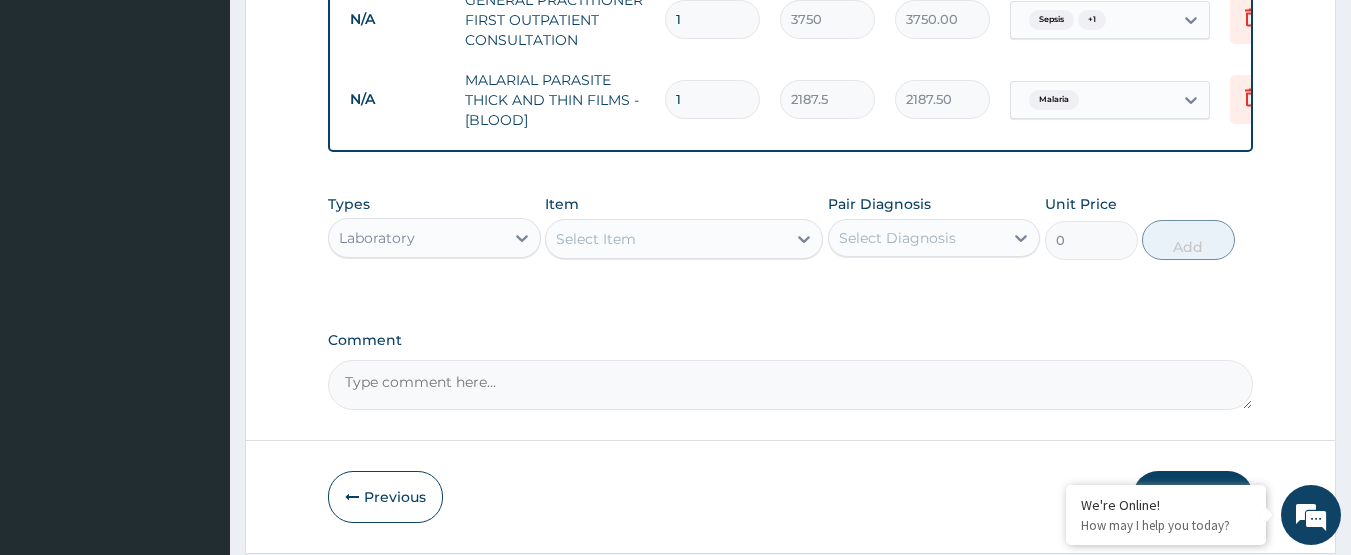 click on "Select Item" at bounding box center [684, 239] 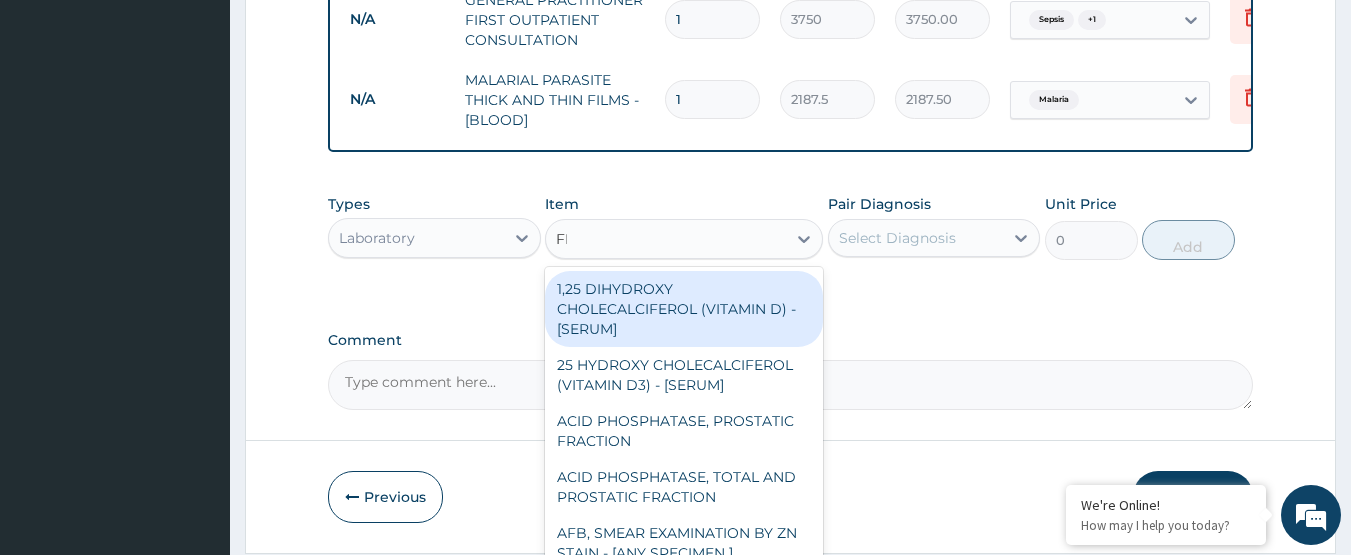 type on "FBC" 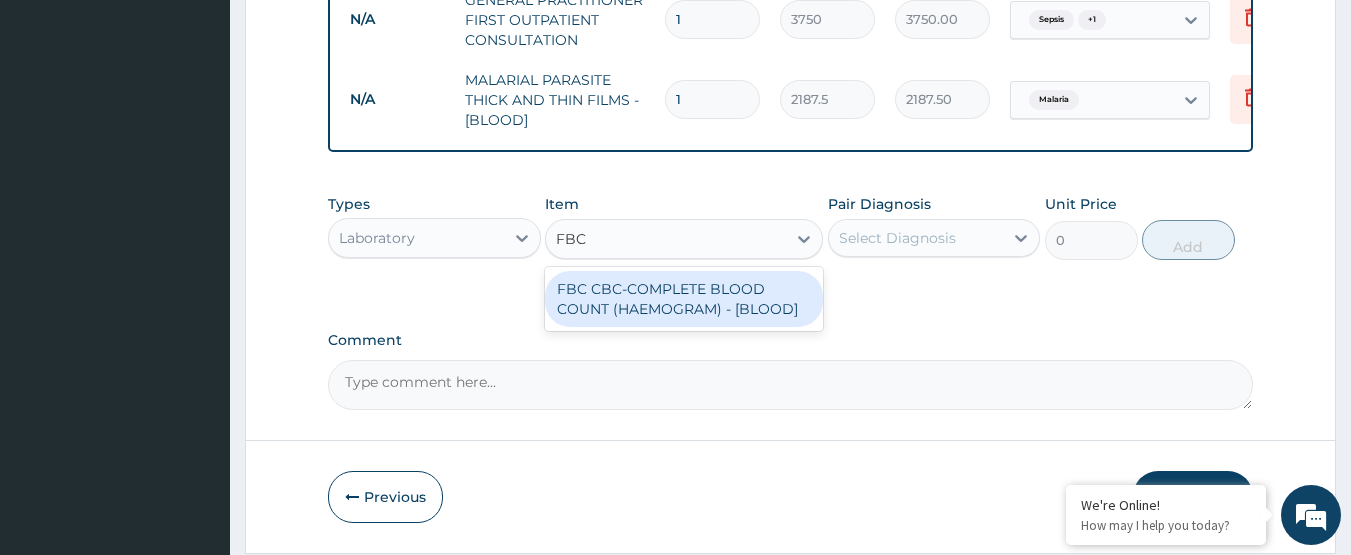 click on "FBC CBC-COMPLETE BLOOD COUNT (HAEMOGRAM) - [BLOOD]" at bounding box center (684, 299) 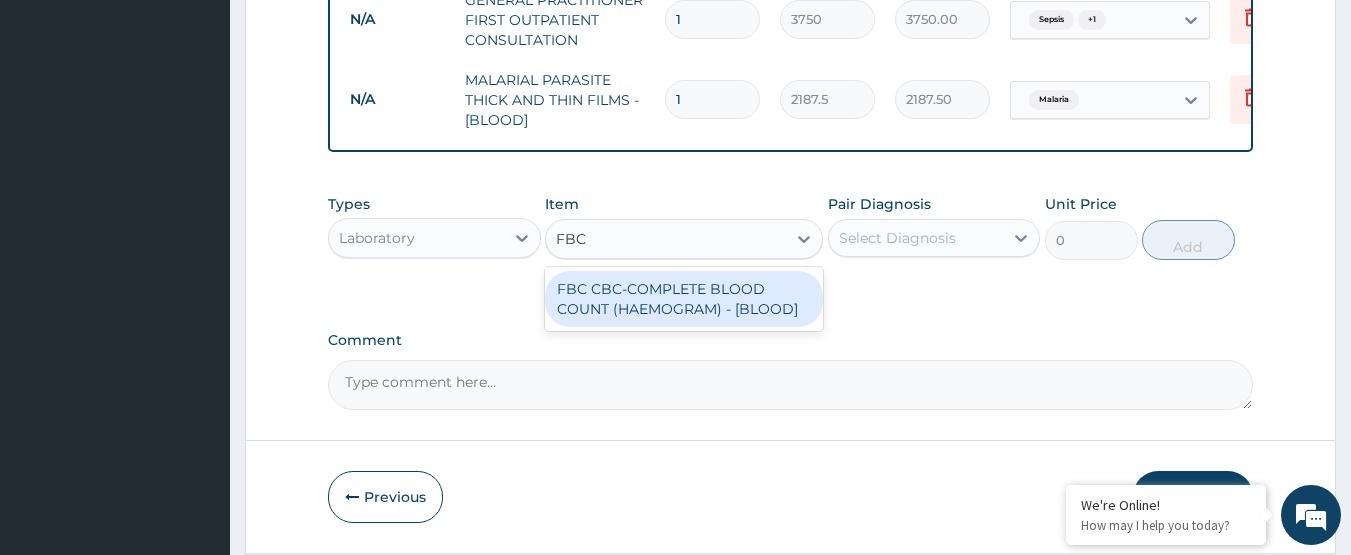 type 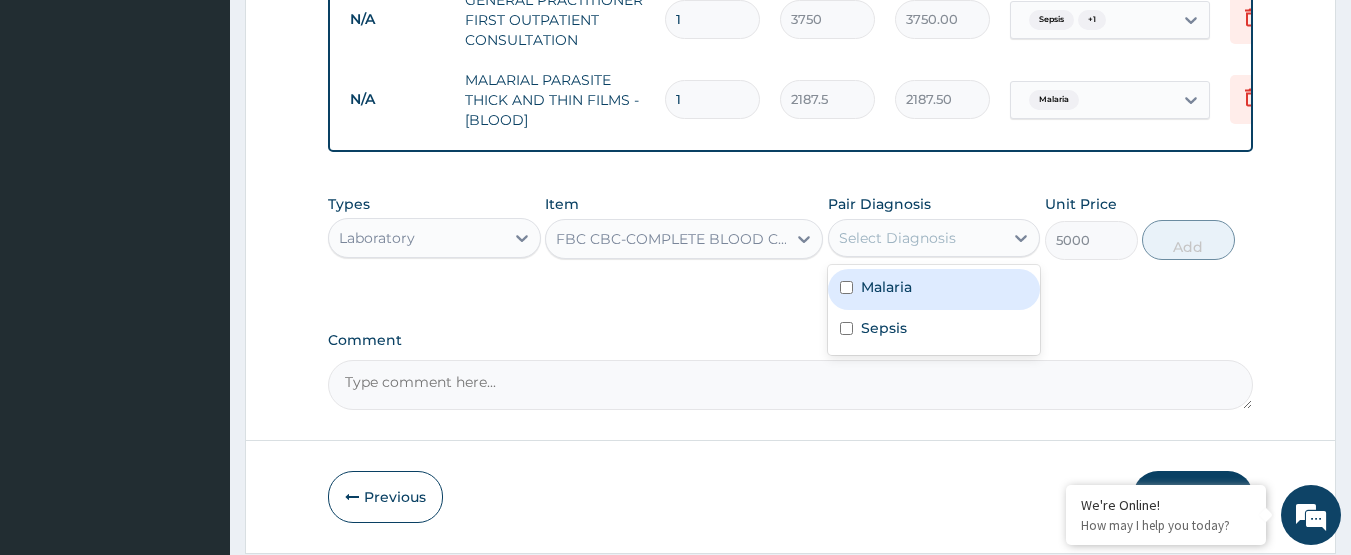 click on "Select Diagnosis" at bounding box center [897, 238] 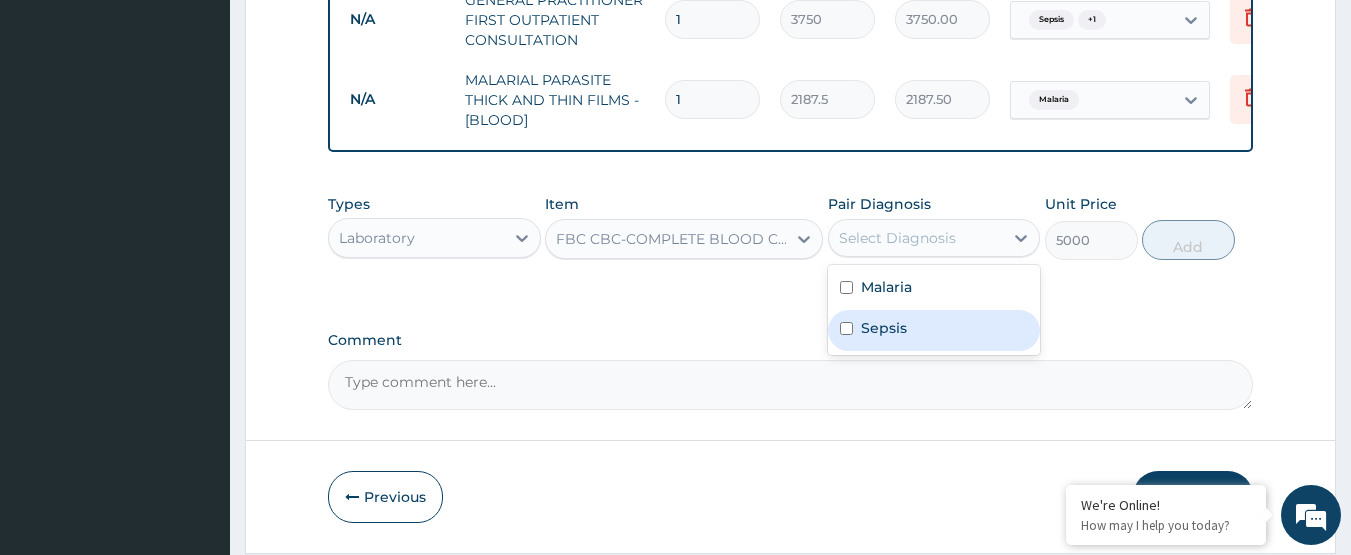 click on "Sepsis" at bounding box center (884, 328) 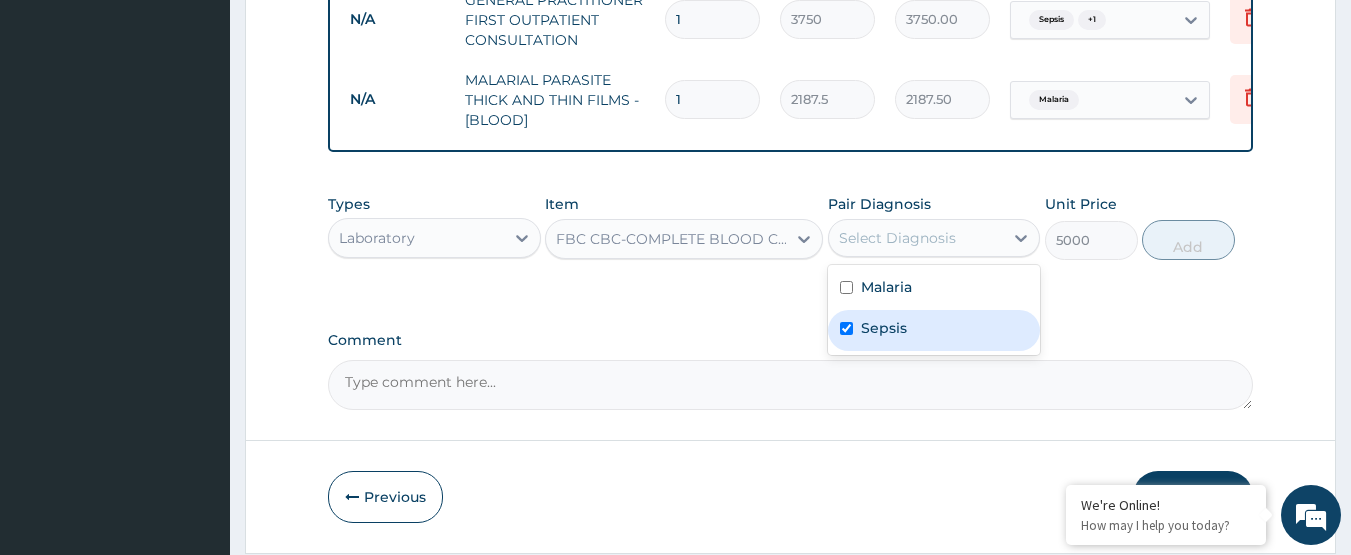 checkbox on "true" 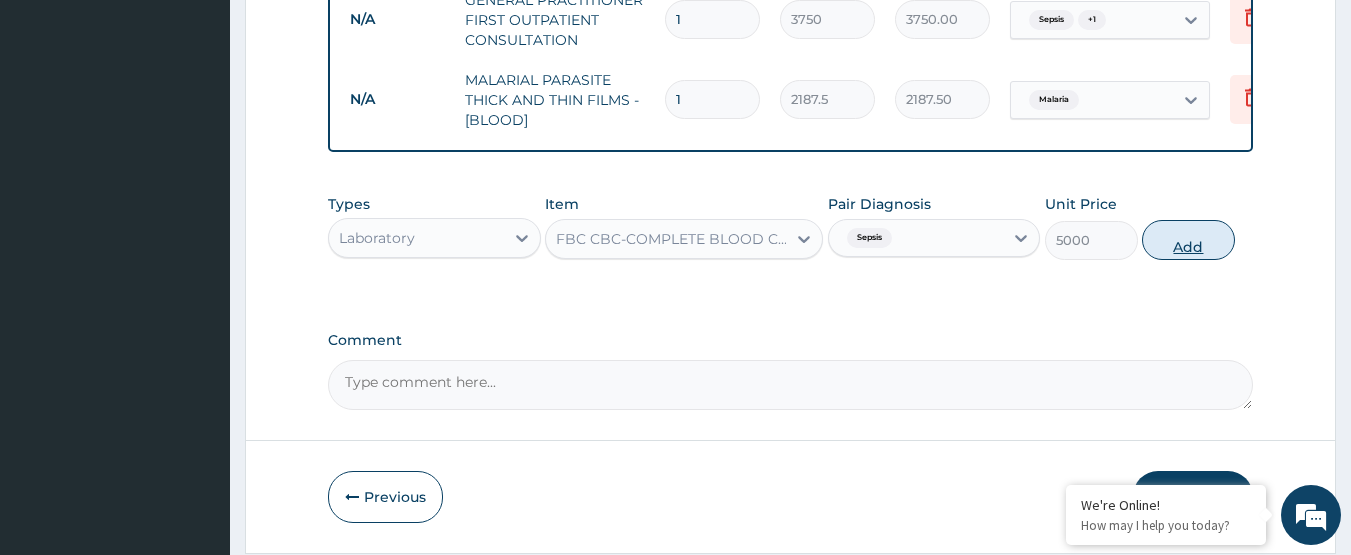 click on "Add" at bounding box center (1188, 240) 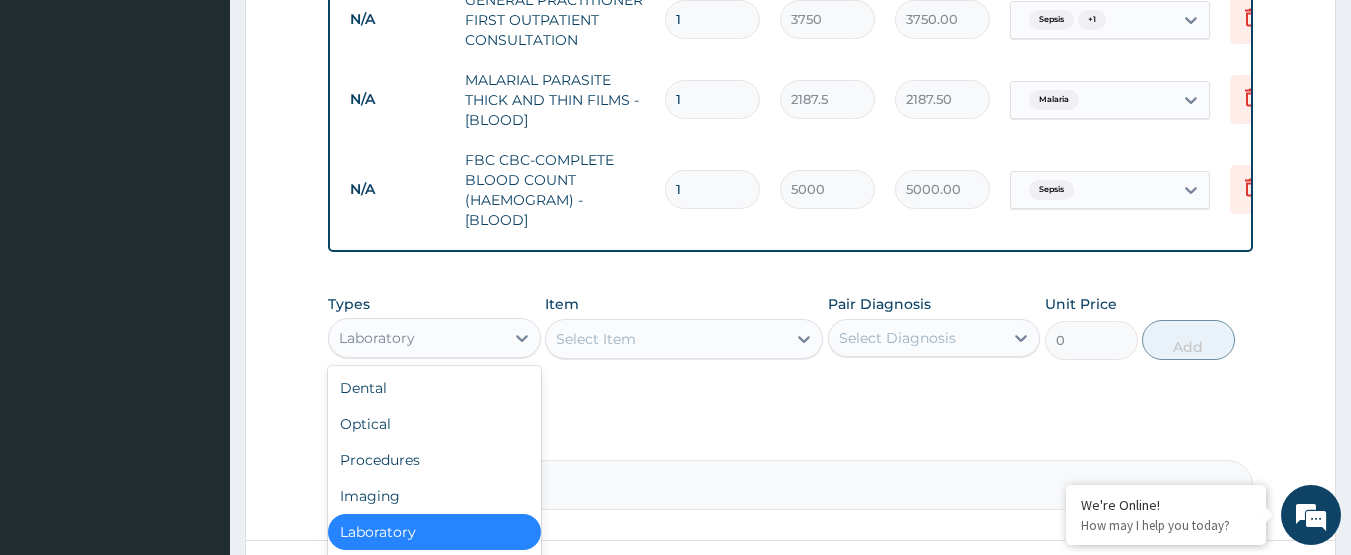 click on "Laboratory" at bounding box center [416, 338] 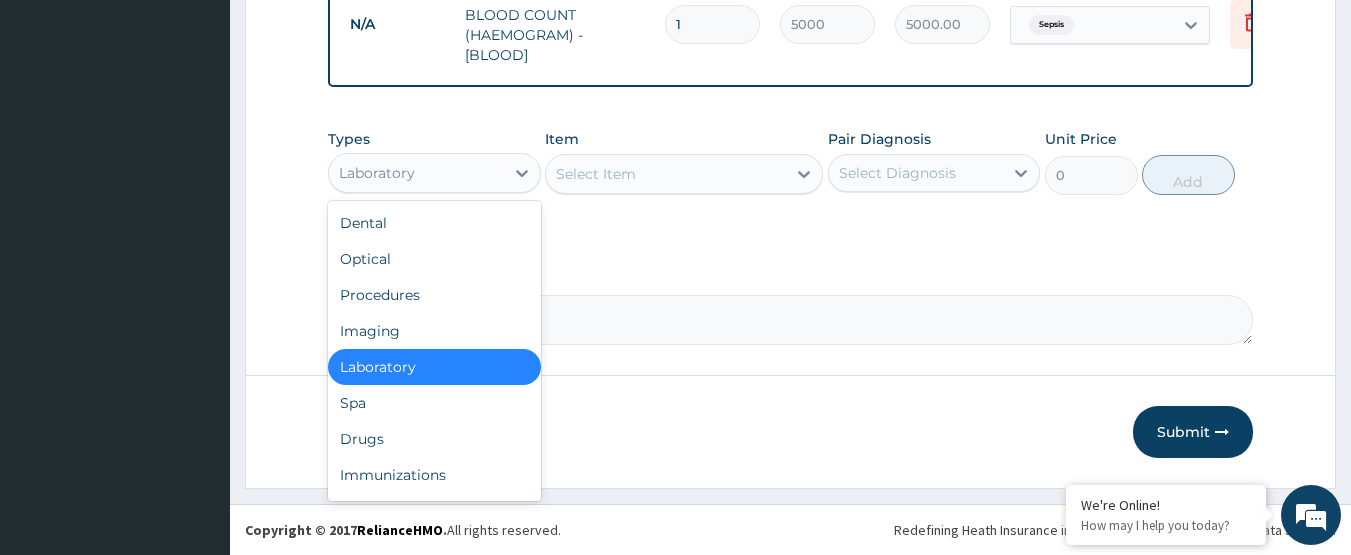 scroll, scrollTop: 998, scrollLeft: 0, axis: vertical 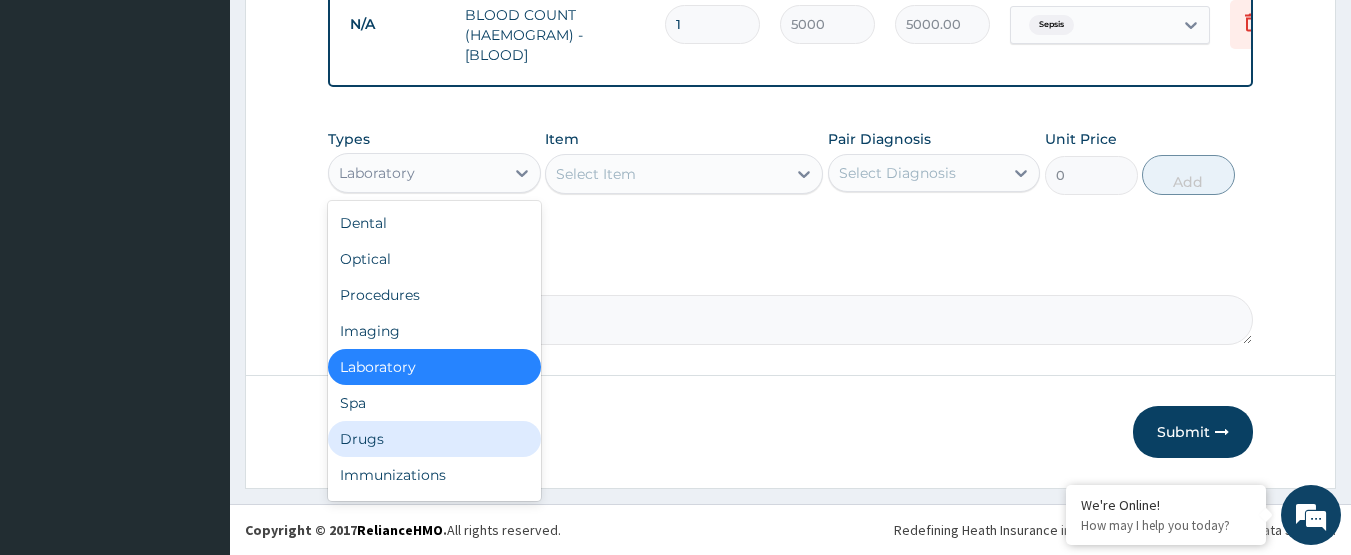 click on "Drugs" at bounding box center [434, 439] 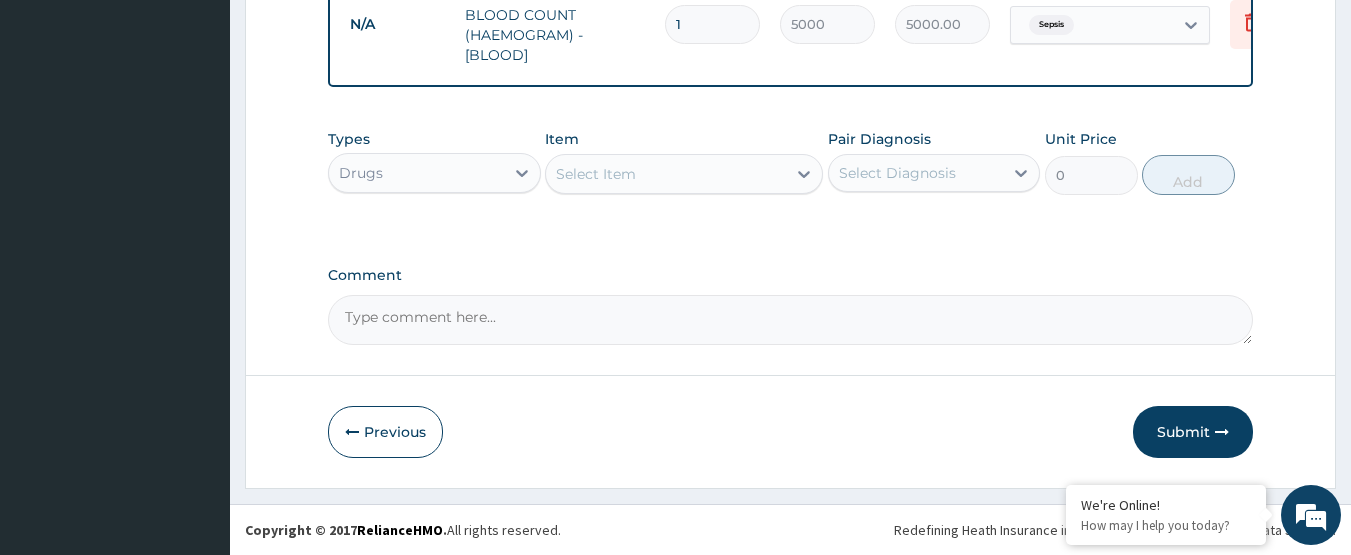 click on "Select Item" at bounding box center (666, 174) 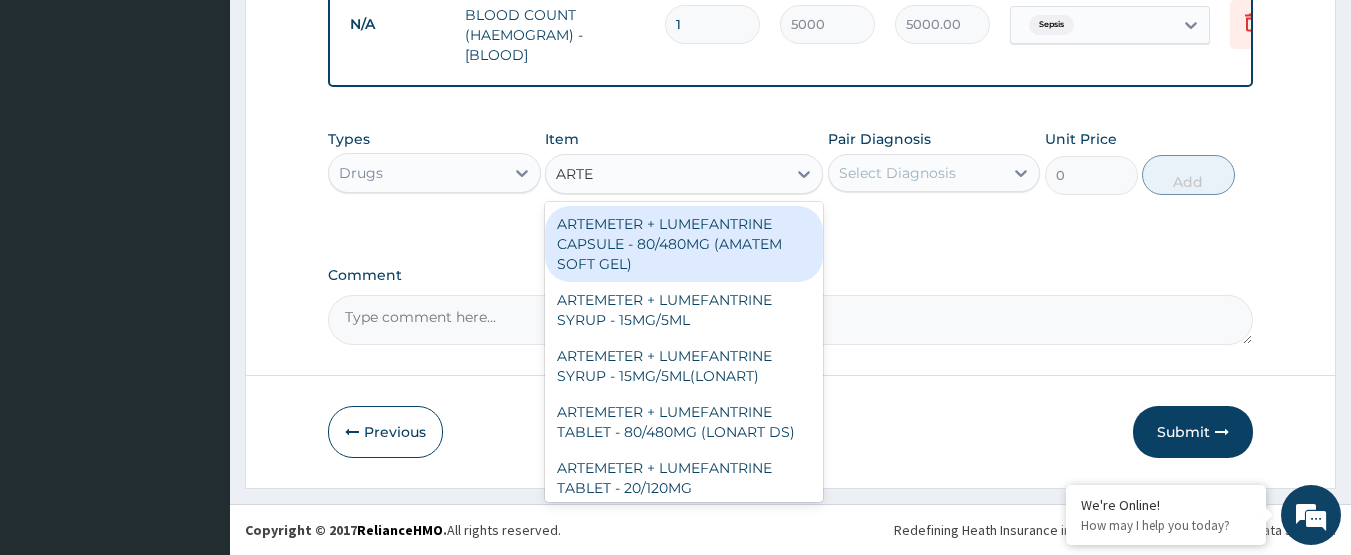 type on "ARTEM" 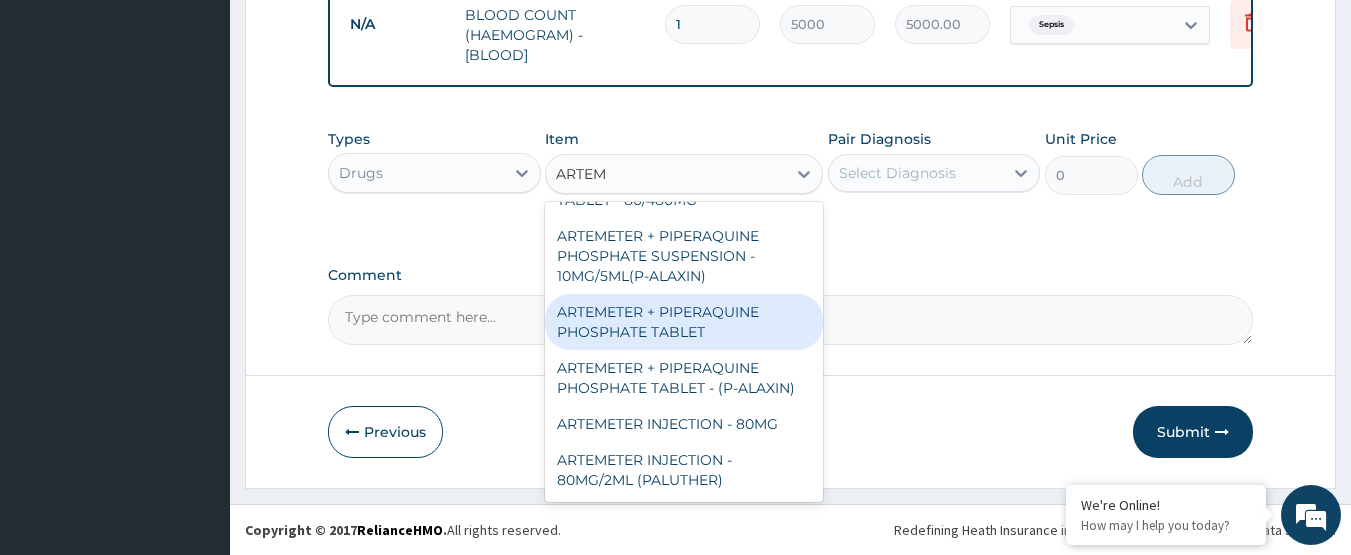 scroll, scrollTop: 500, scrollLeft: 0, axis: vertical 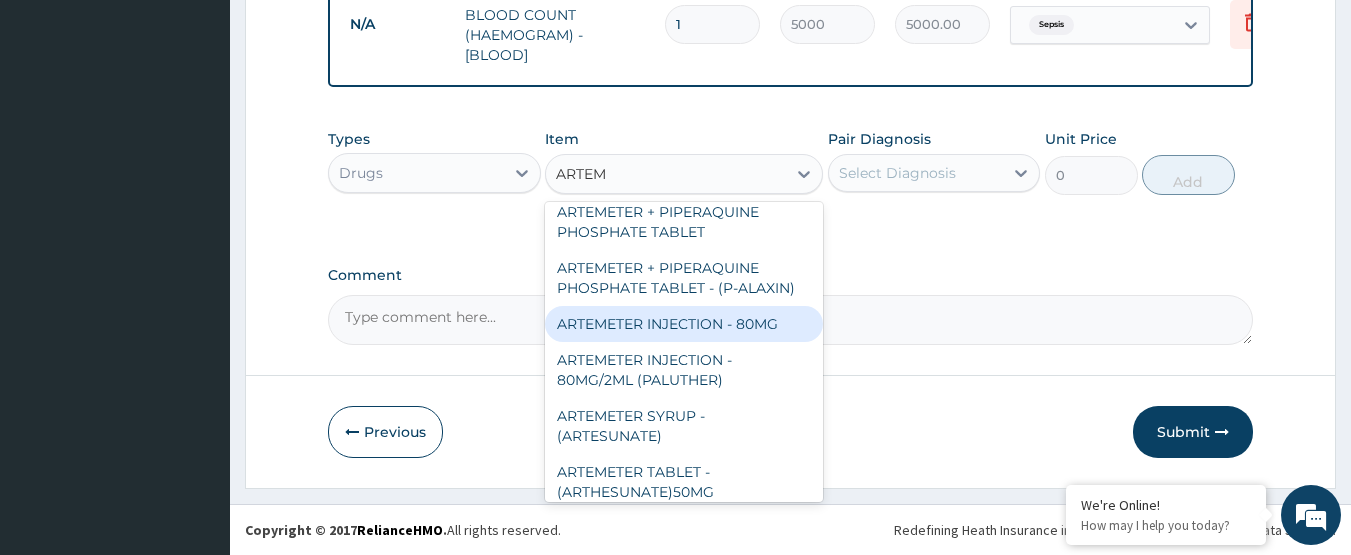 click on "ARTEMETER INJECTION - 80MG" at bounding box center [684, 324] 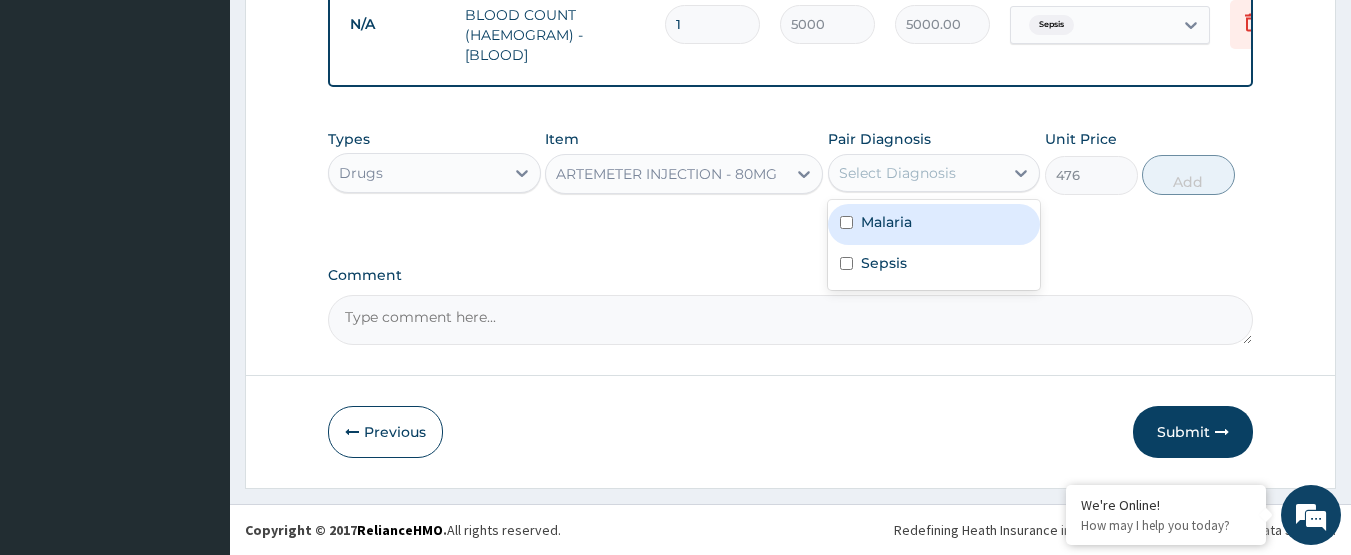 click on "Select Diagnosis" at bounding box center [897, 173] 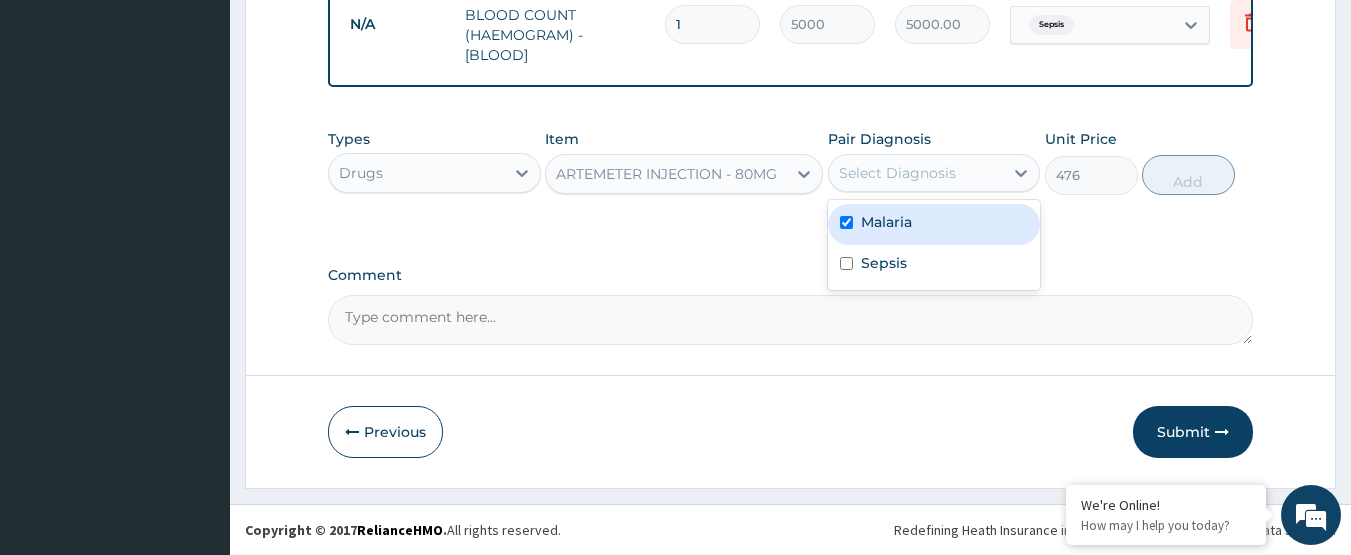 checkbox on "true" 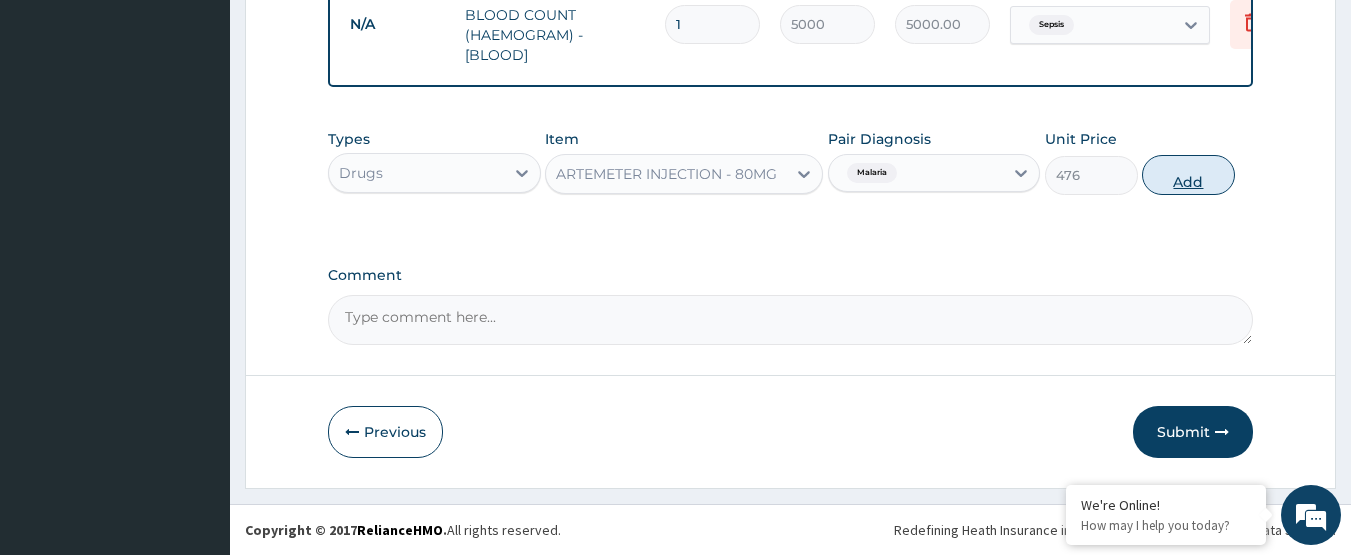 click on "Add" at bounding box center (1188, 175) 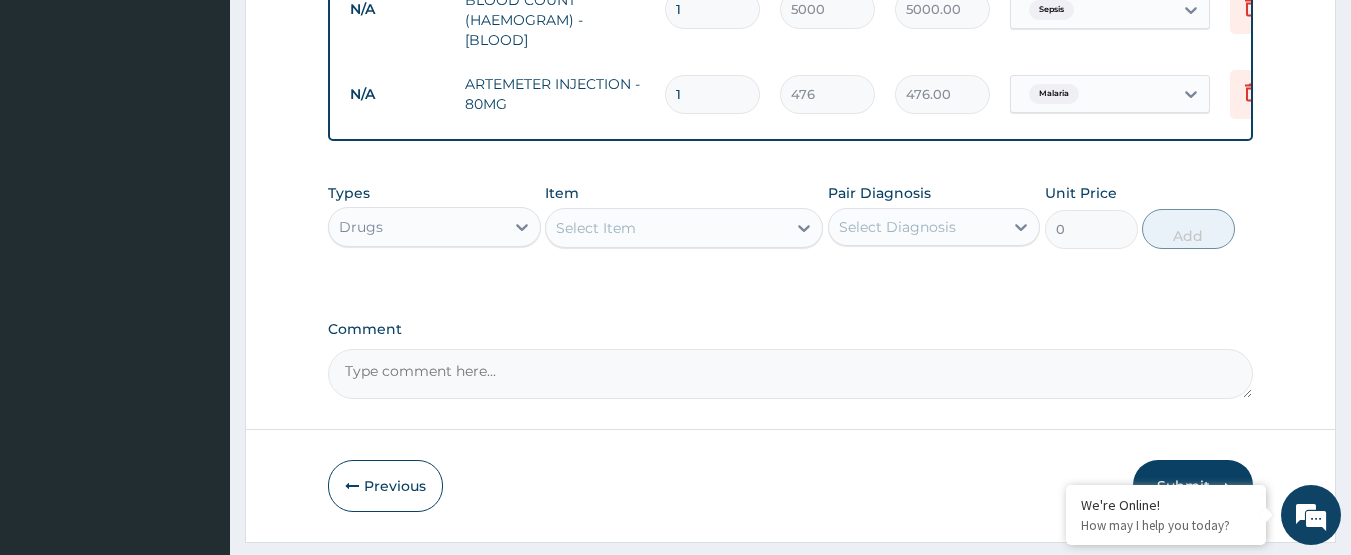 click on "Select Item" at bounding box center (684, 228) 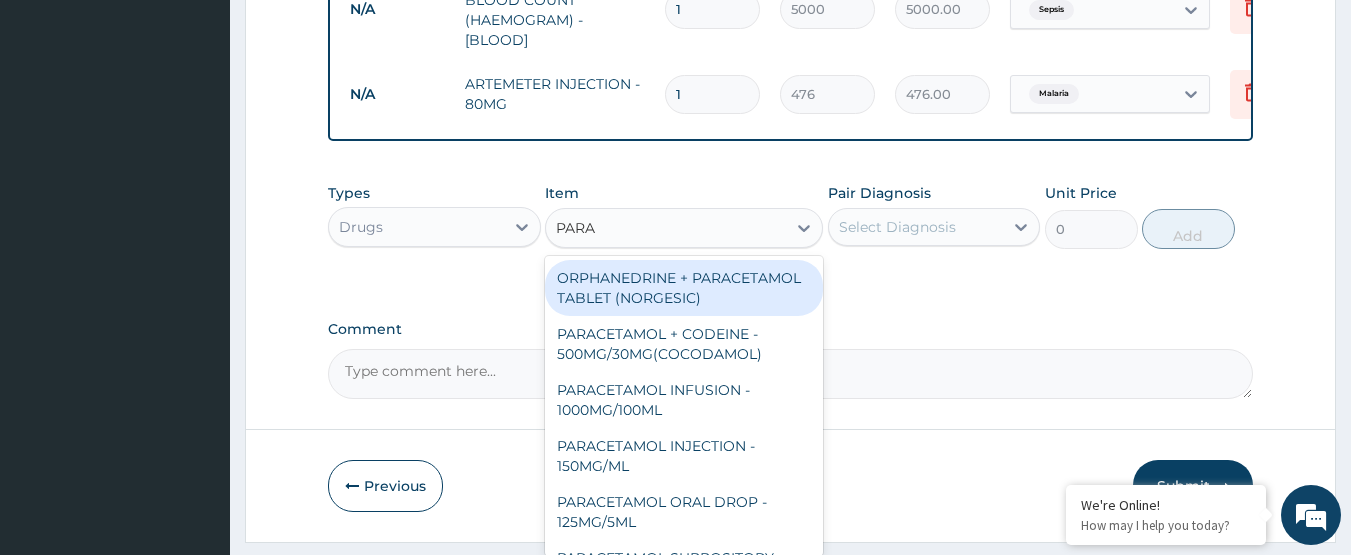 type on "PARAC" 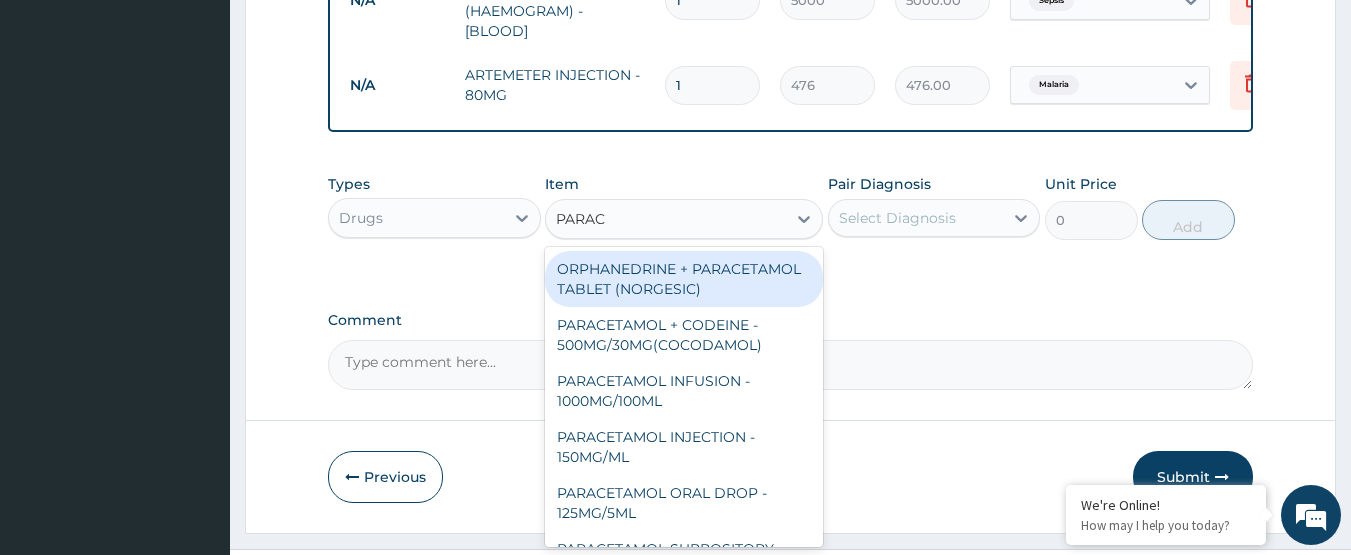 scroll, scrollTop: 1067, scrollLeft: 0, axis: vertical 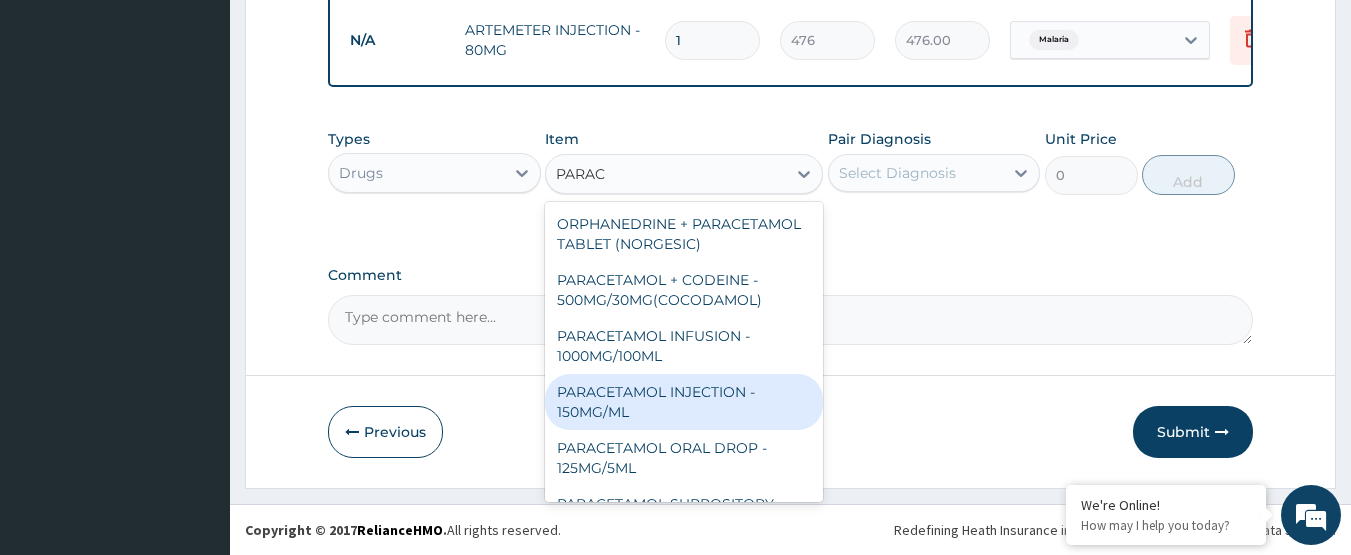 click on "PARACETAMOL INJECTION - 150MG/ML" at bounding box center (684, 402) 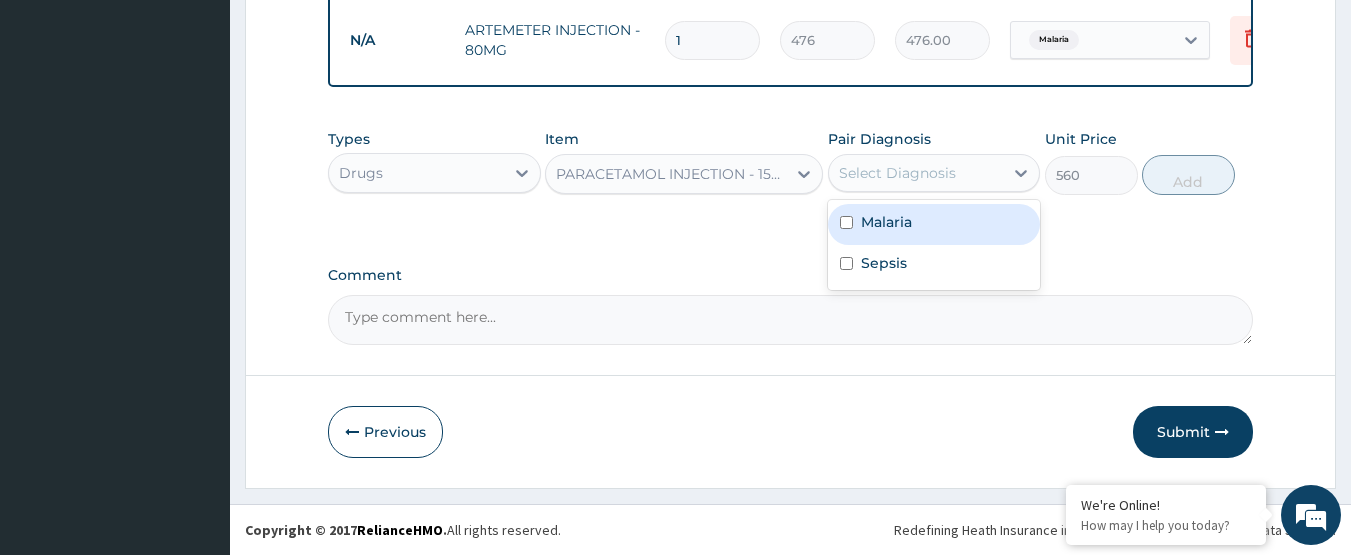 click on "Select Diagnosis" at bounding box center (916, 173) 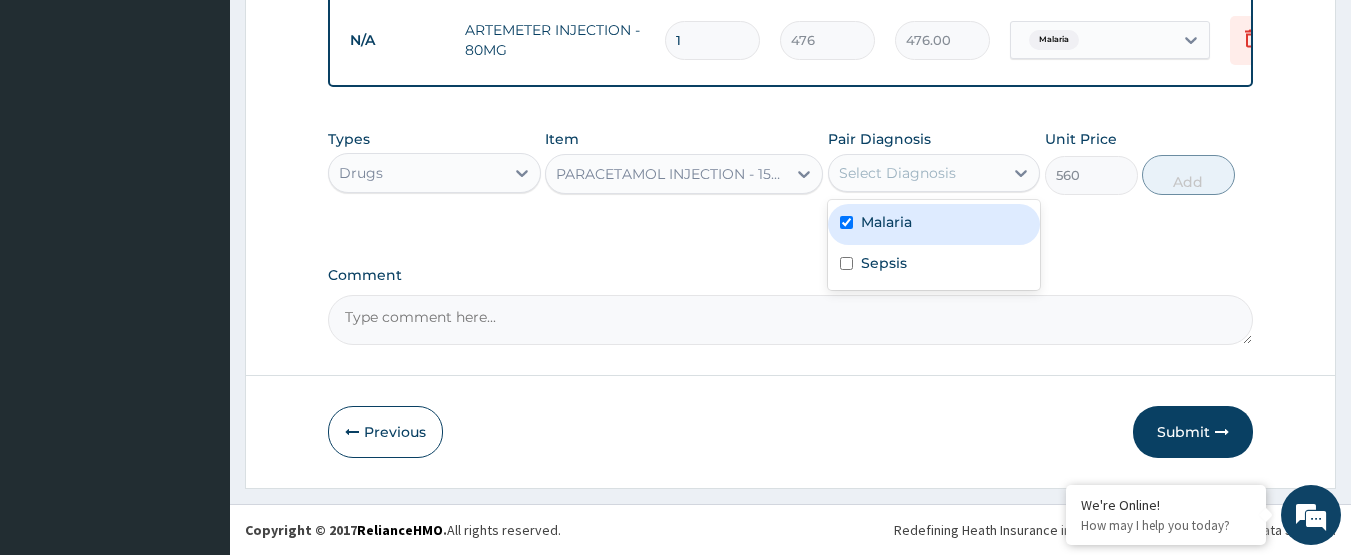 checkbox on "true" 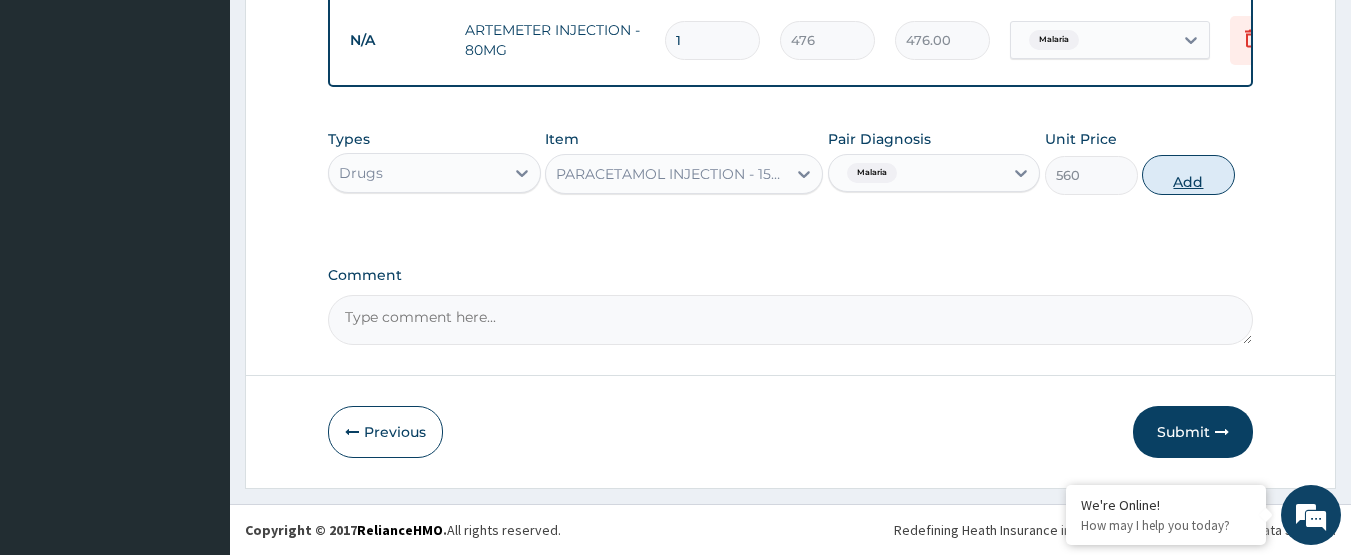 click on "Add" at bounding box center (1188, 175) 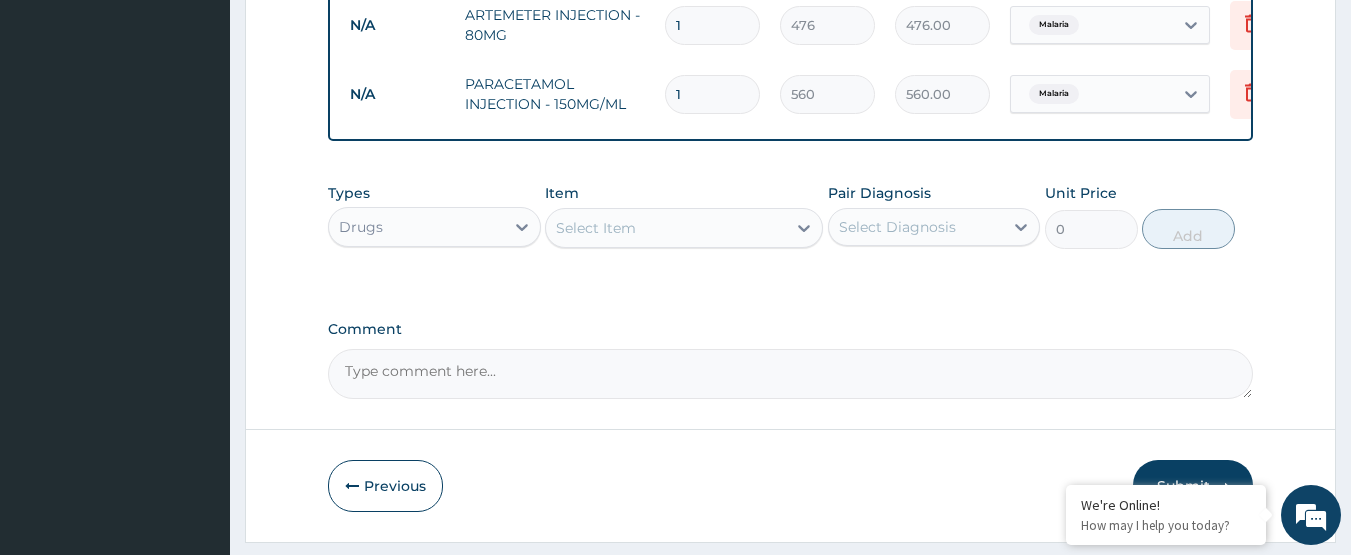 click on "Select Item" at bounding box center [596, 228] 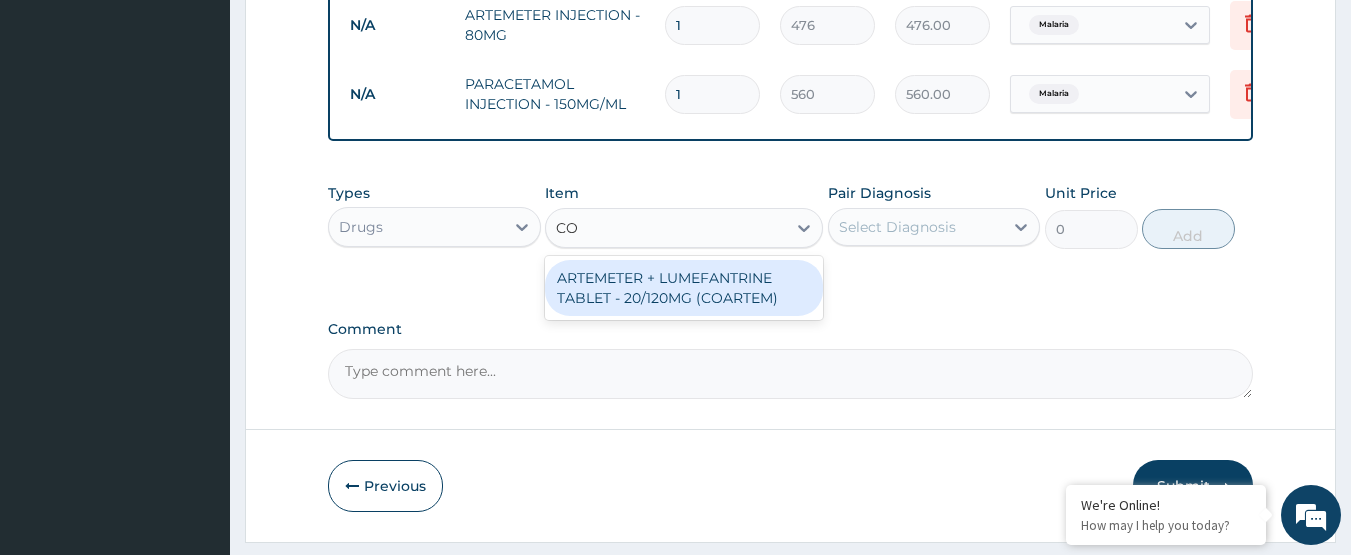 type on "C" 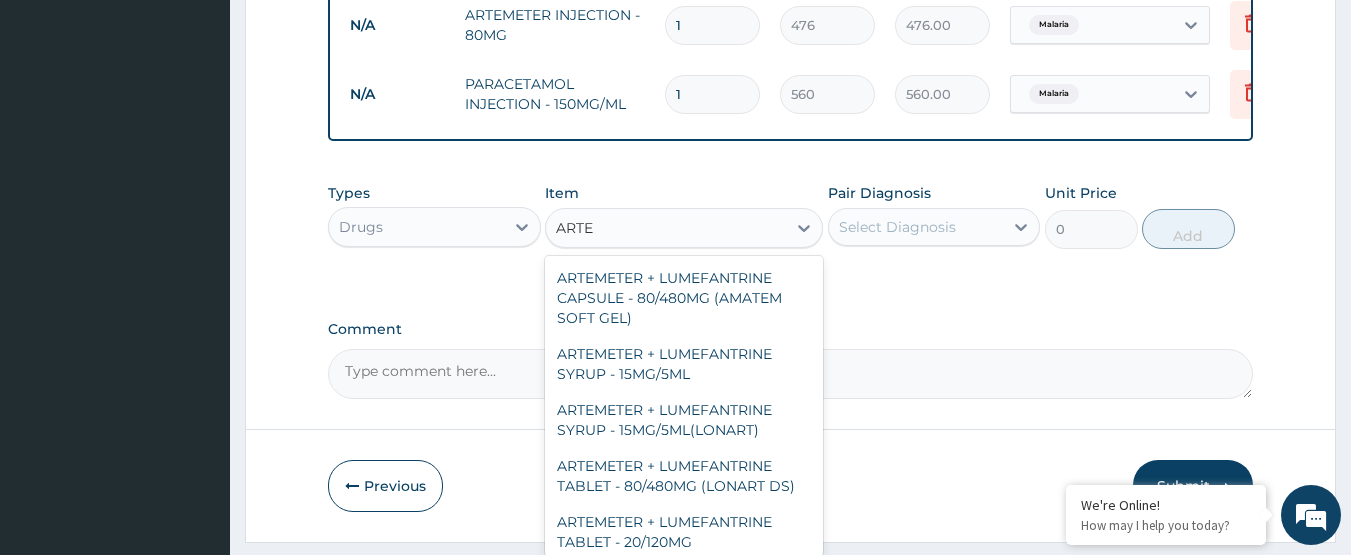 type on "ARTEM" 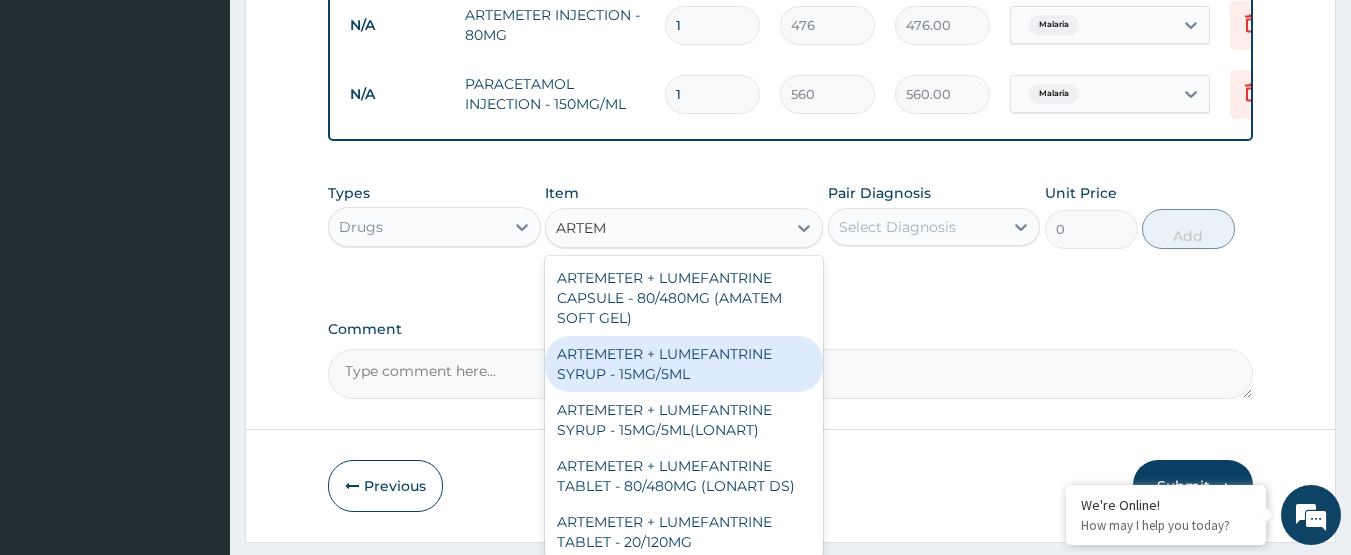 click on "ARTEMETER + LUMEFANTRINE SYRUP - 15MG/5ML" at bounding box center (684, 364) 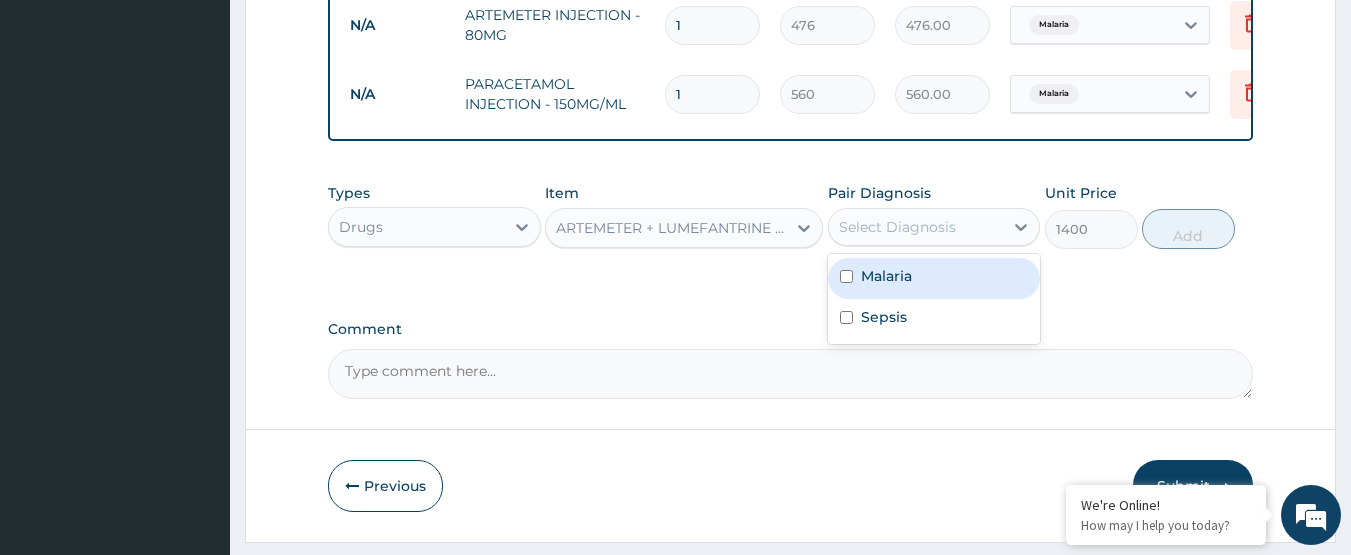 click on "Select Diagnosis" at bounding box center [916, 227] 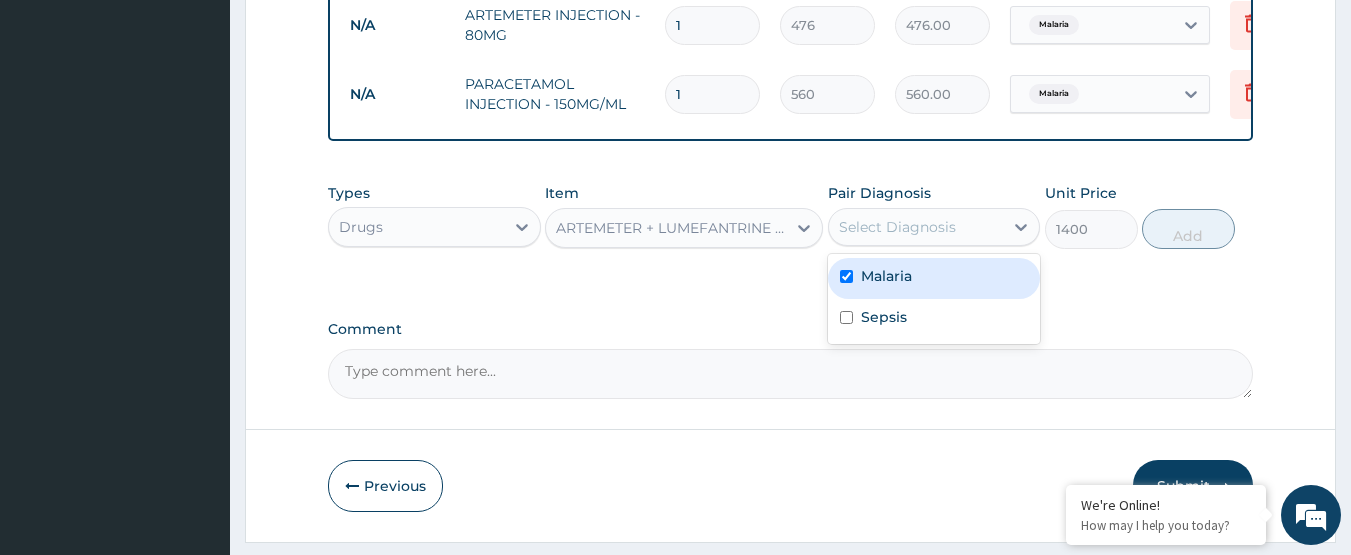 checkbox on "true" 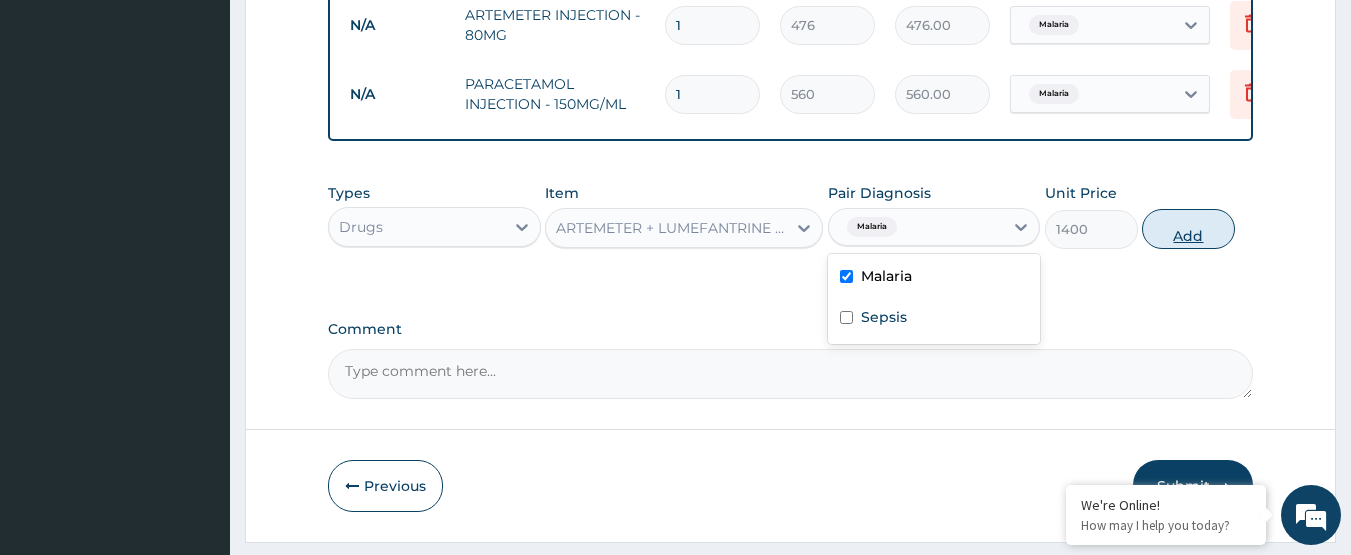 click on "Add" at bounding box center [1188, 229] 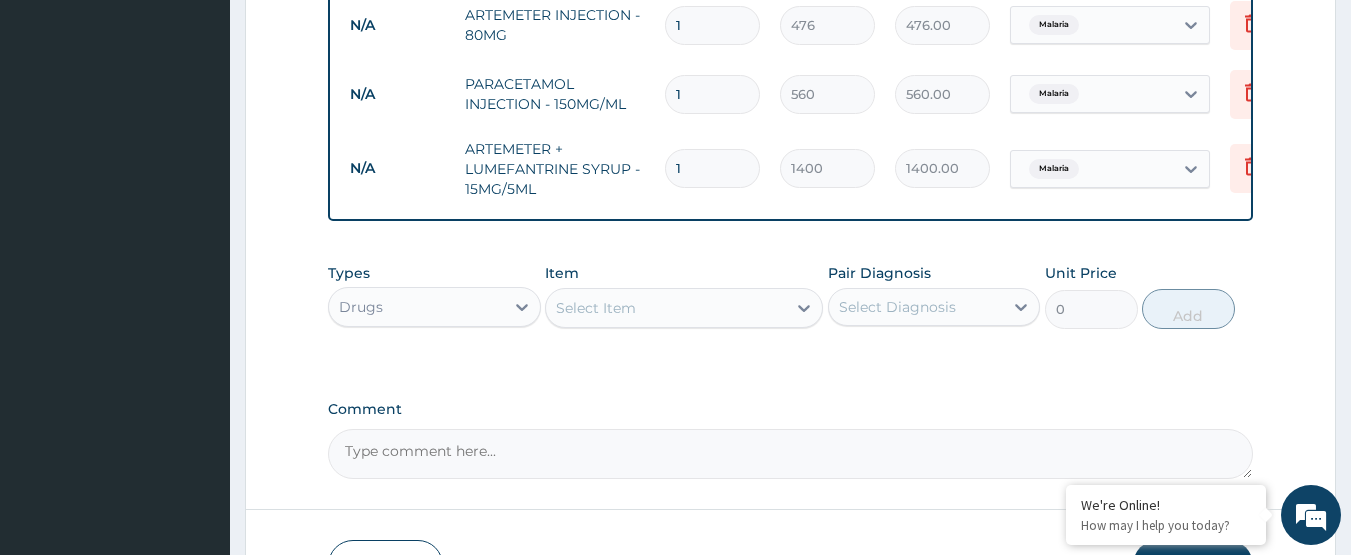 click on "Select Item" at bounding box center (666, 308) 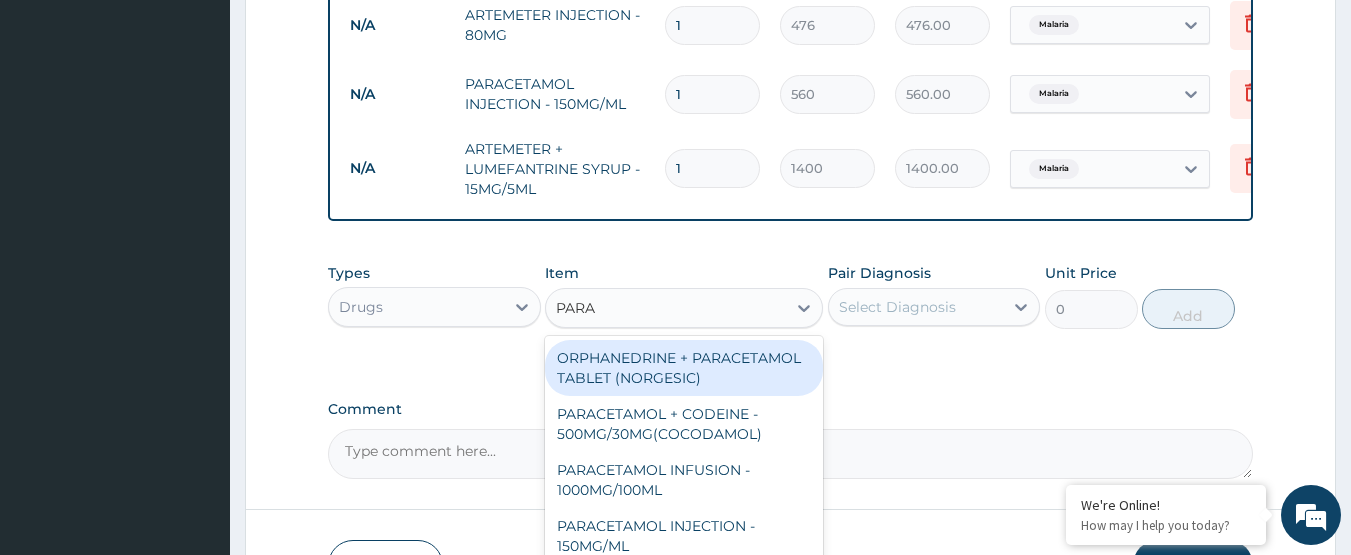 type on "PARAC" 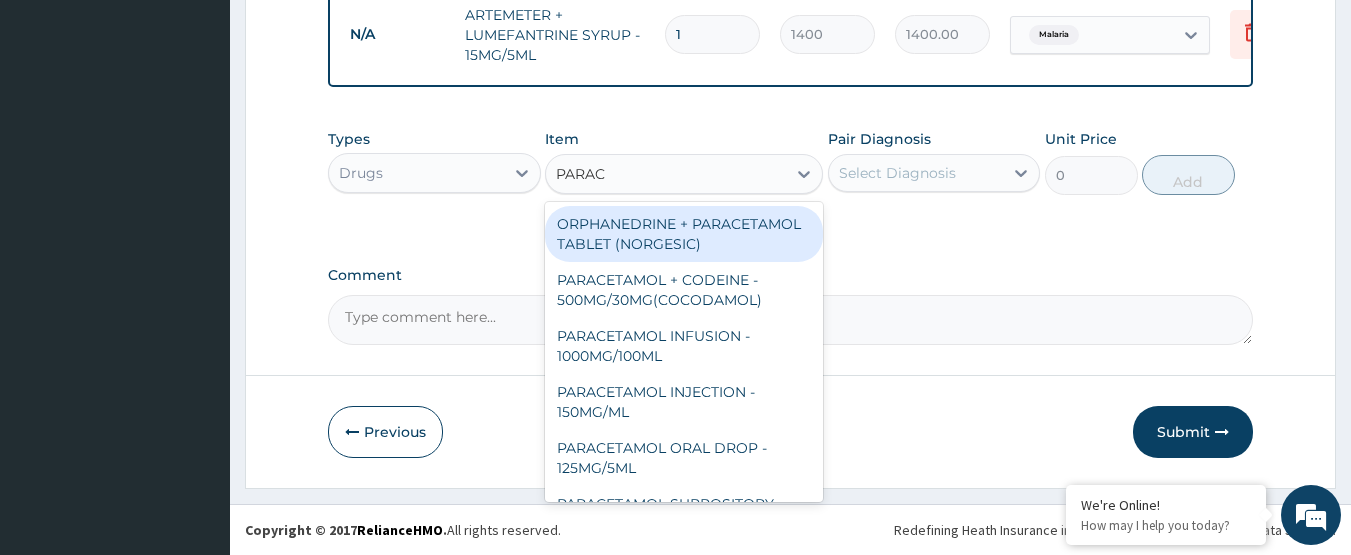 scroll, scrollTop: 1216, scrollLeft: 0, axis: vertical 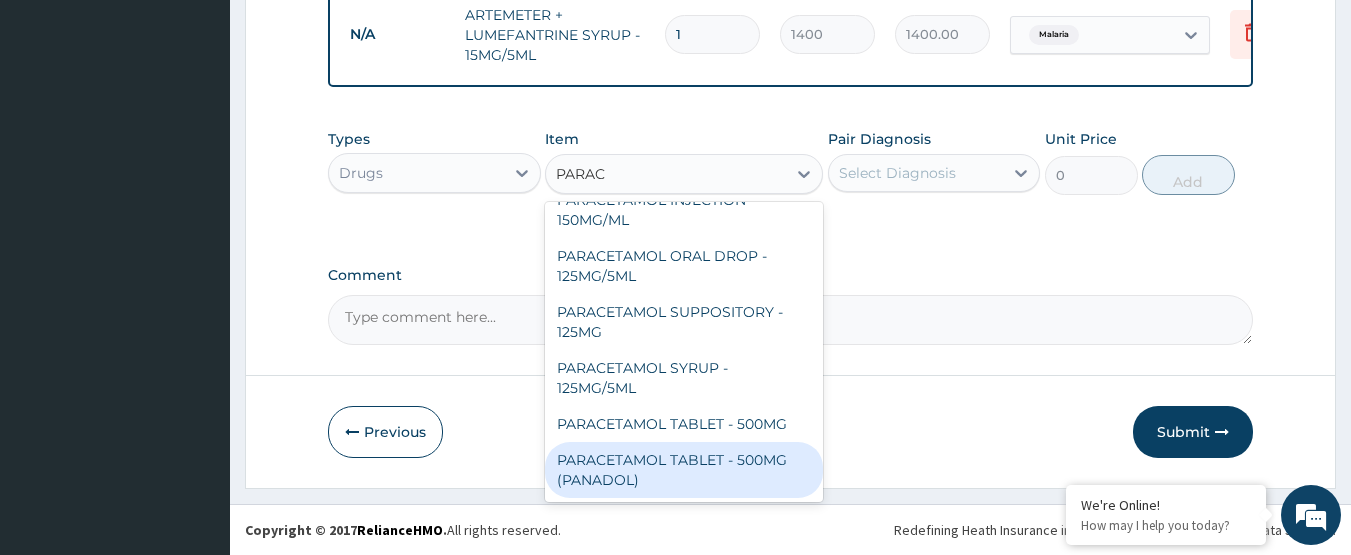 click on "PARACETAMOL TABLET - 500MG (PANADOL)" at bounding box center [684, 470] 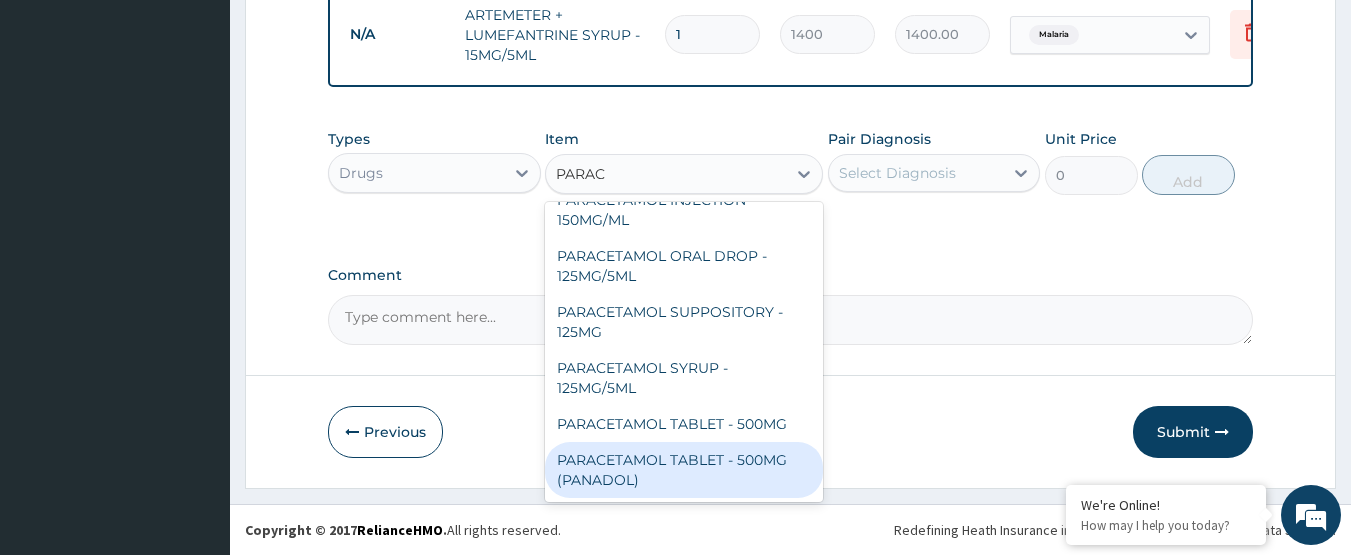 type 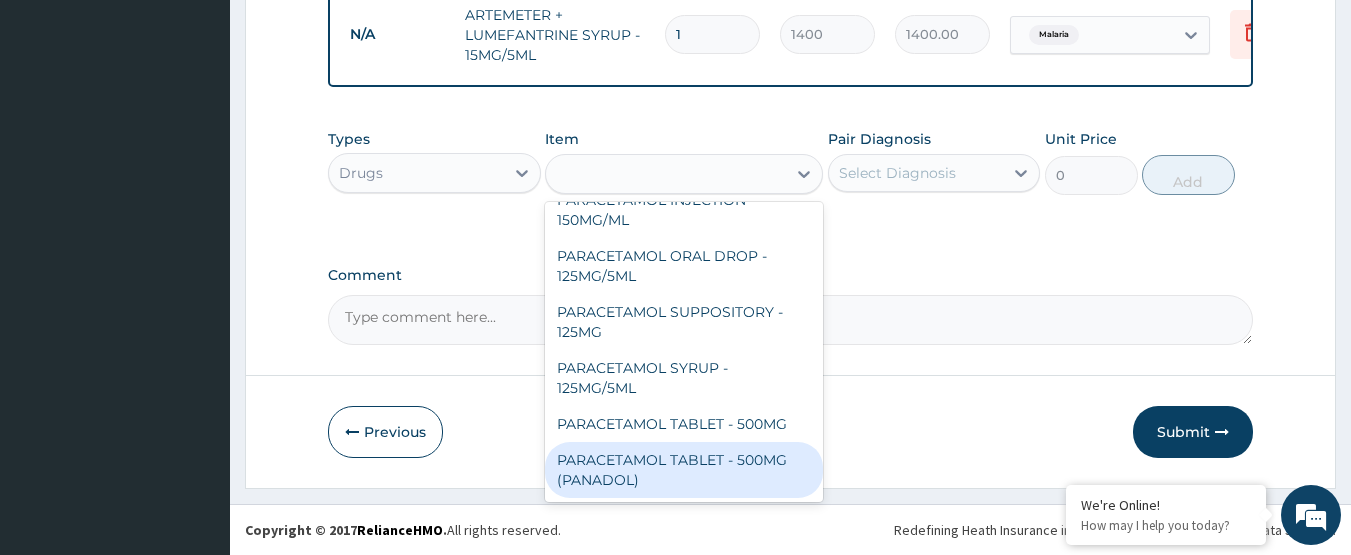 type on "42" 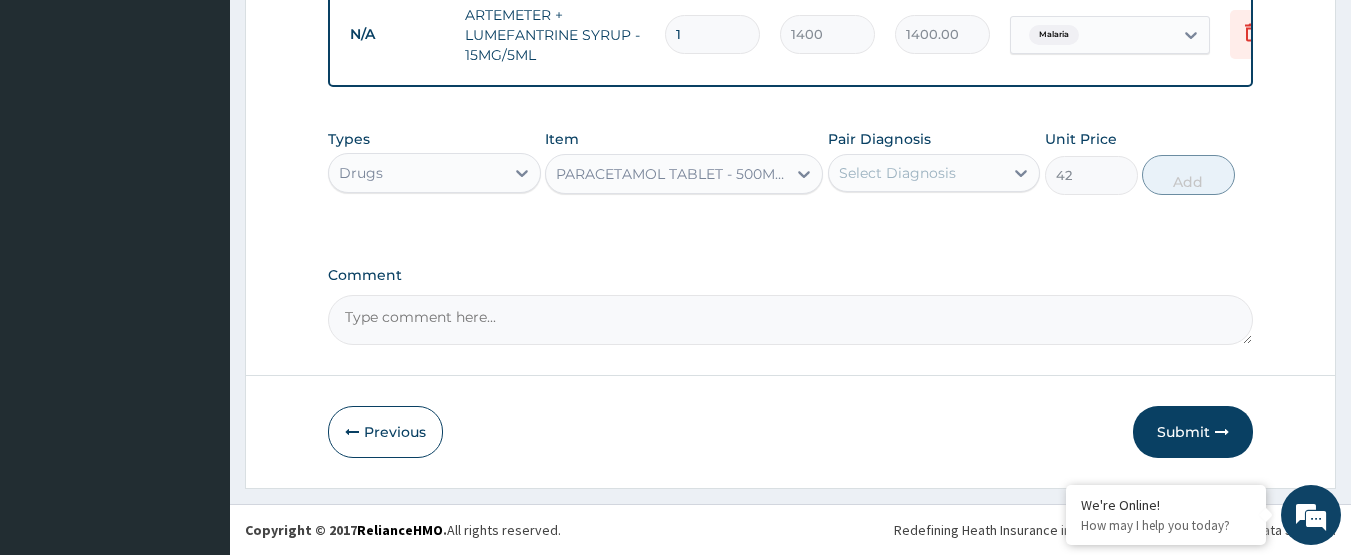 click on "Select Diagnosis" at bounding box center (916, 173) 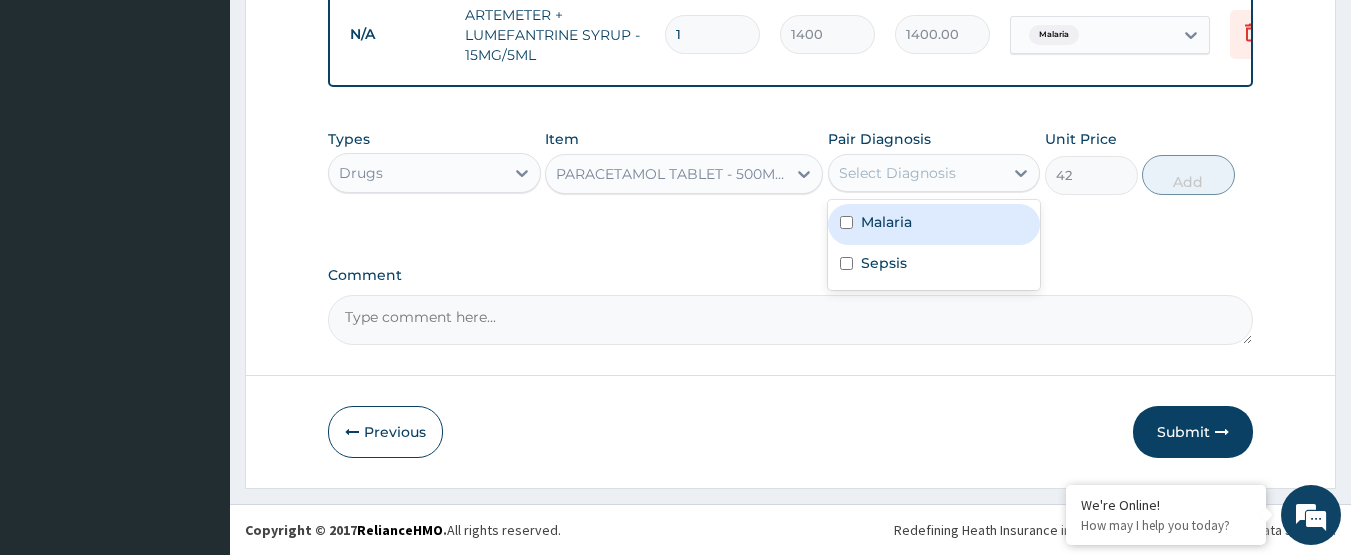 click on "Malaria" at bounding box center (934, 224) 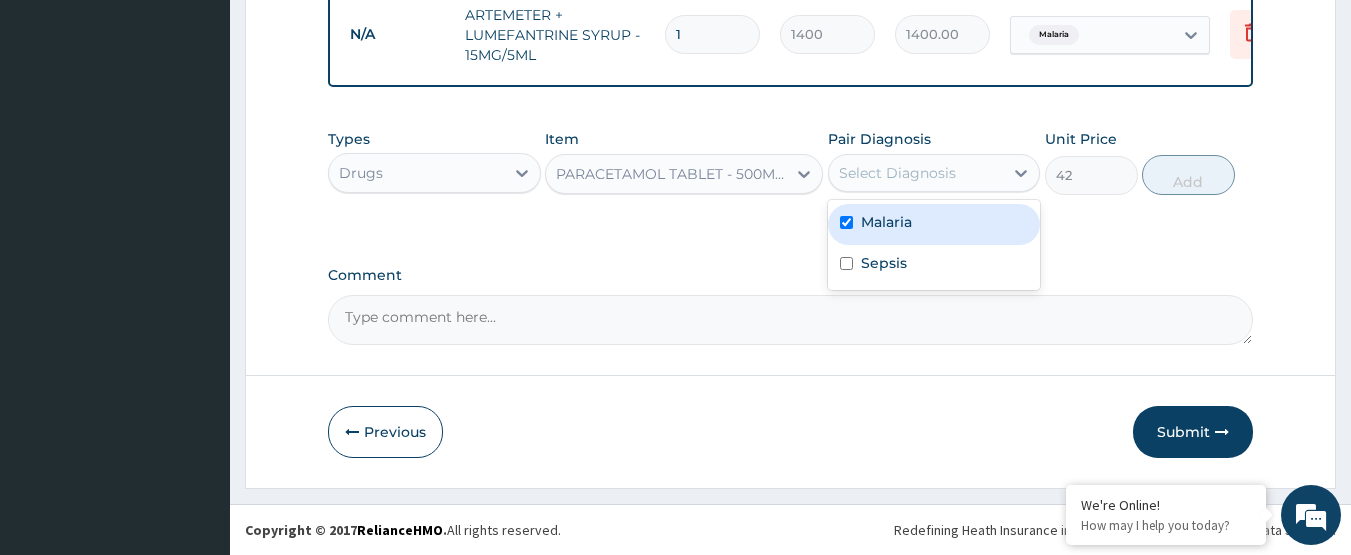 checkbox on "true" 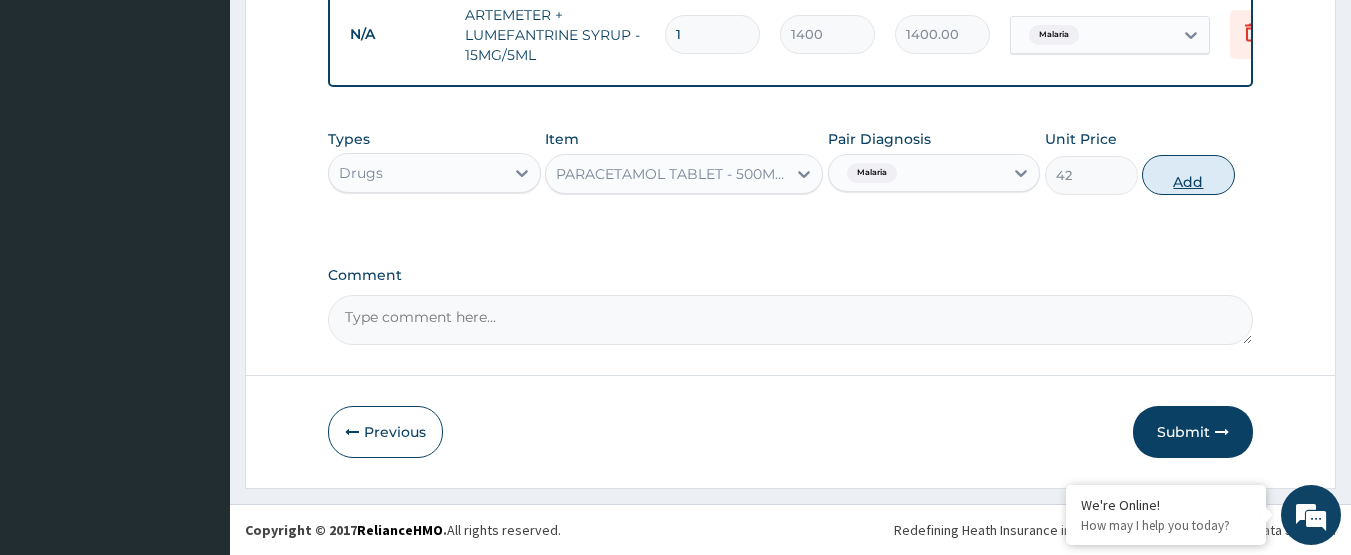 click on "Add" at bounding box center (1188, 175) 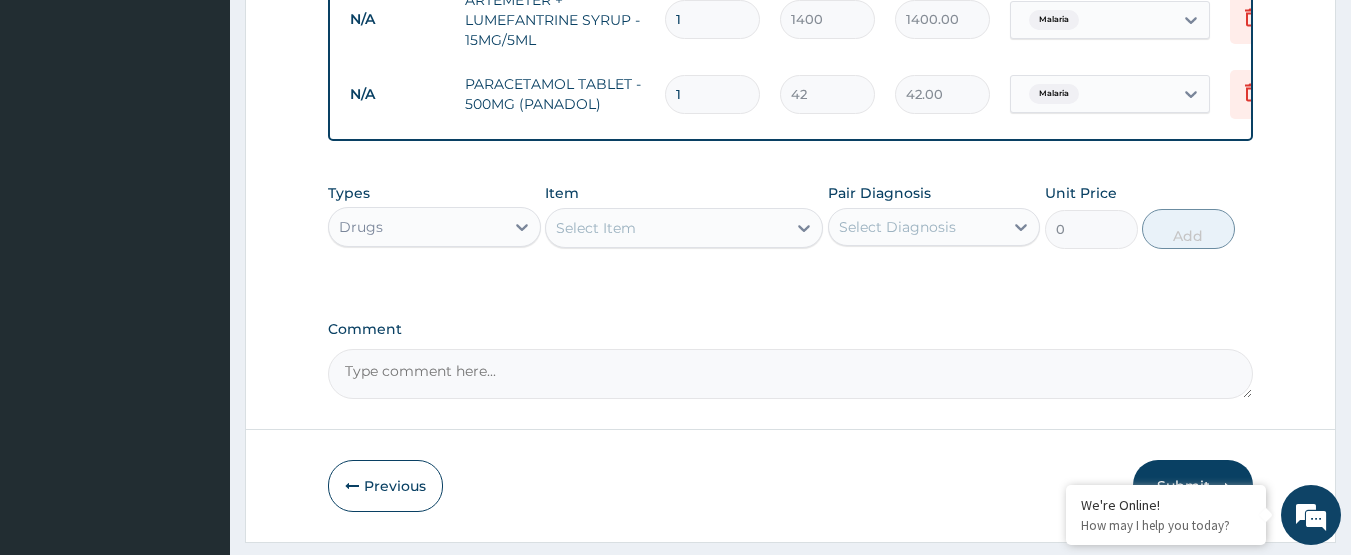 type 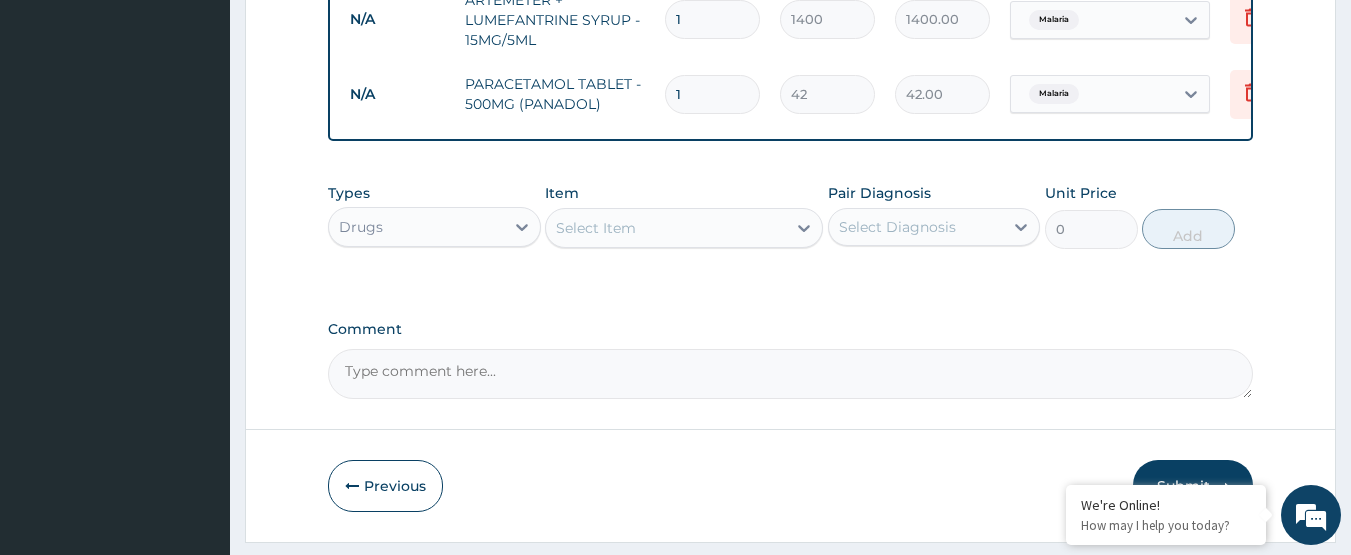 type on "0.00" 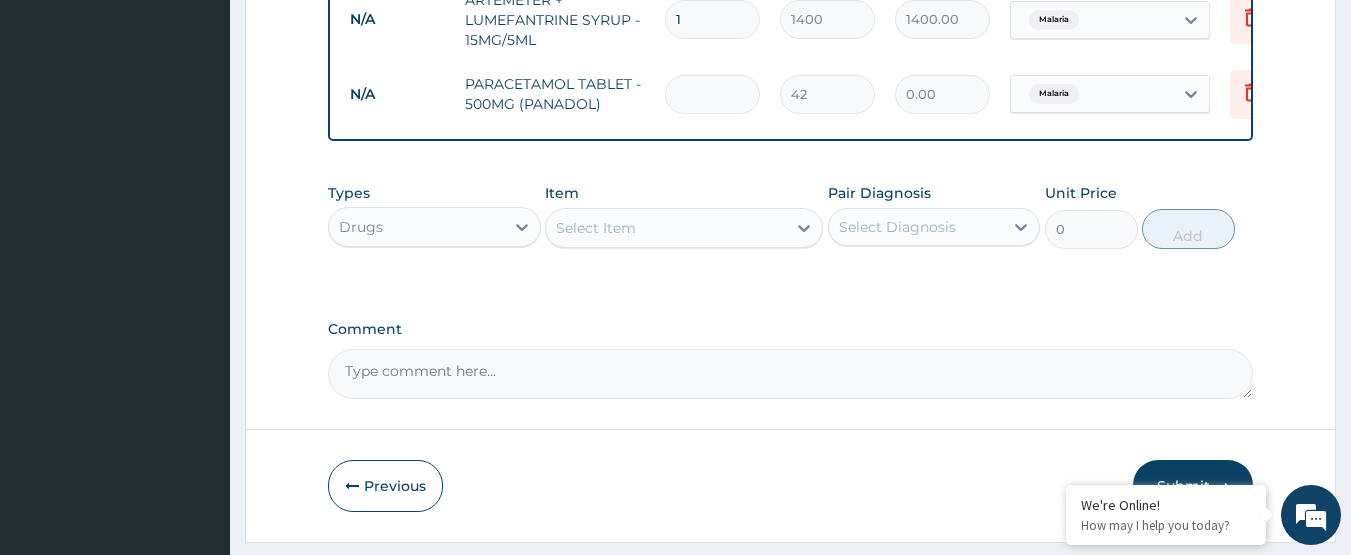 type on "9" 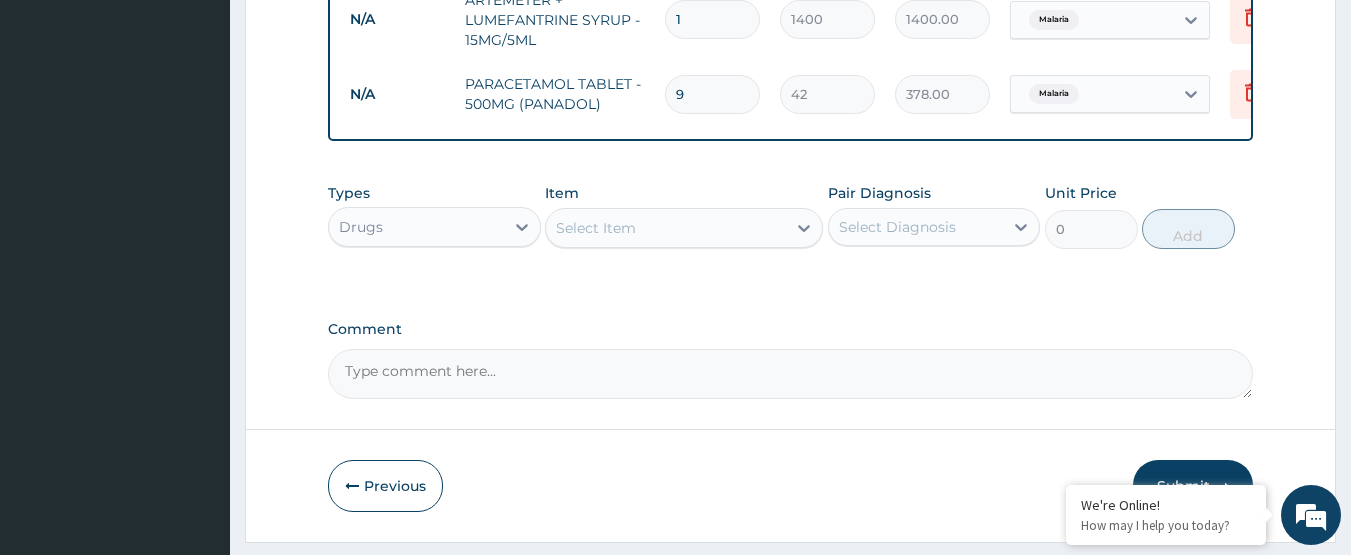type on "9" 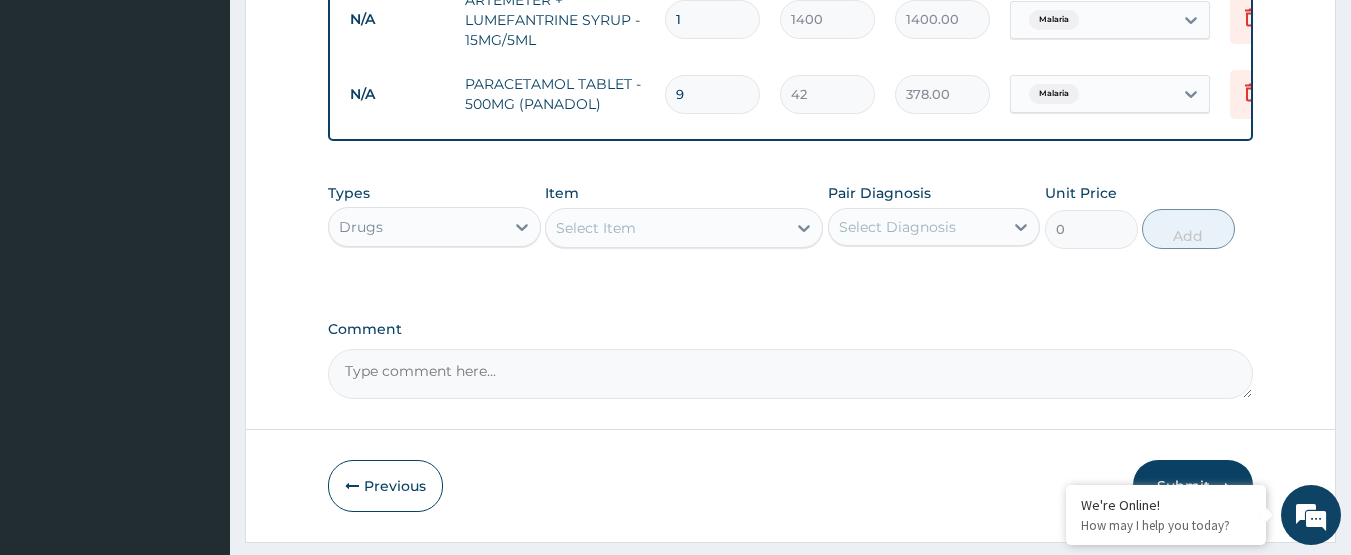 click on "Select Item" at bounding box center [596, 228] 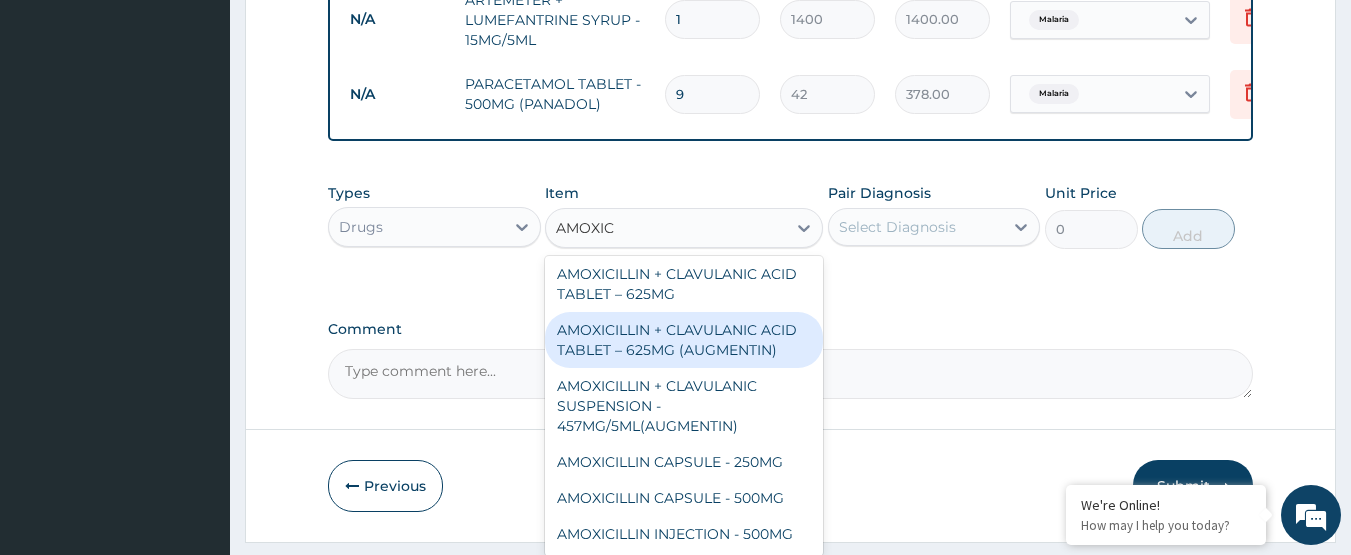 scroll, scrollTop: 532, scrollLeft: 0, axis: vertical 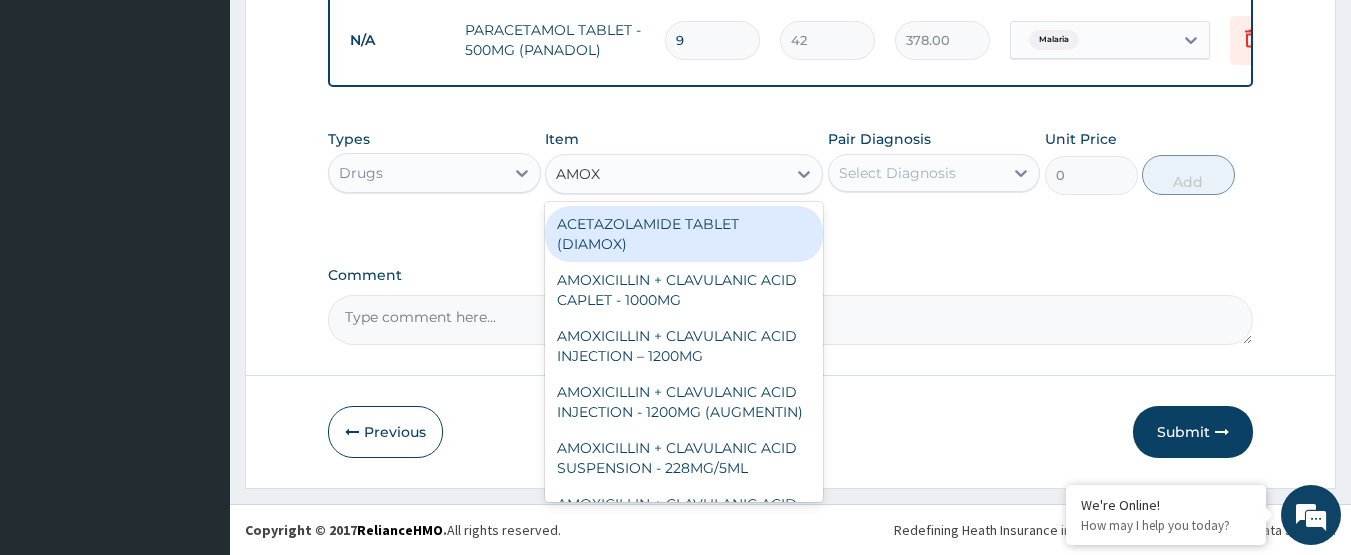 type on "AMOXI" 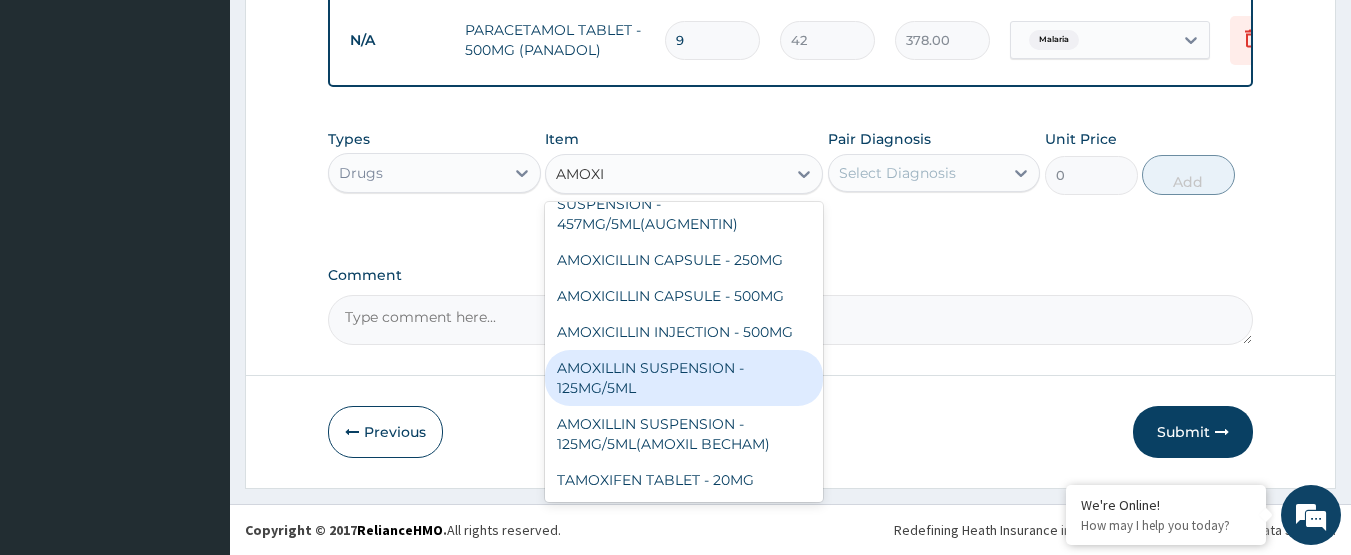 scroll, scrollTop: 680, scrollLeft: 0, axis: vertical 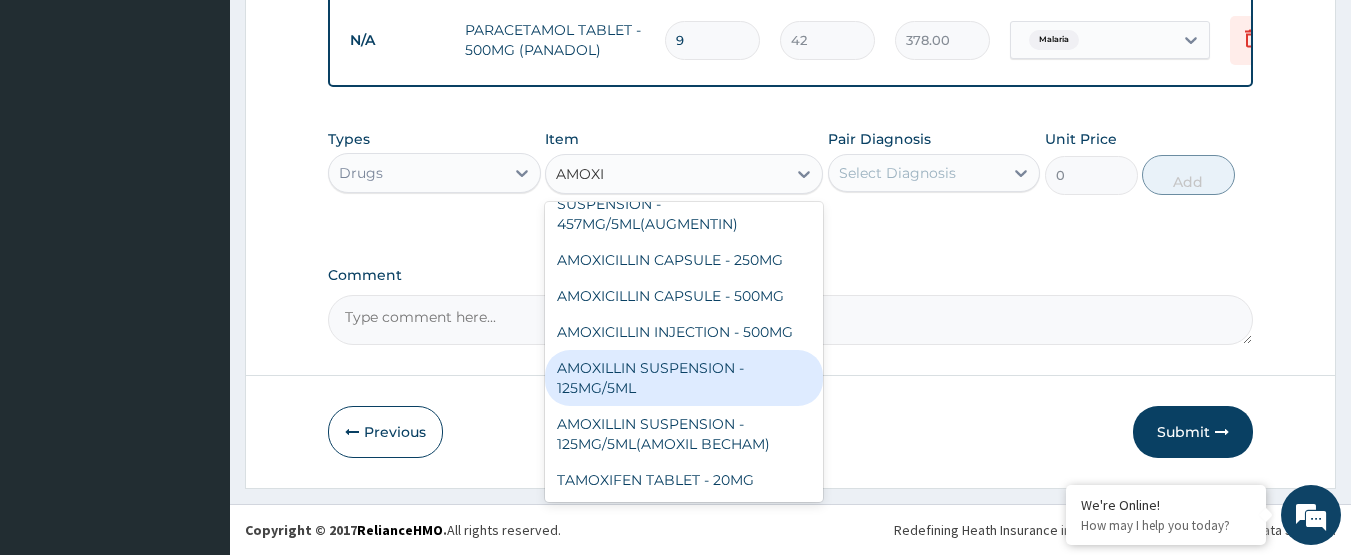 click on "AMOXILLIN SUSPENSION - 125MG/5ML" at bounding box center (684, 378) 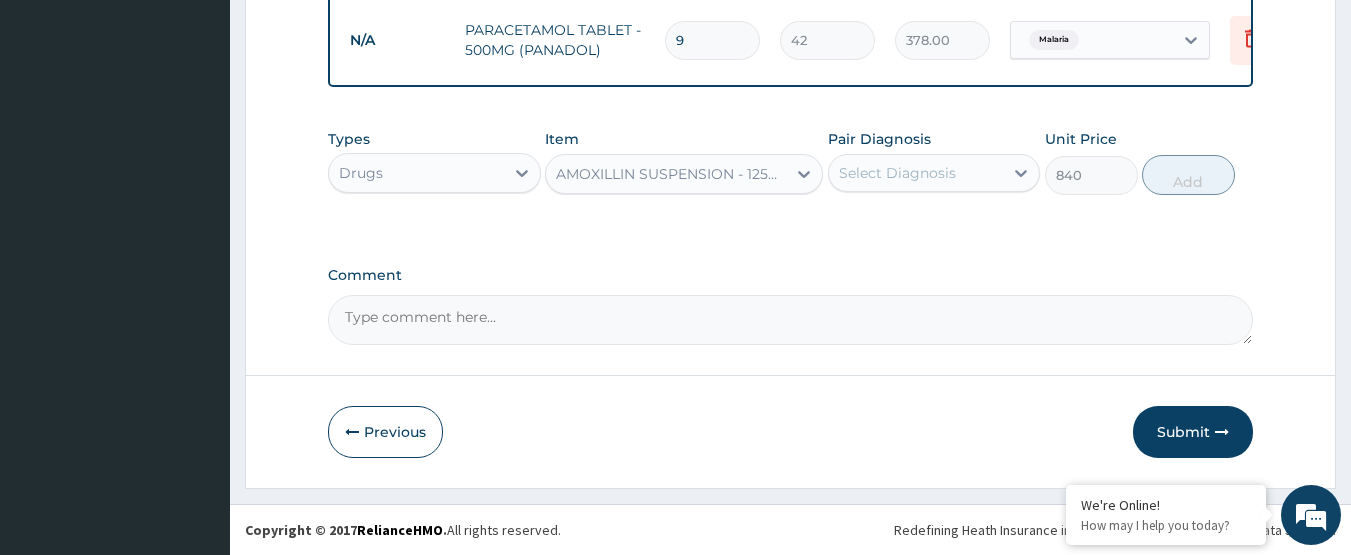 click on "Pair Diagnosis Select Diagnosis" at bounding box center (934, 162) 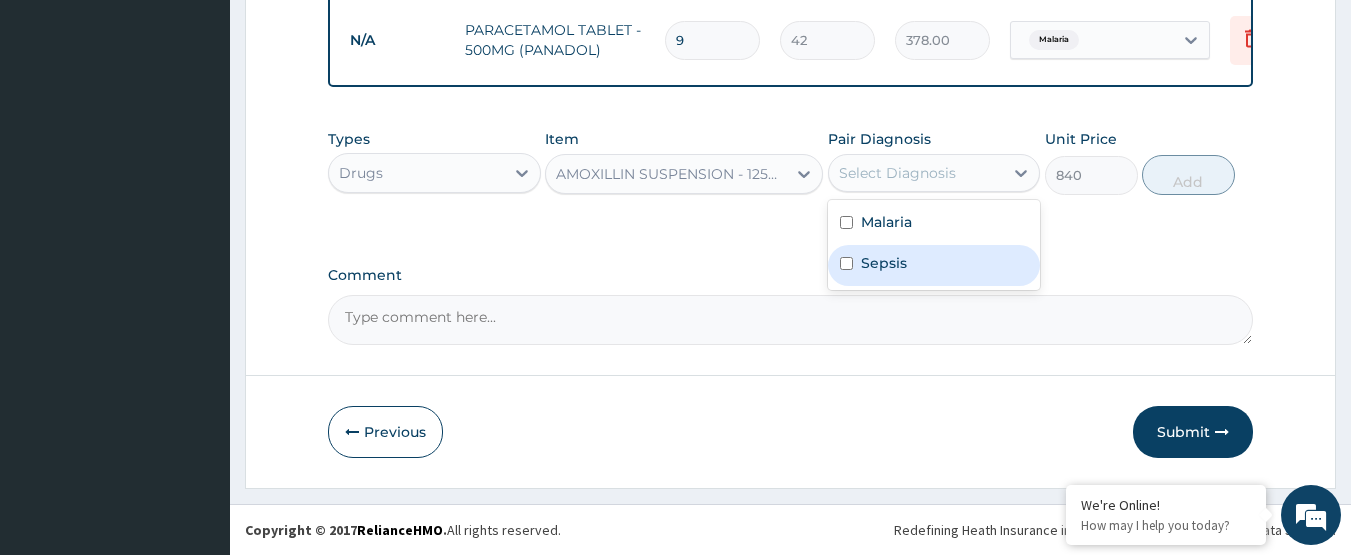 click on "Sepsis" at bounding box center (884, 263) 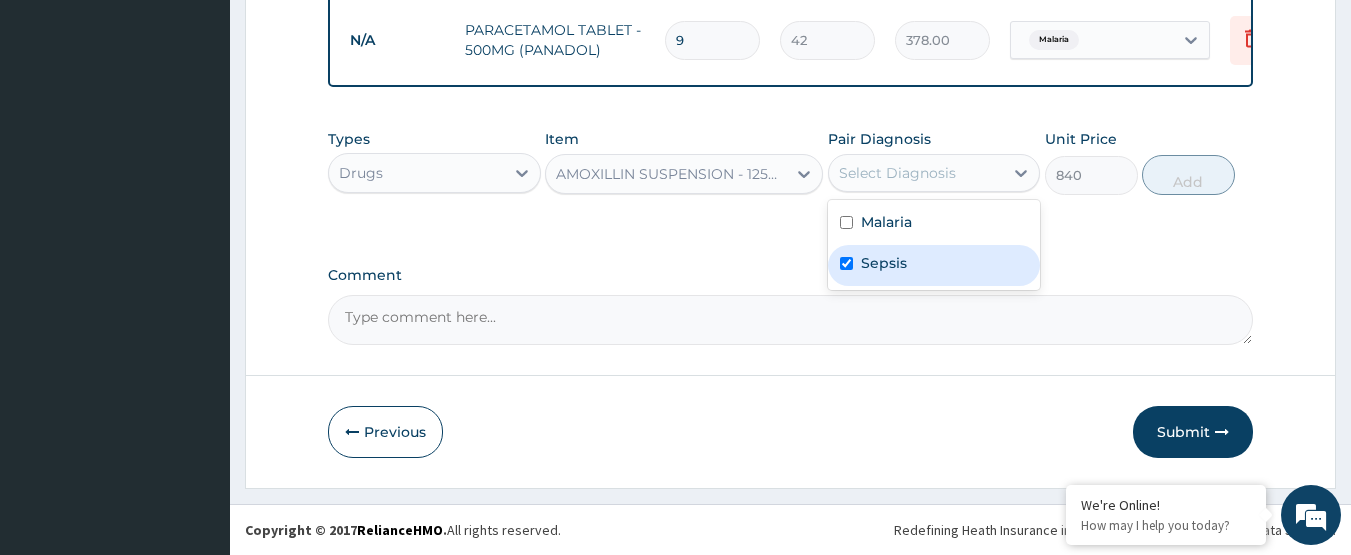 checkbox on "true" 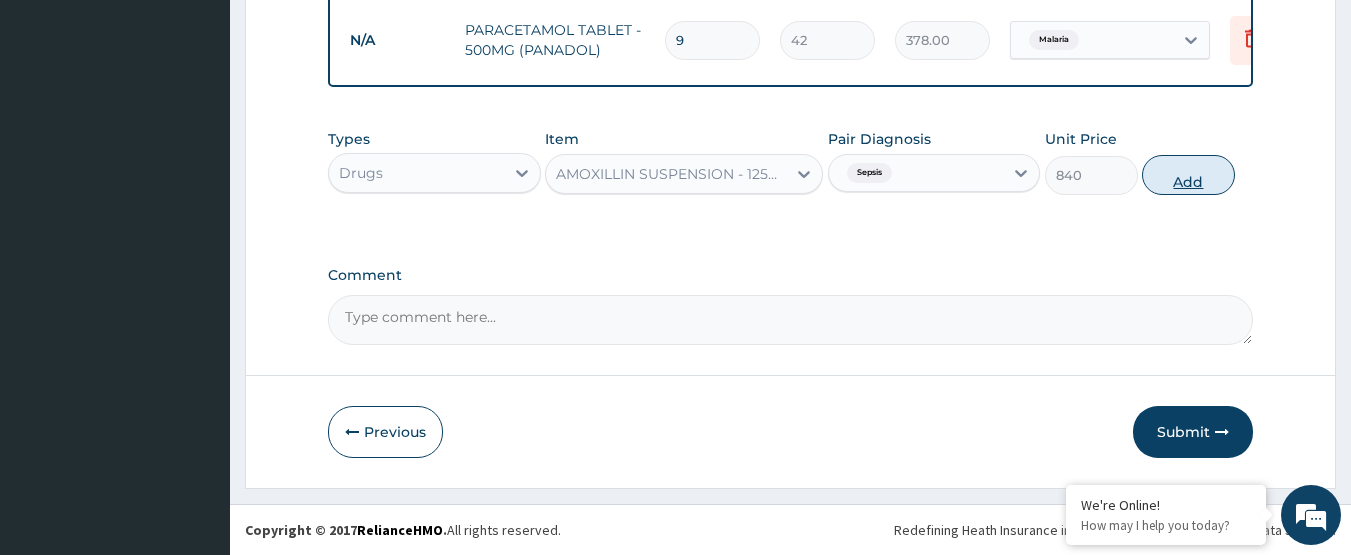 click on "Add" at bounding box center (1188, 175) 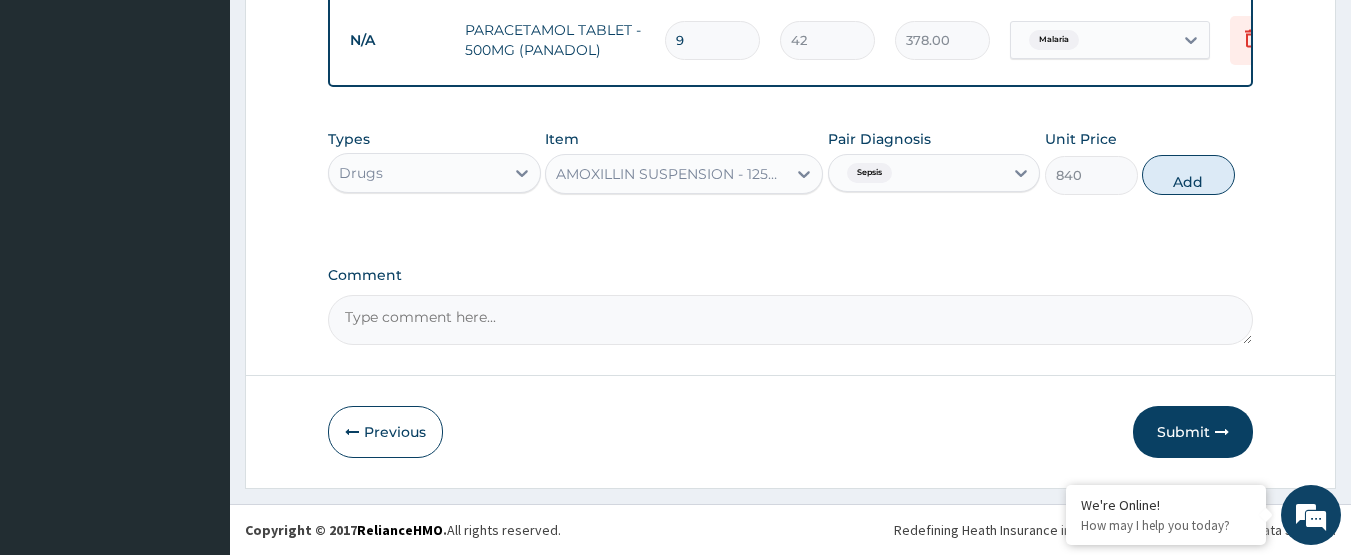 type on "0" 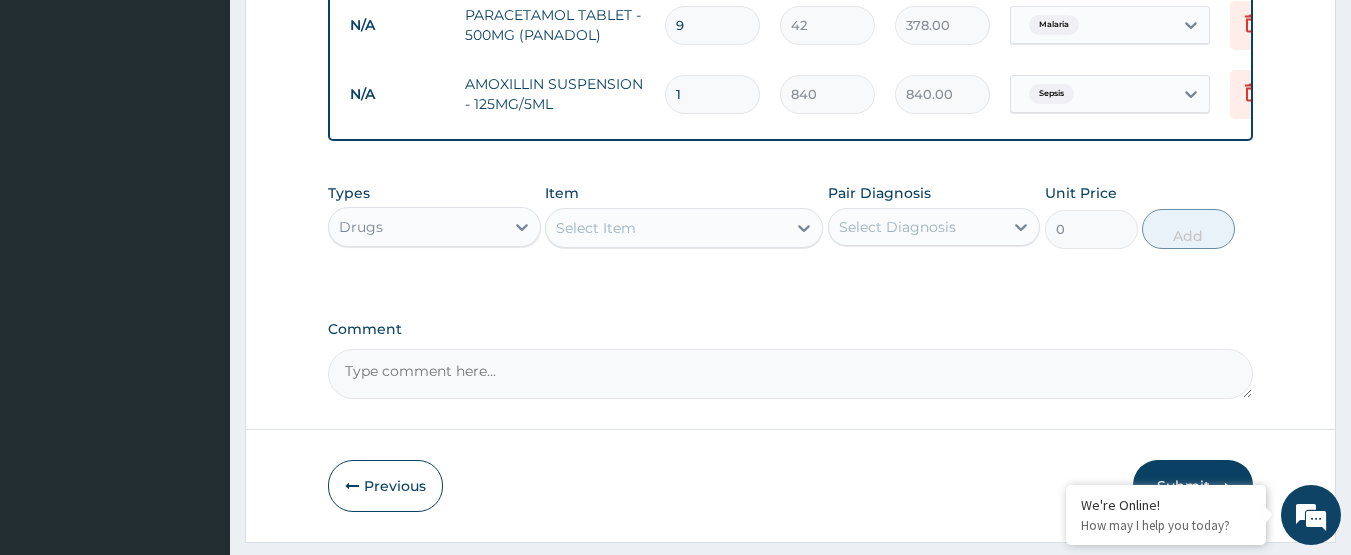 click on "Select Item" at bounding box center (596, 228) 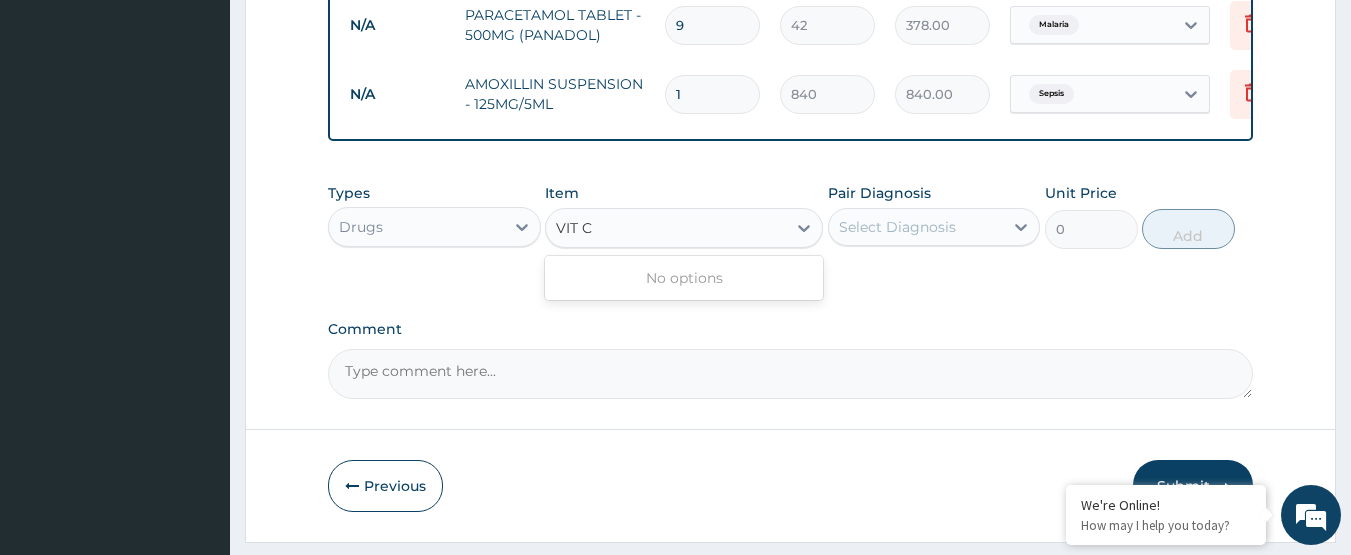 type on "VIT C" 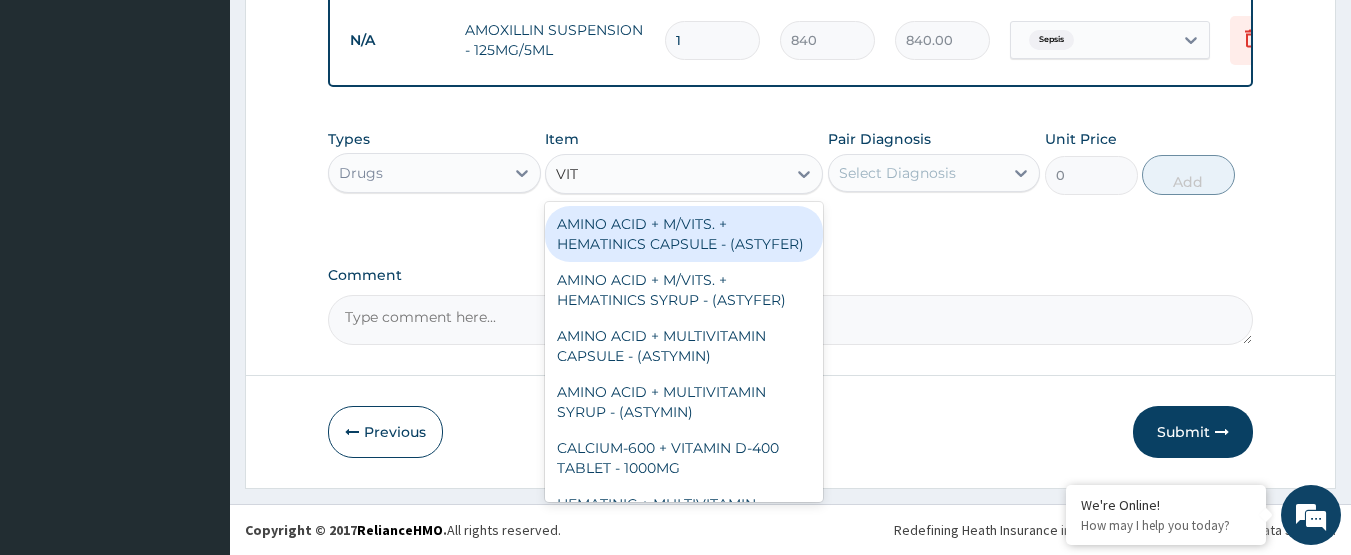 scroll, scrollTop: 1354, scrollLeft: 0, axis: vertical 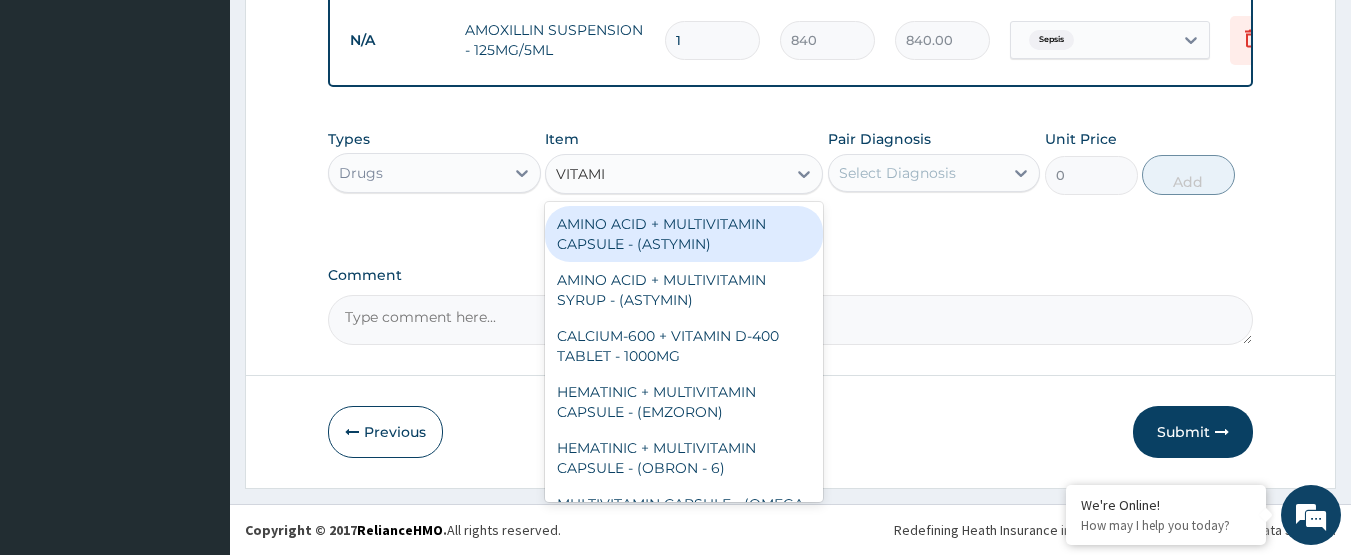 type on "VITAMIN" 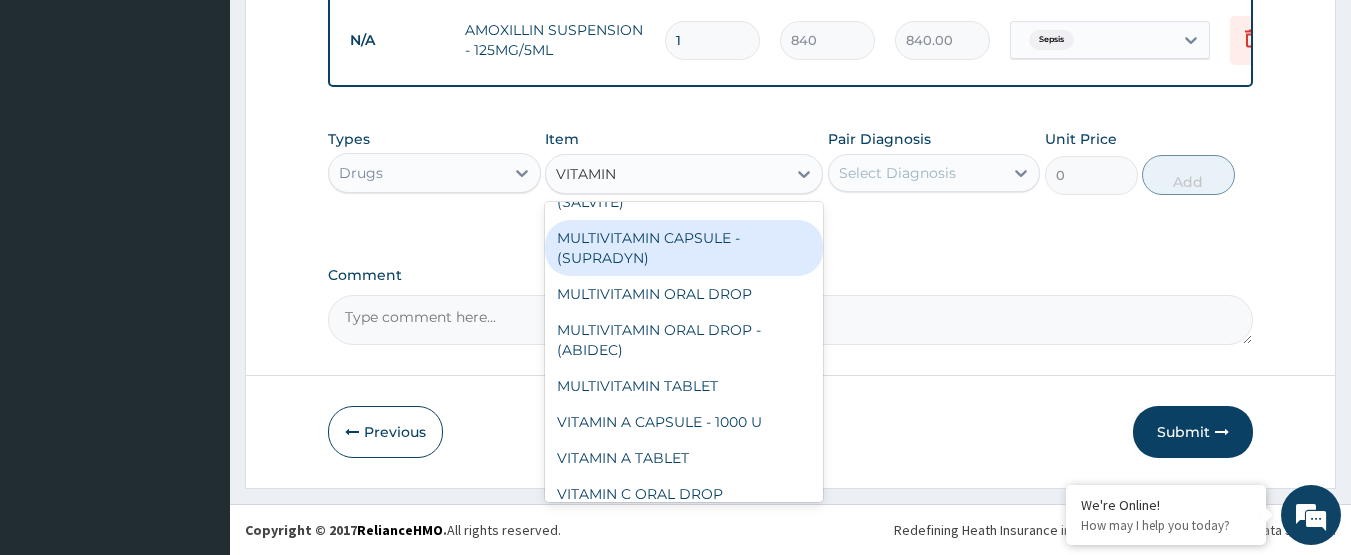 scroll, scrollTop: 700, scrollLeft: 0, axis: vertical 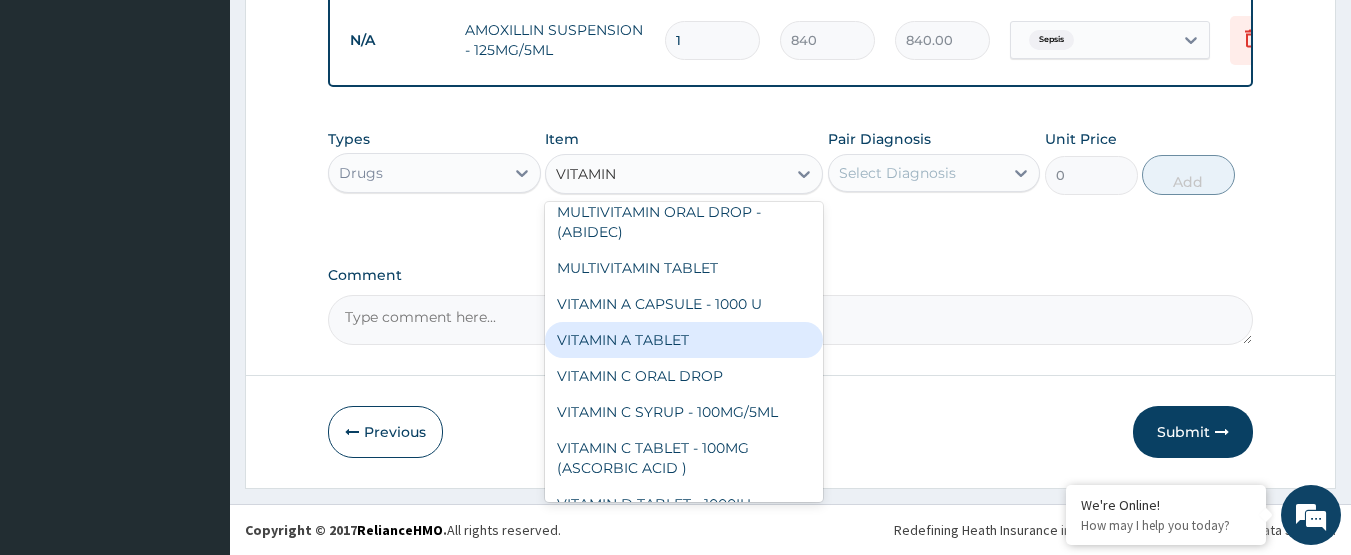click on "VITAMIN A TABLET" at bounding box center (684, 340) 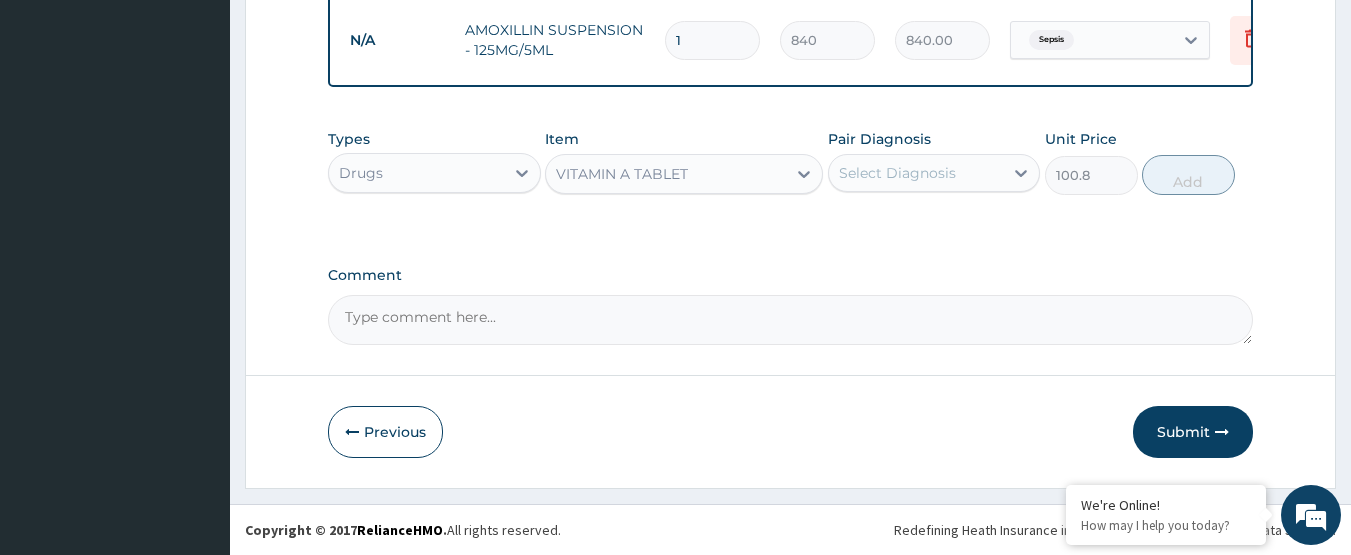 click on "Select Diagnosis" at bounding box center [916, 173] 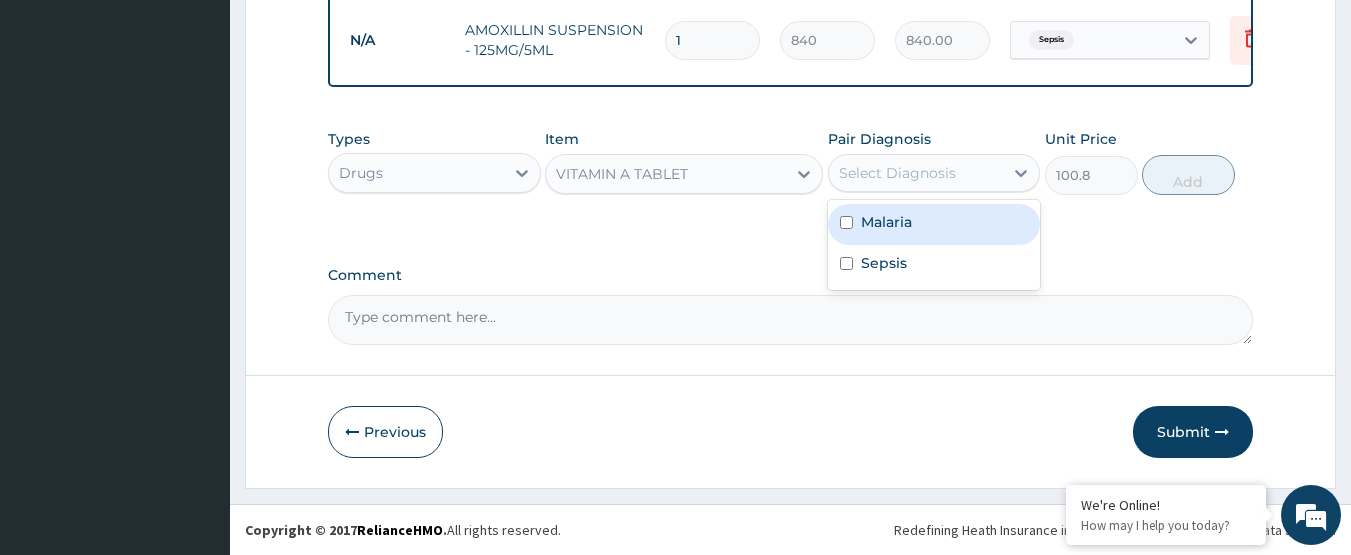 click on "Malaria" at bounding box center (886, 222) 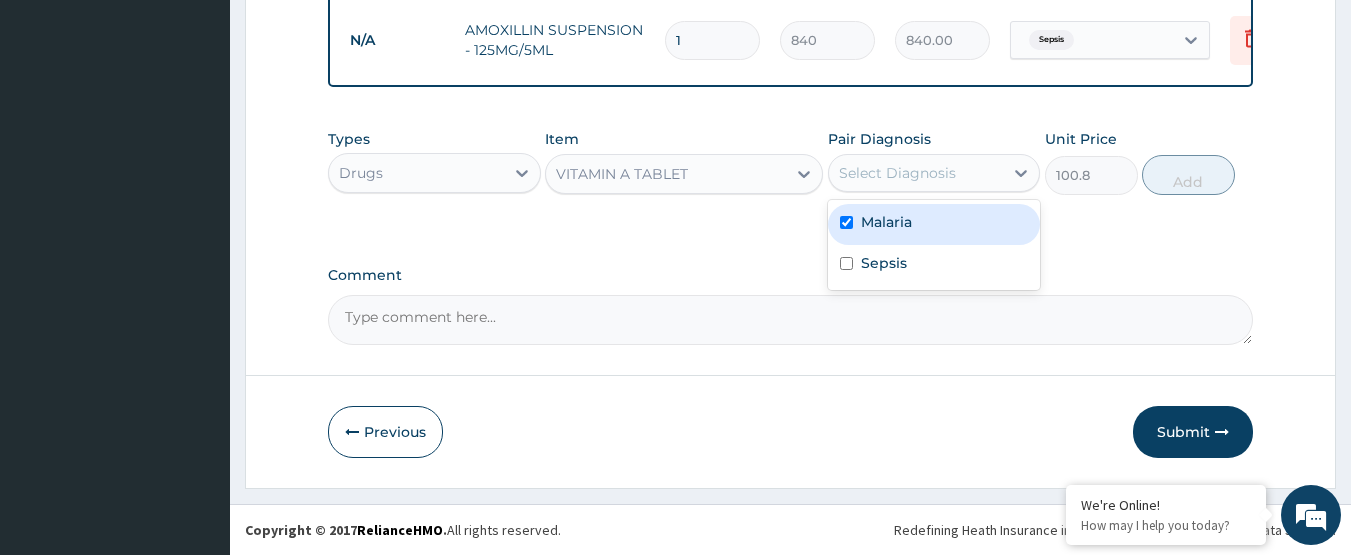 checkbox on "true" 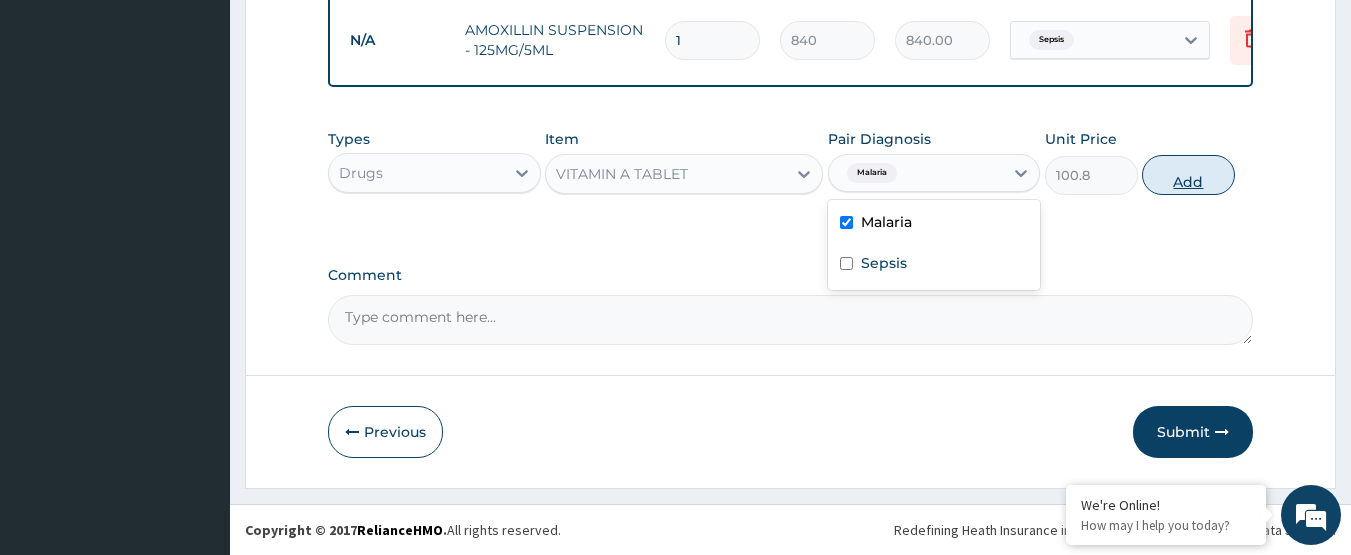 click on "Add" at bounding box center [1188, 175] 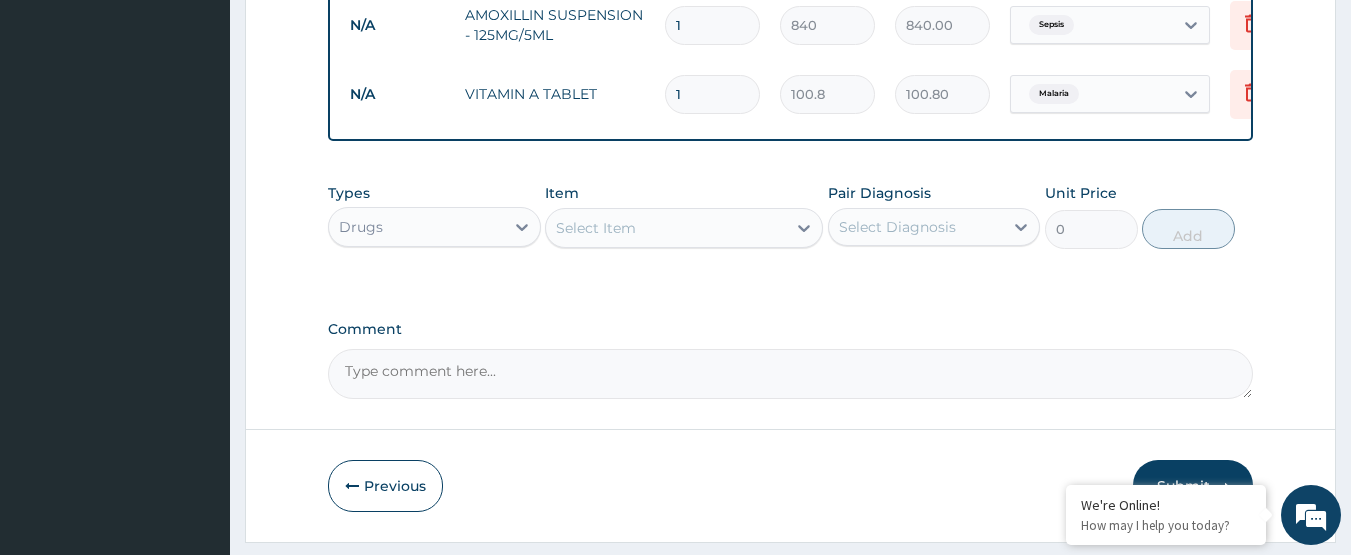 type 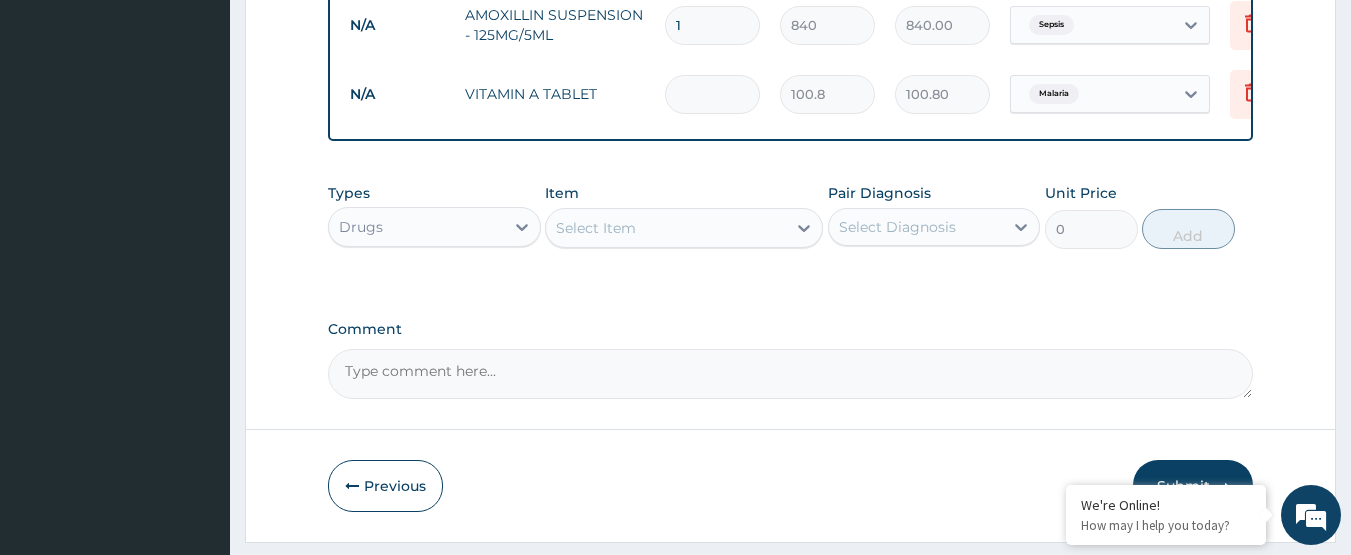 type on "0.00" 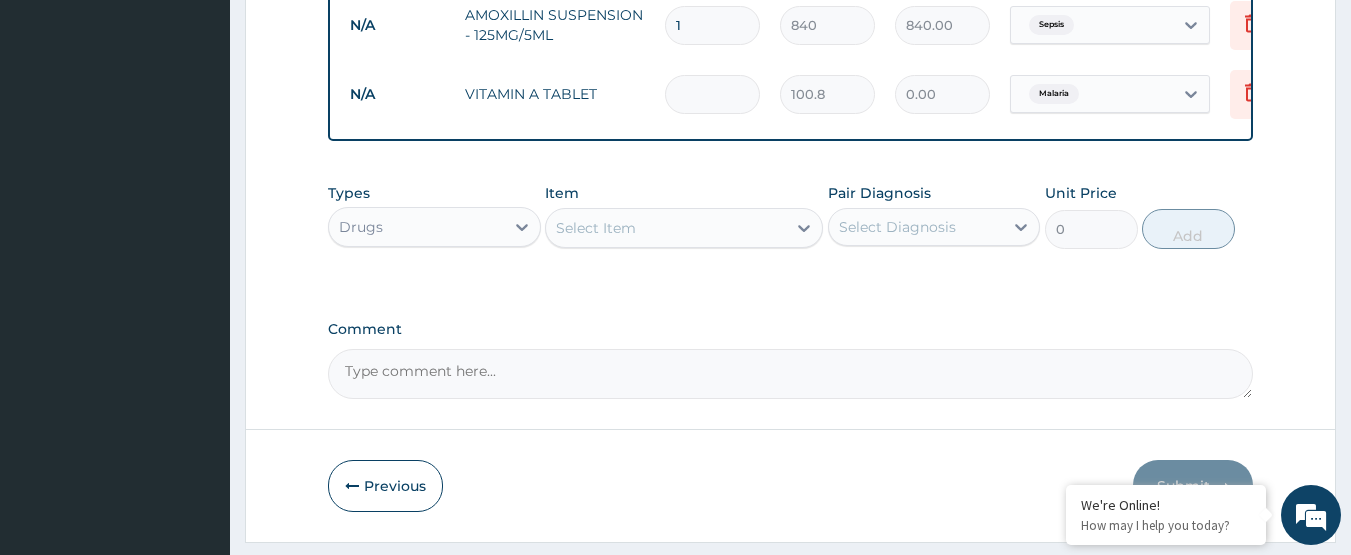 type on "2" 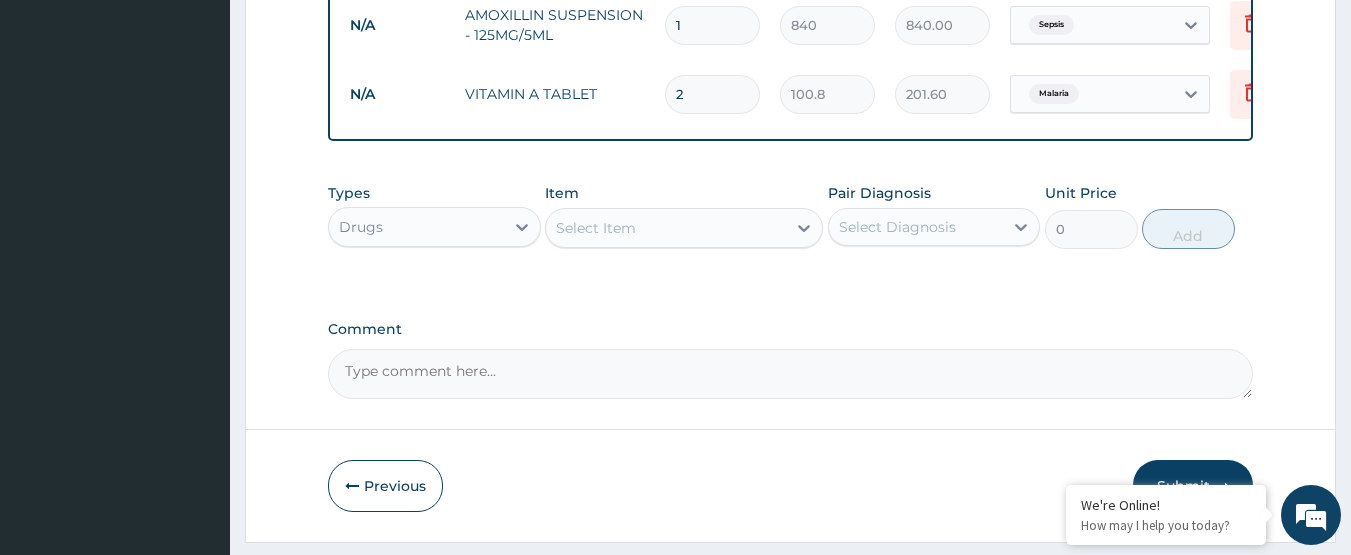 type on "21" 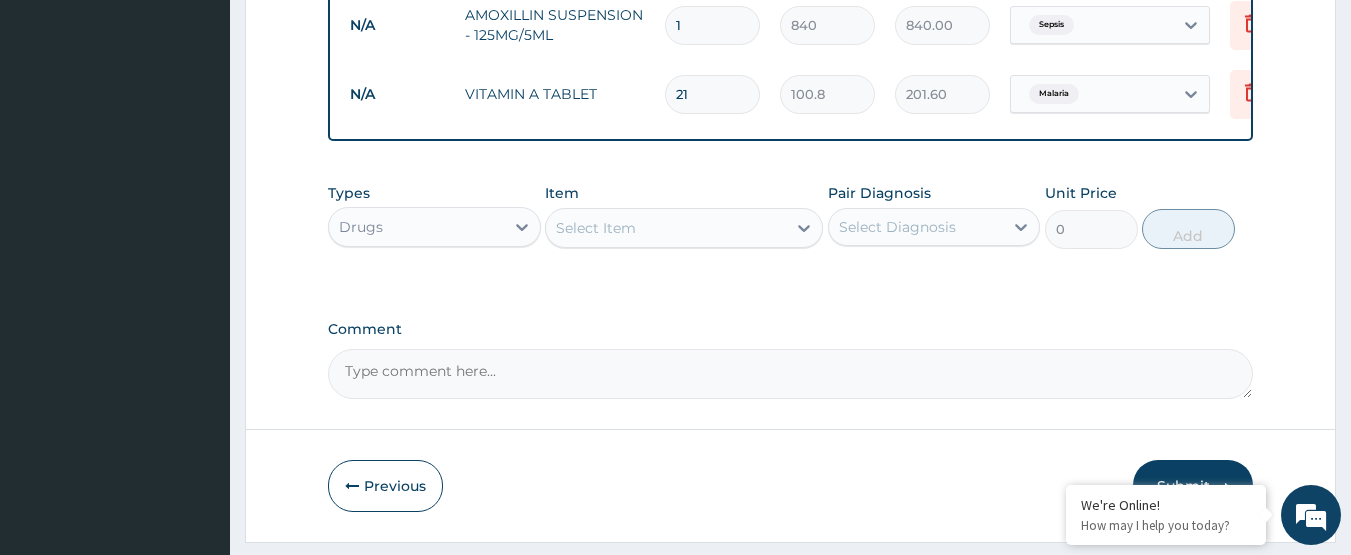 type on "2116.80" 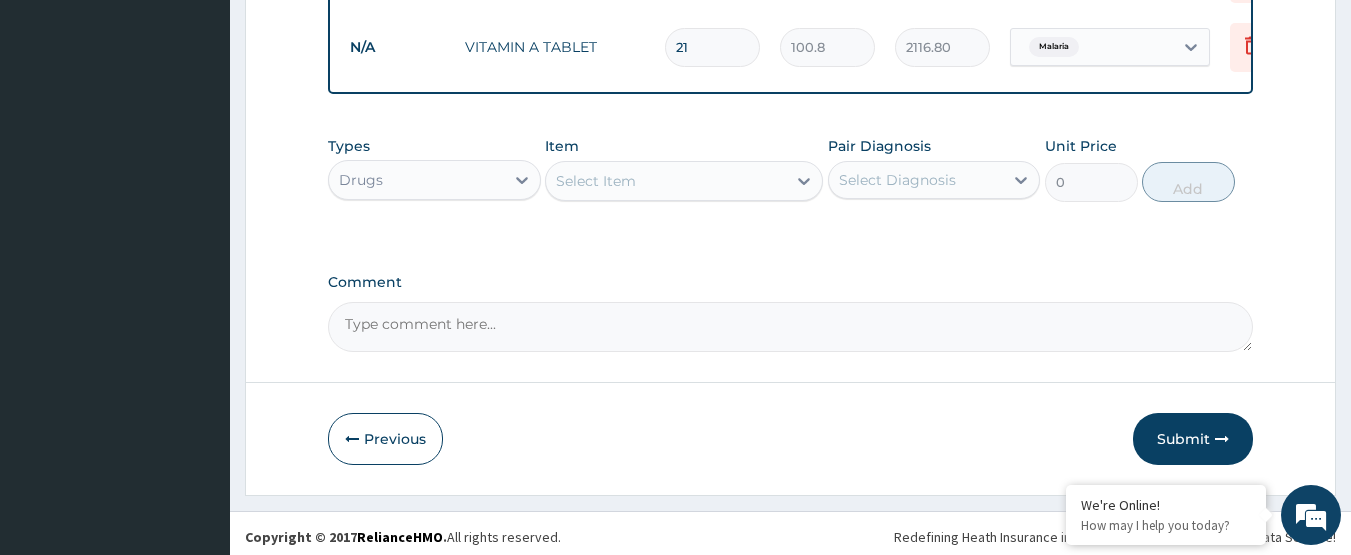 scroll, scrollTop: 1423, scrollLeft: 0, axis: vertical 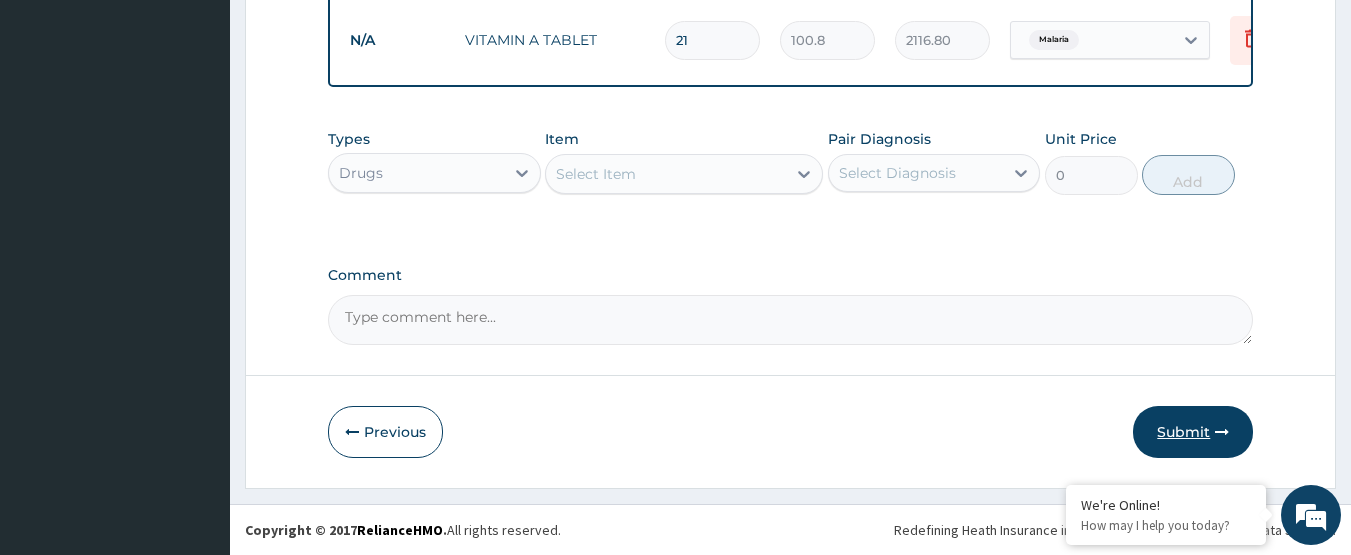 type on "21" 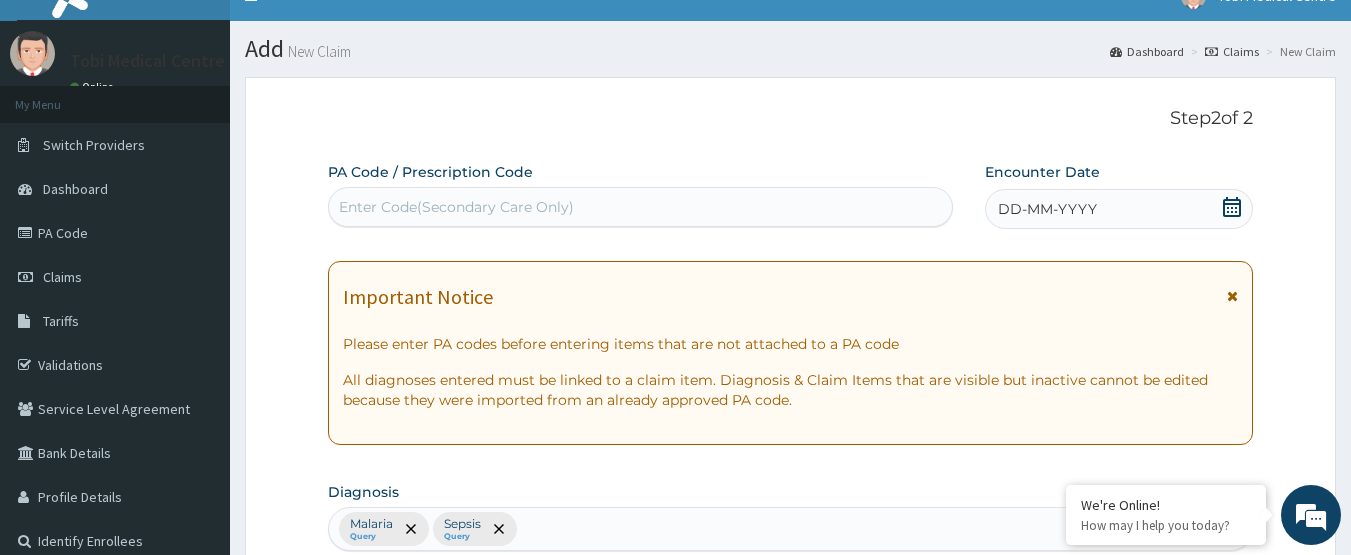 scroll, scrollTop: 23, scrollLeft: 0, axis: vertical 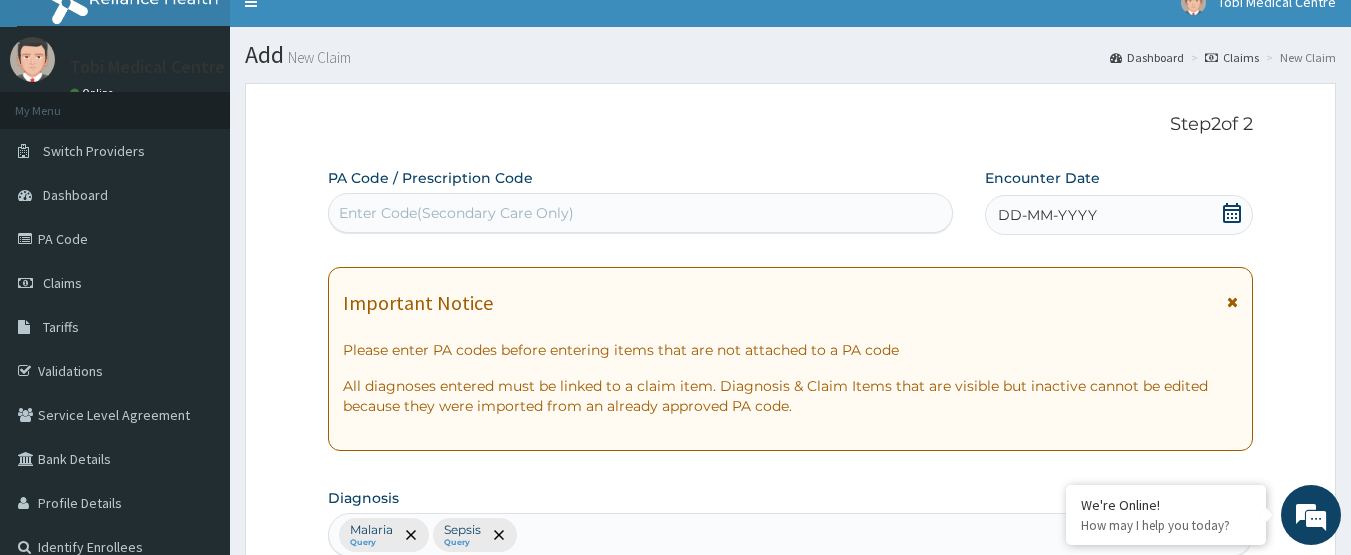drag, startPoint x: 1156, startPoint y: 213, endPoint x: 1175, endPoint y: 212, distance: 19.026299 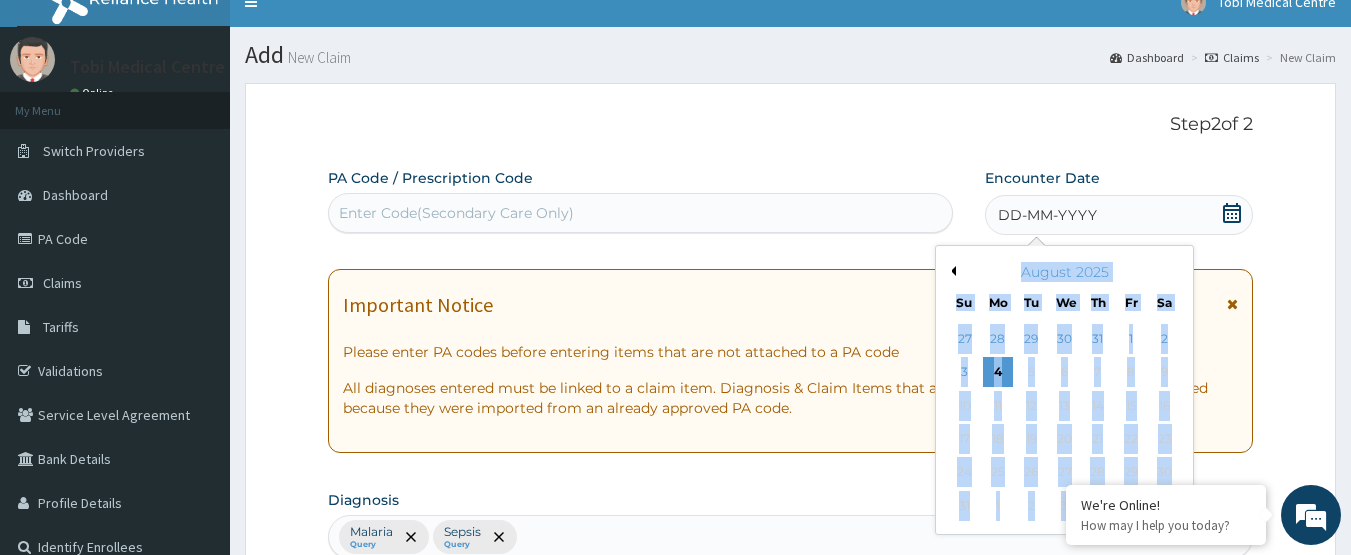 click on "Previous Month" at bounding box center [951, 271] 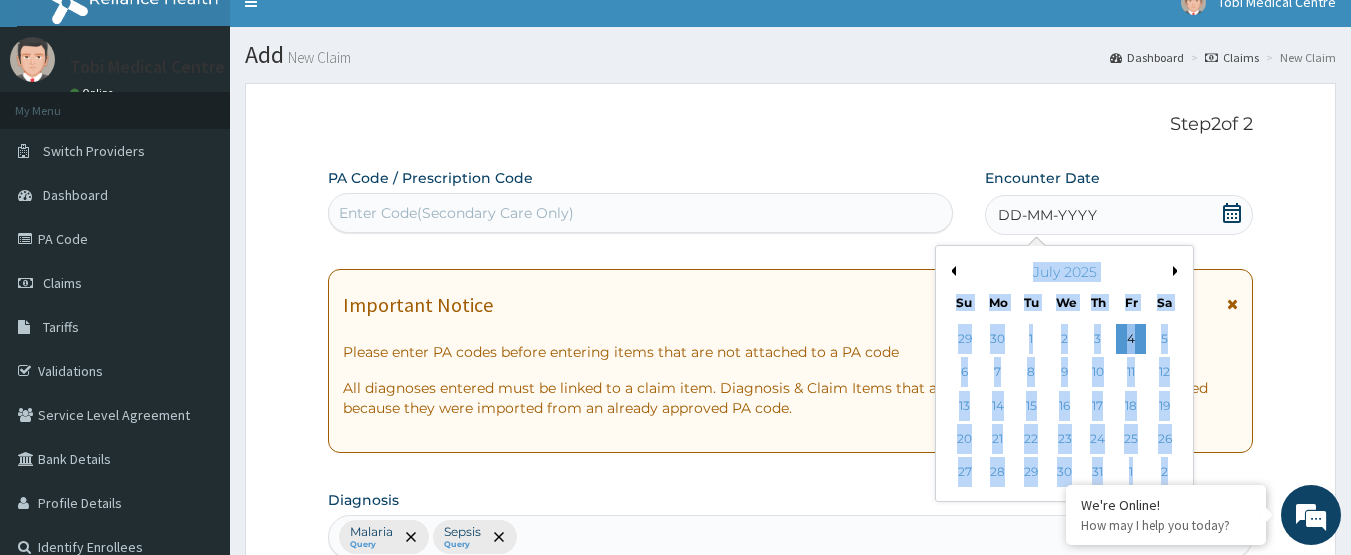 click on "Previous Month Next Month July 2025 Su Mo Tu We Th Fr Sa 29 30 1 2 3 4 5 6 7 8 9 10 11 12 13 14 15 16 17 18 19 20 21 22 23 24 25 26 27 28 29 30 31 1 2" at bounding box center (1064, 373) 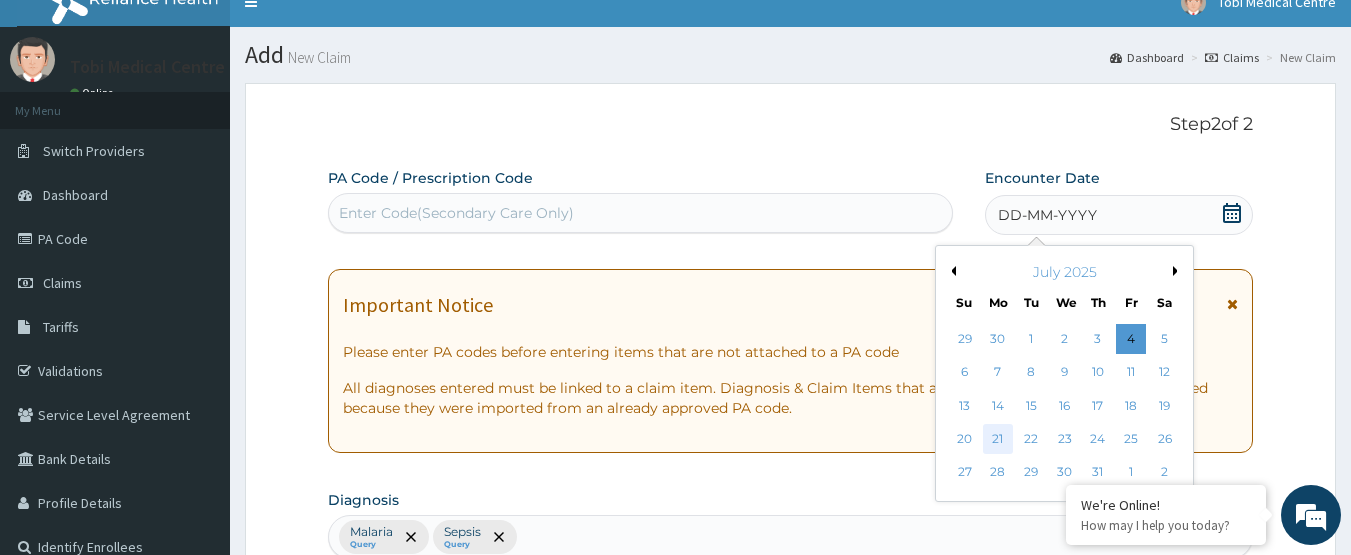 click on "21" at bounding box center (998, 439) 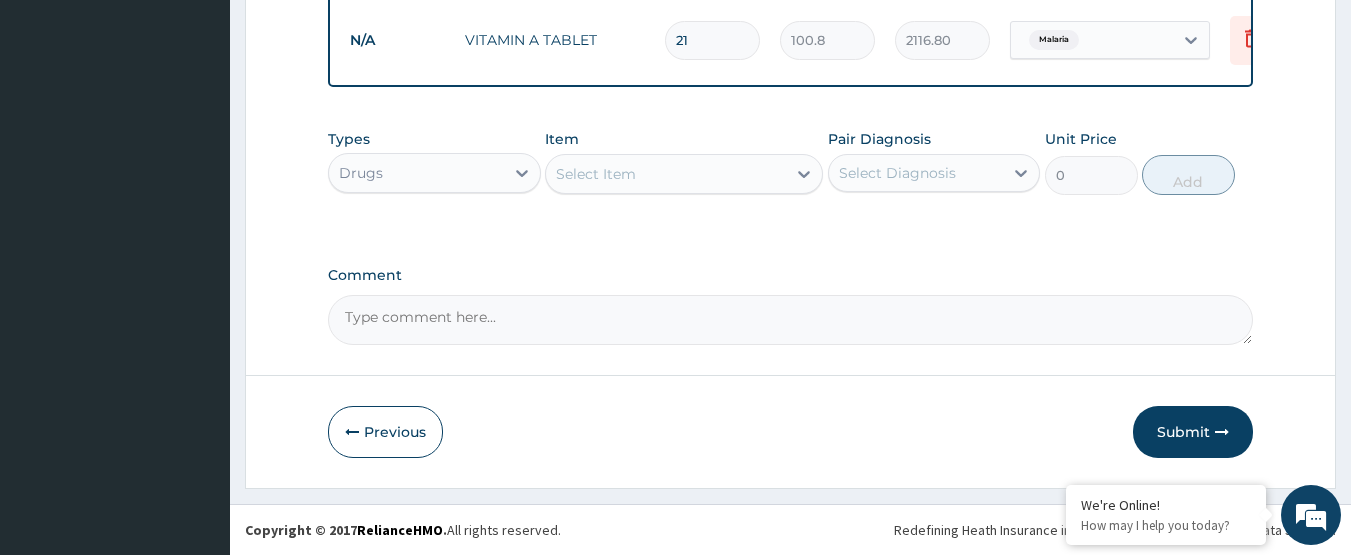 scroll, scrollTop: 1423, scrollLeft: 0, axis: vertical 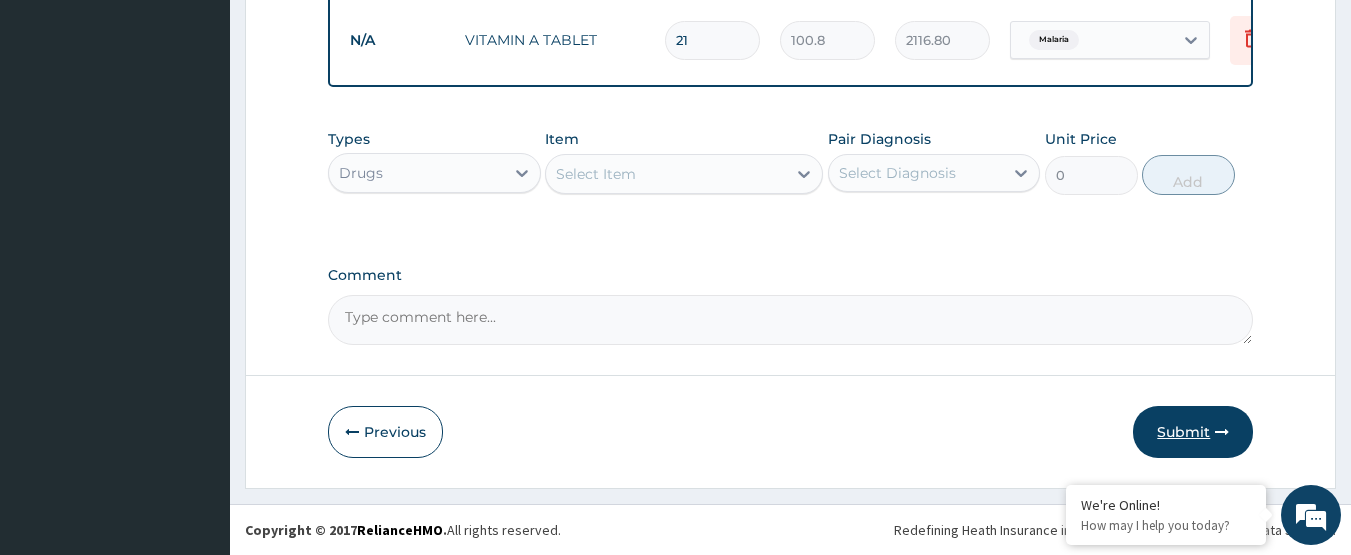 click on "Submit" at bounding box center [1193, 432] 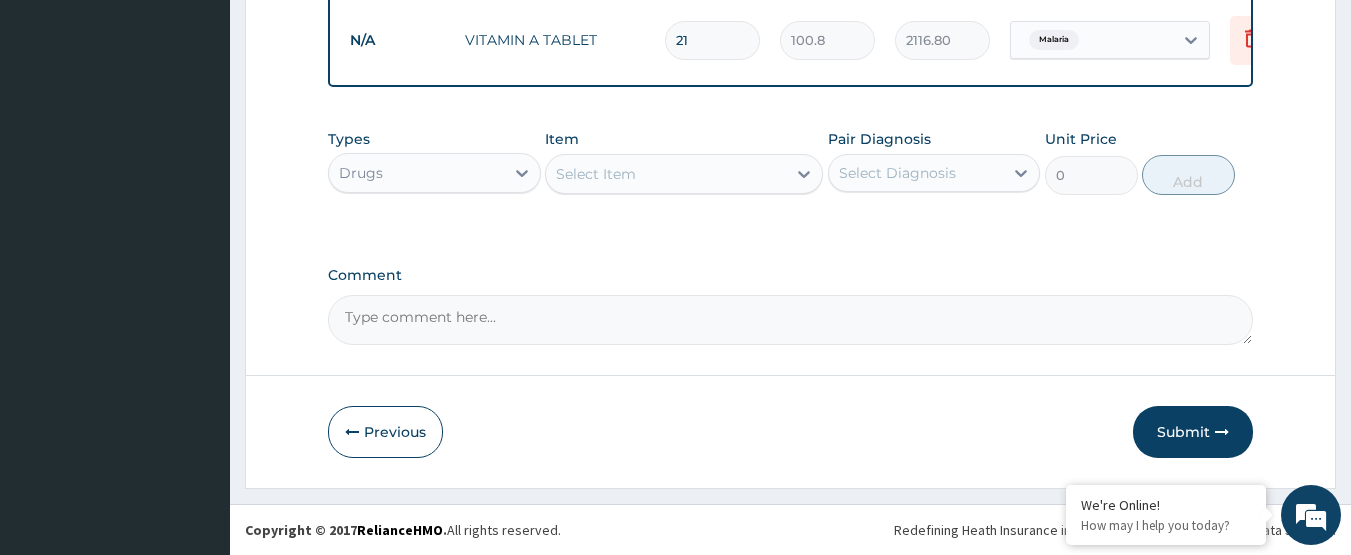 scroll, scrollTop: 89, scrollLeft: 0, axis: vertical 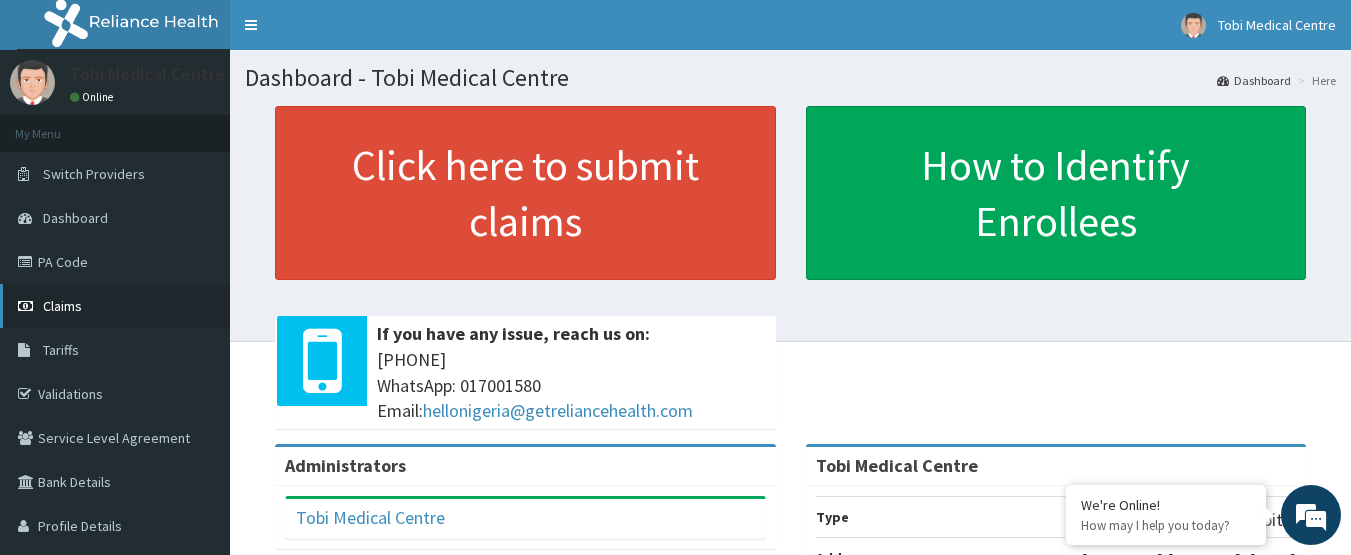 click on "Claims" at bounding box center (115, 306) 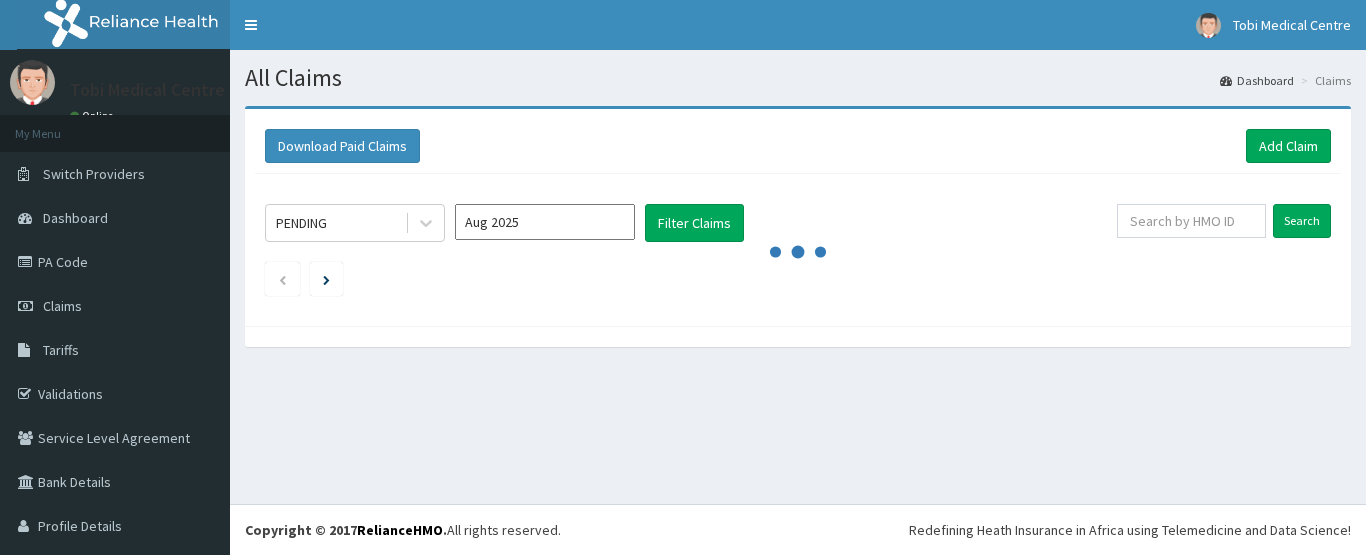scroll, scrollTop: 0, scrollLeft: 0, axis: both 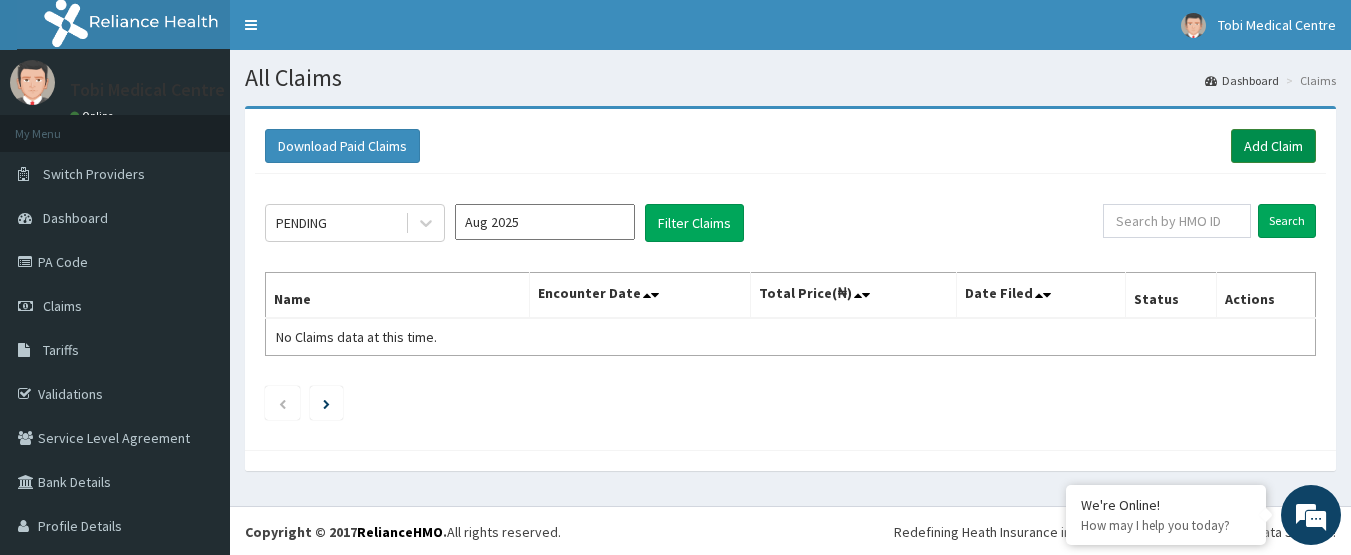 click on "Add Claim" at bounding box center (1273, 146) 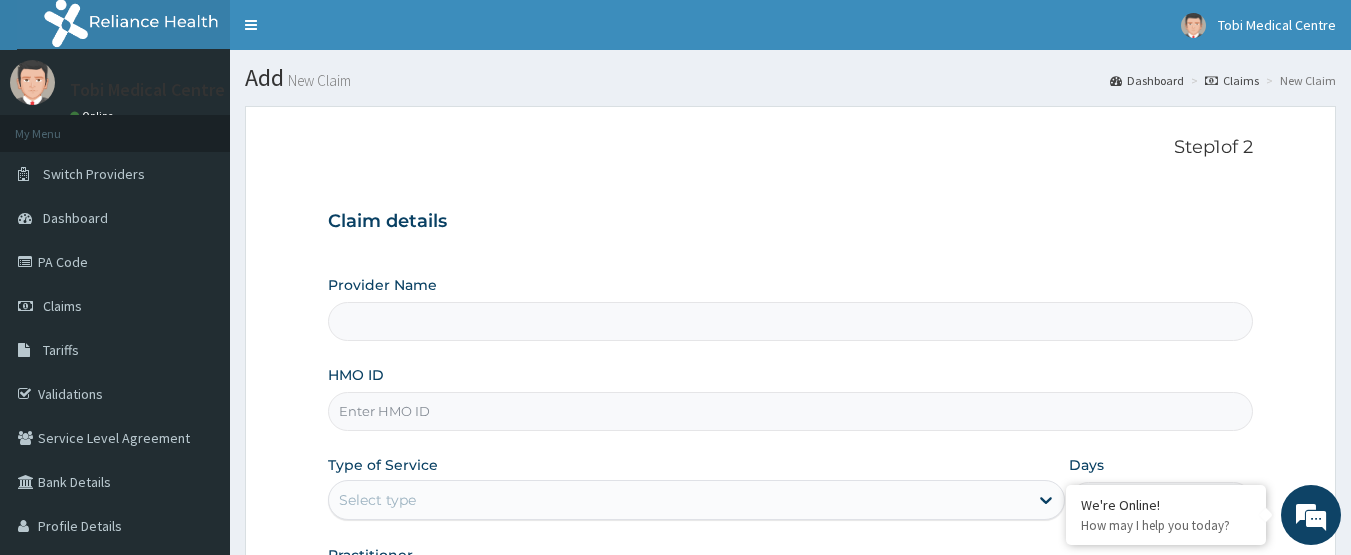 scroll, scrollTop: 0, scrollLeft: 0, axis: both 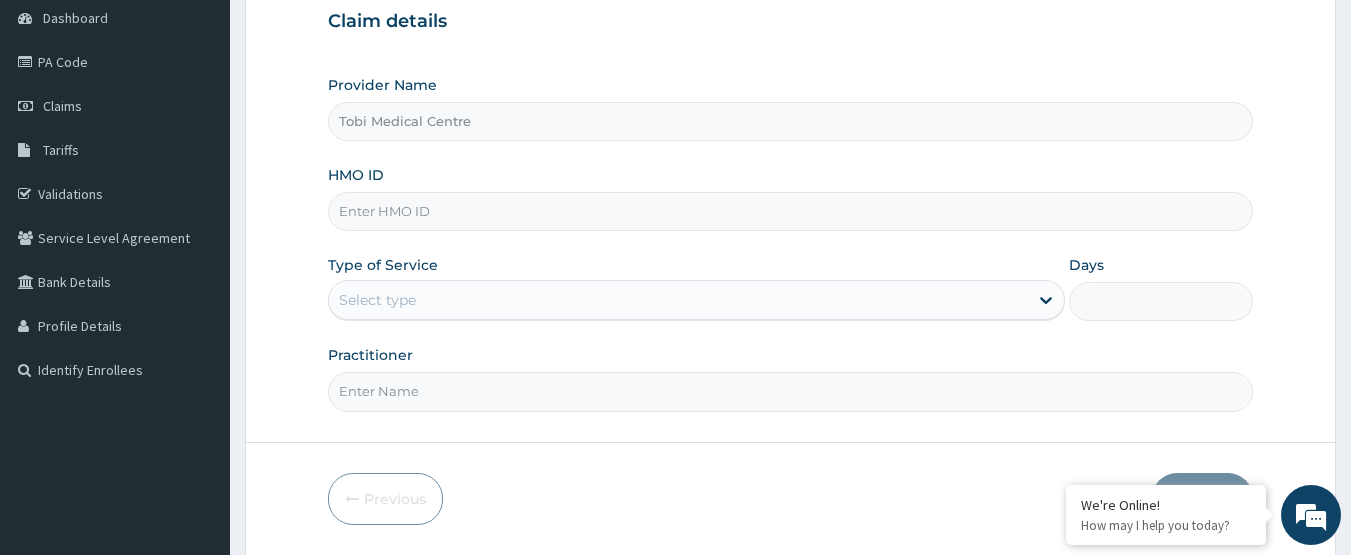 click on "HMO ID" at bounding box center [791, 211] 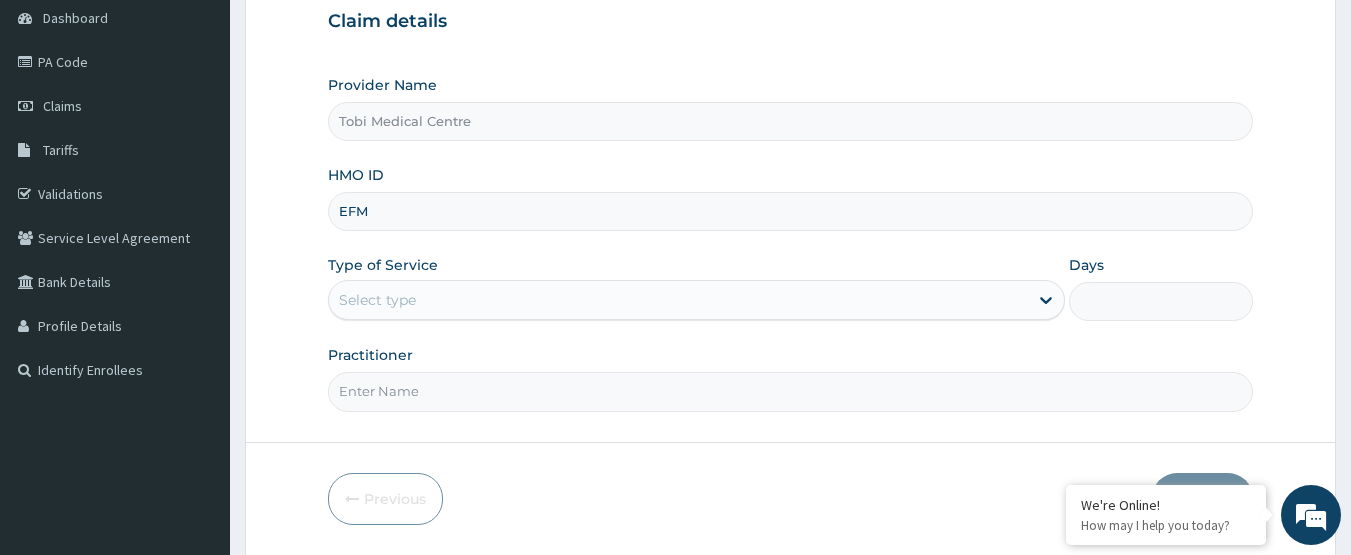 scroll, scrollTop: 0, scrollLeft: 0, axis: both 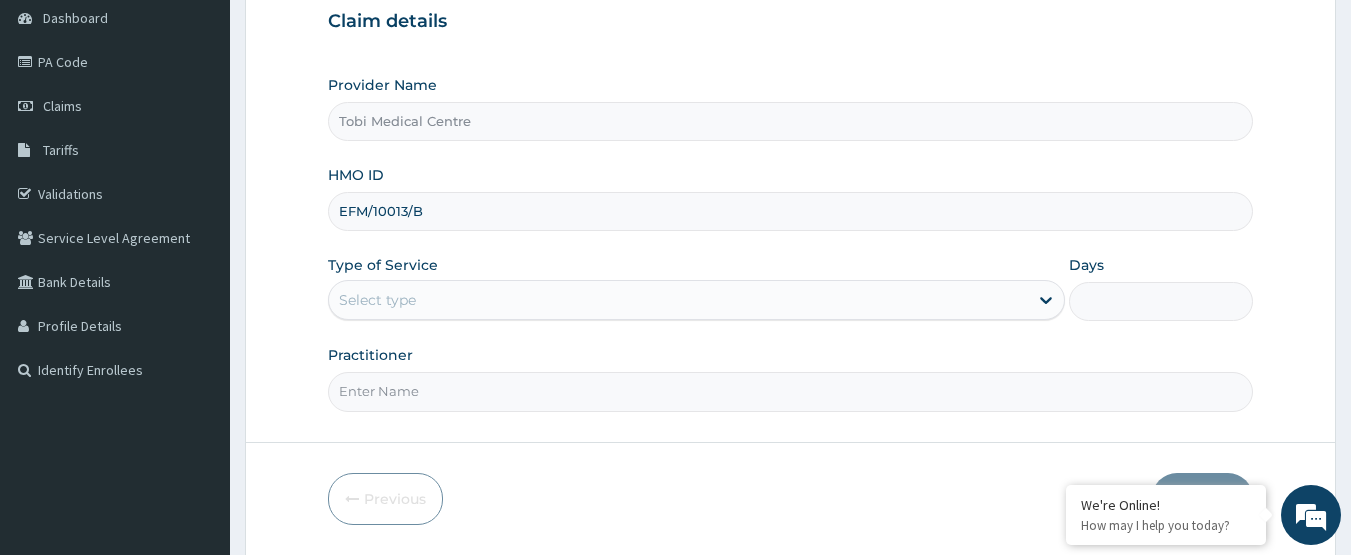 type on "EFM/10013/B" 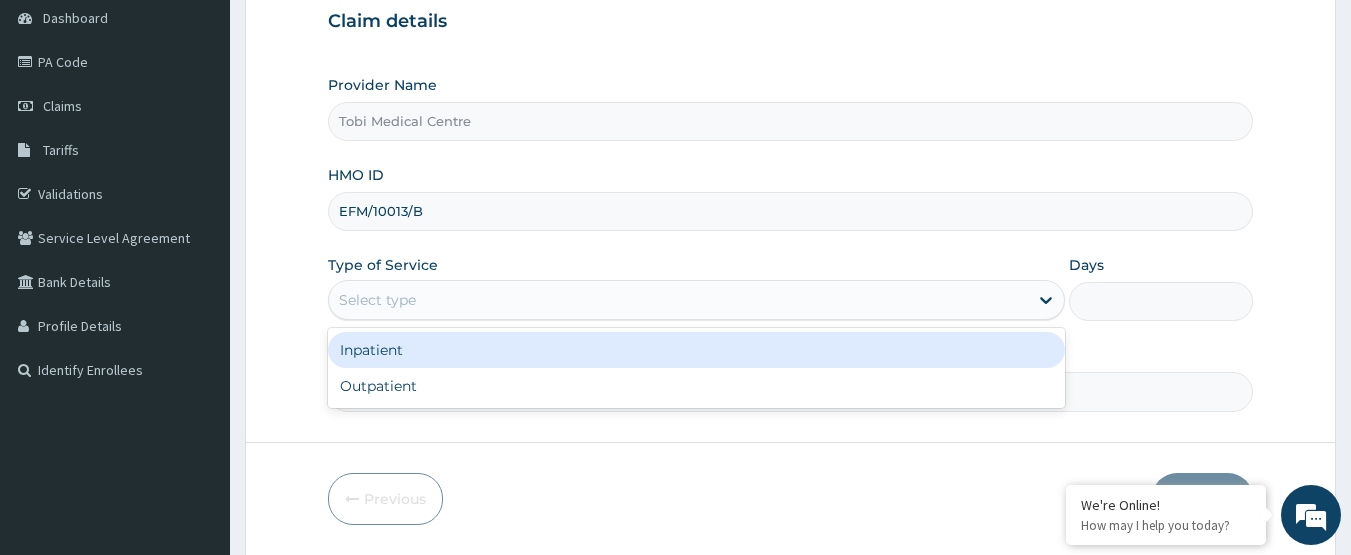 click on "Select type" at bounding box center (678, 300) 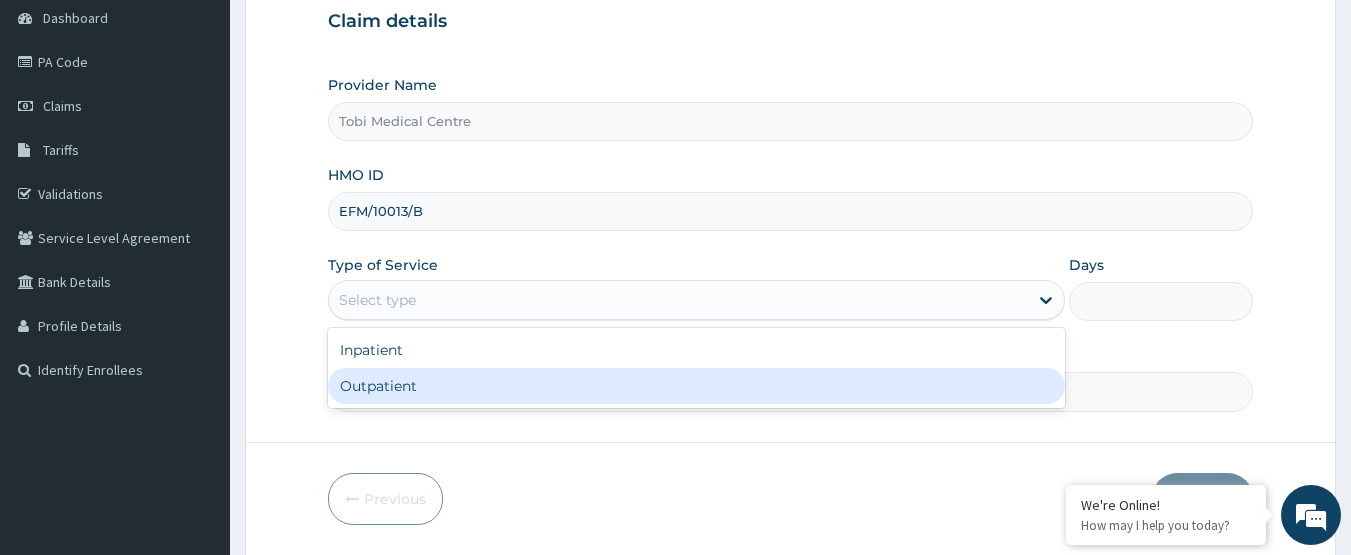 click on "Outpatient" at bounding box center (696, 386) 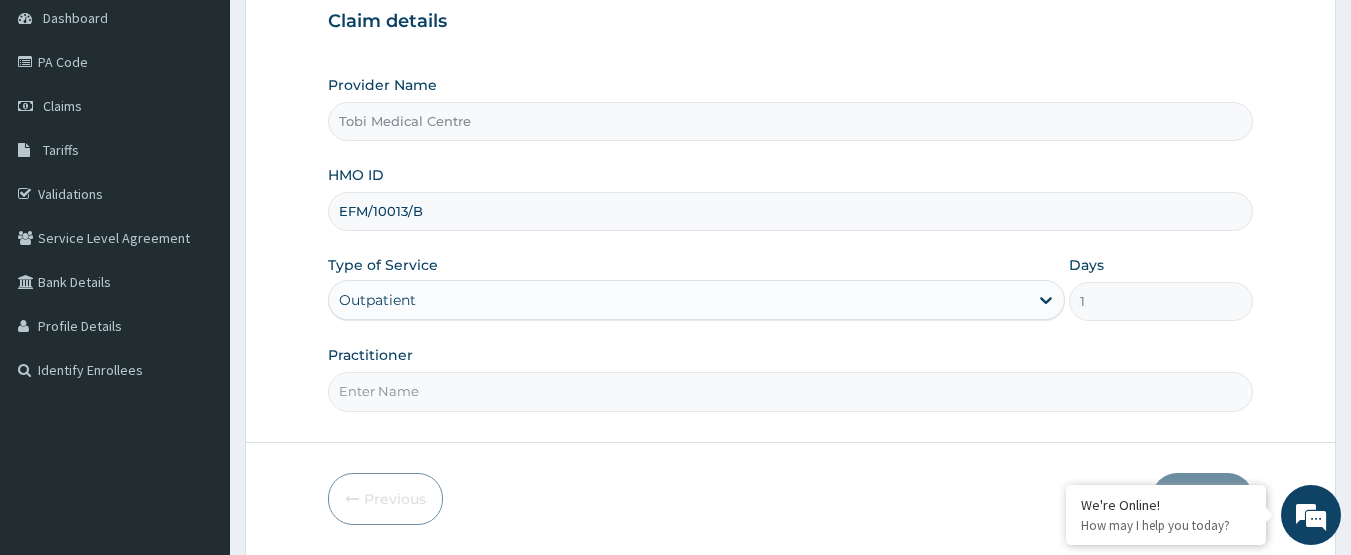 click on "Practitioner" at bounding box center [791, 391] 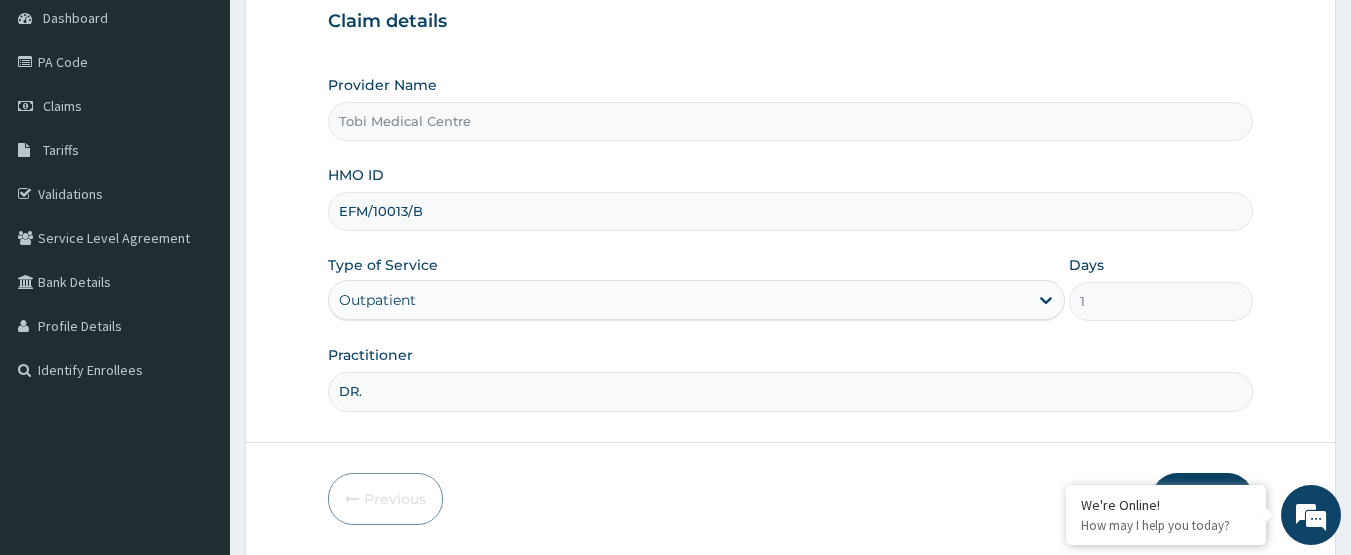 type on "DR." 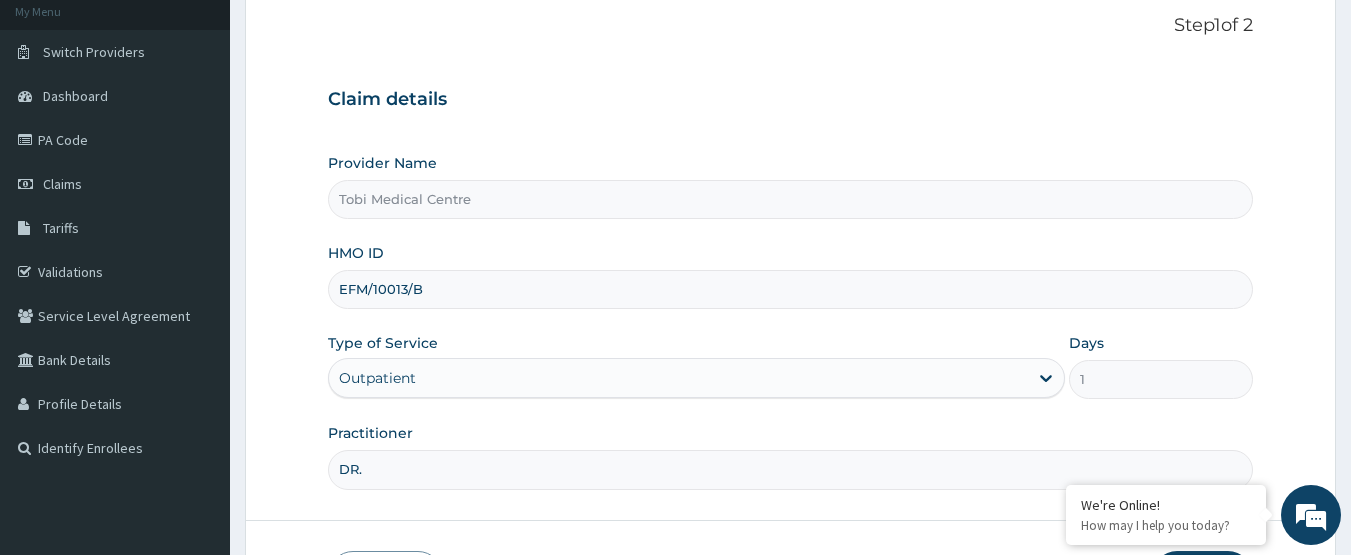scroll, scrollTop: 100, scrollLeft: 0, axis: vertical 